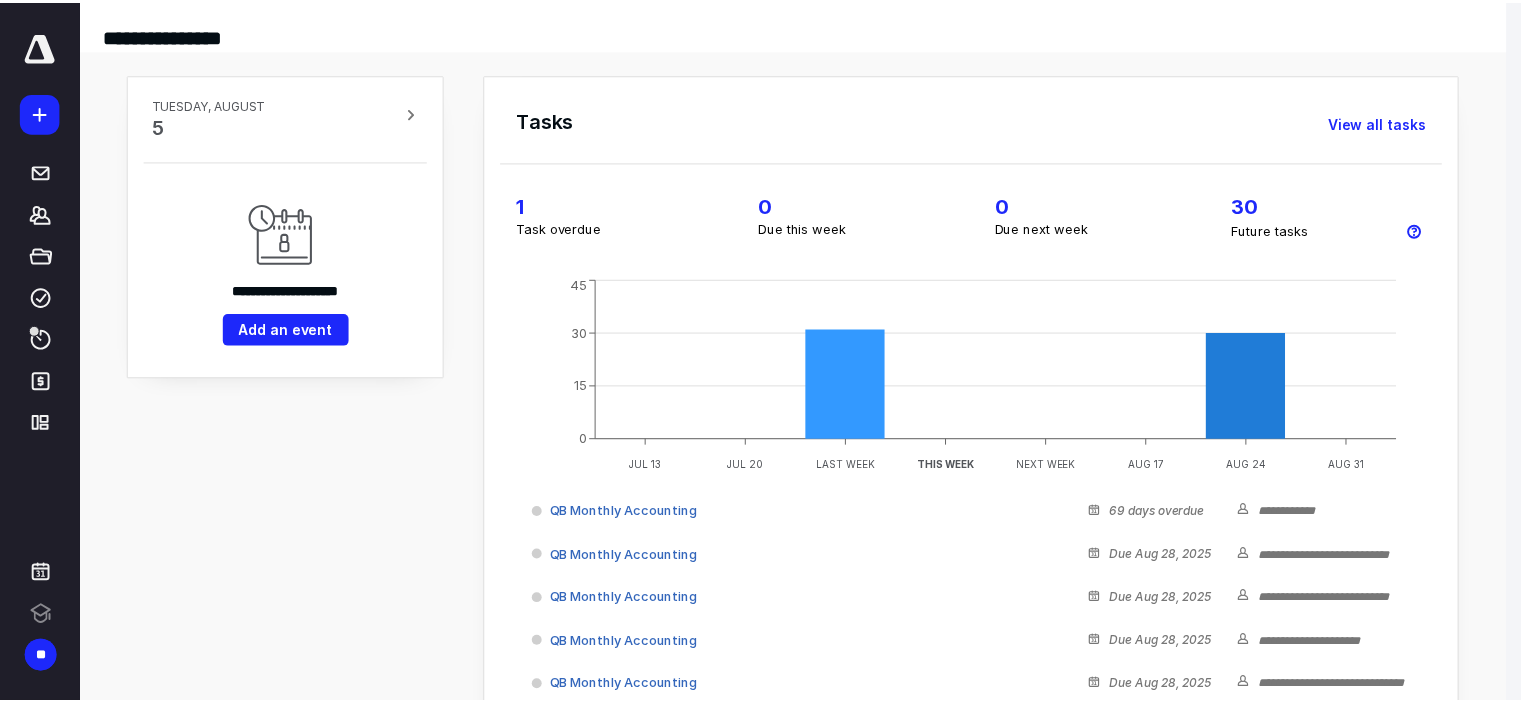 scroll, scrollTop: 0, scrollLeft: 0, axis: both 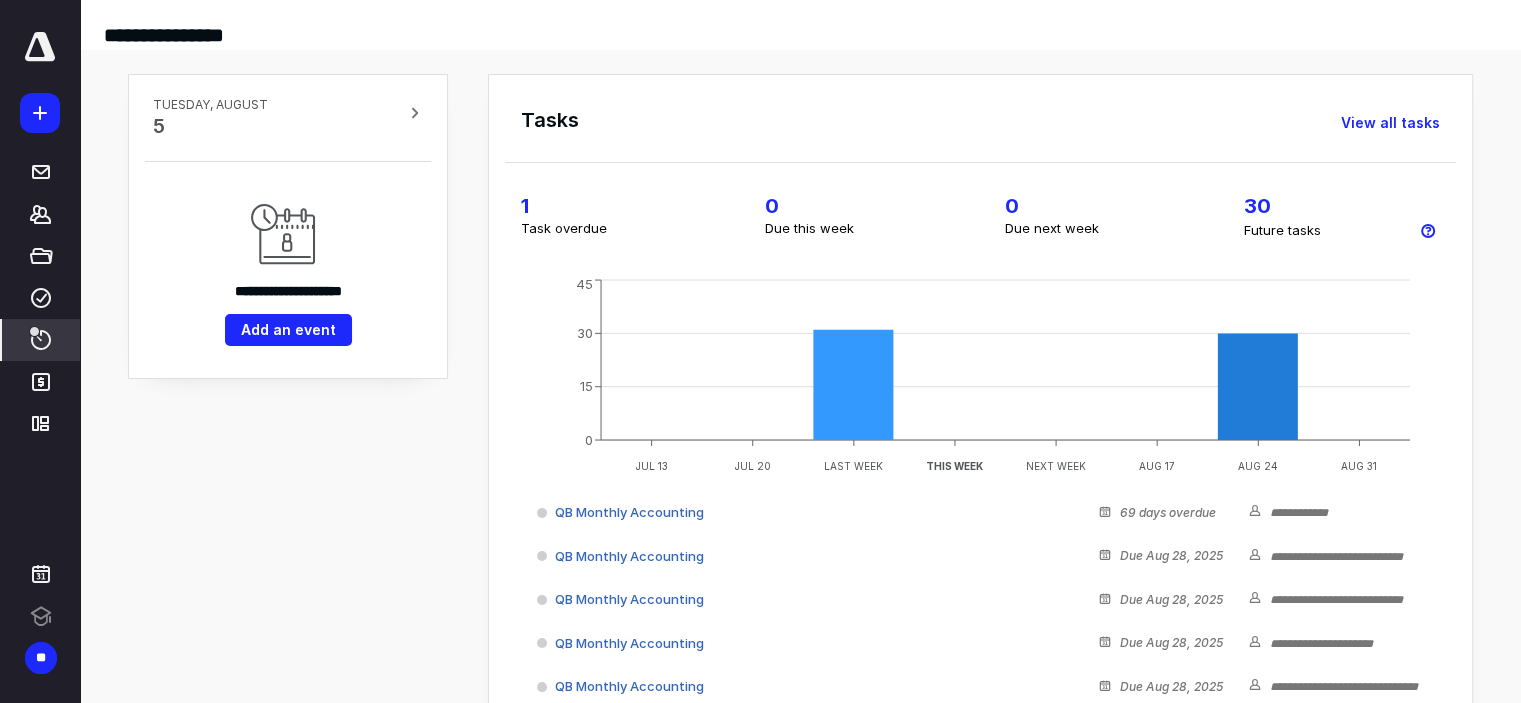 click on "****" at bounding box center [41, 340] 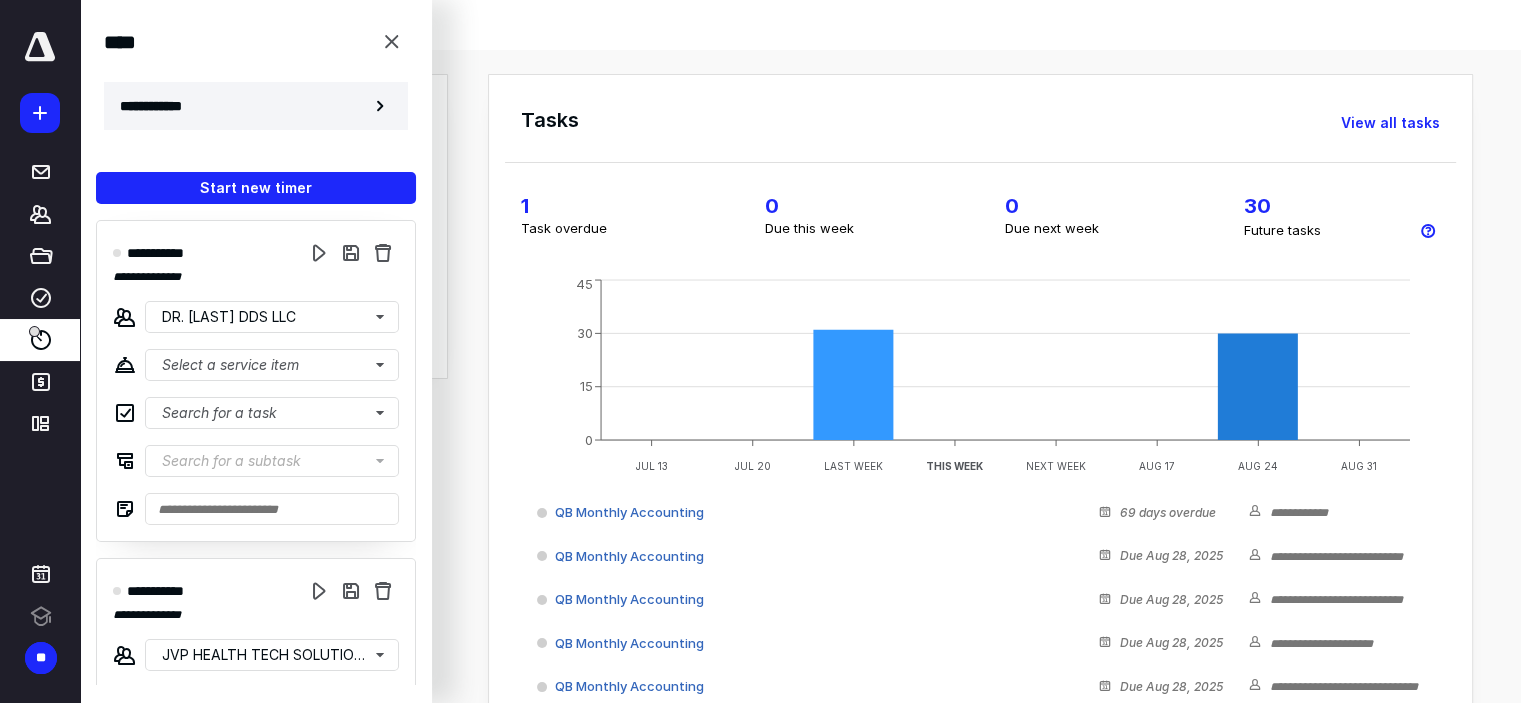 click on "**********" at bounding box center [256, 106] 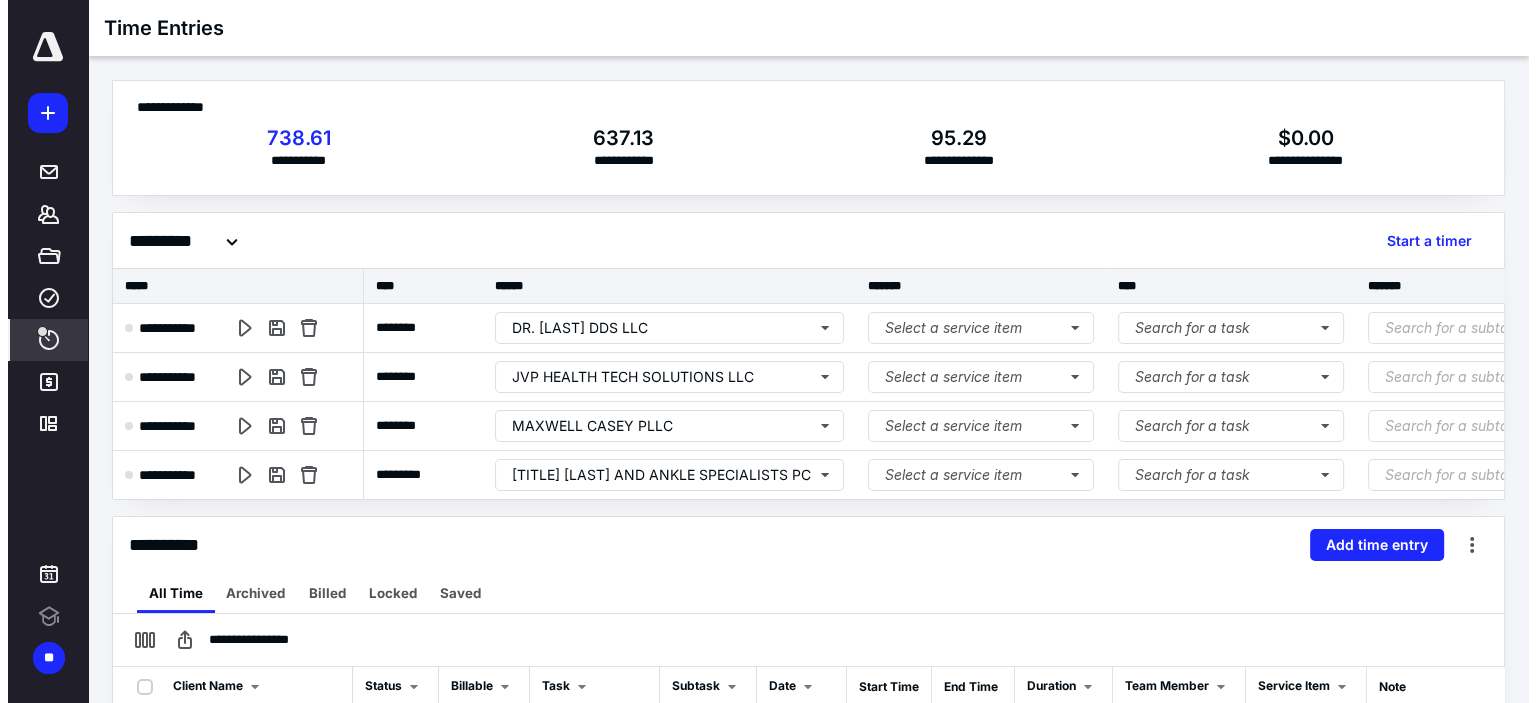 scroll, scrollTop: 0, scrollLeft: 0, axis: both 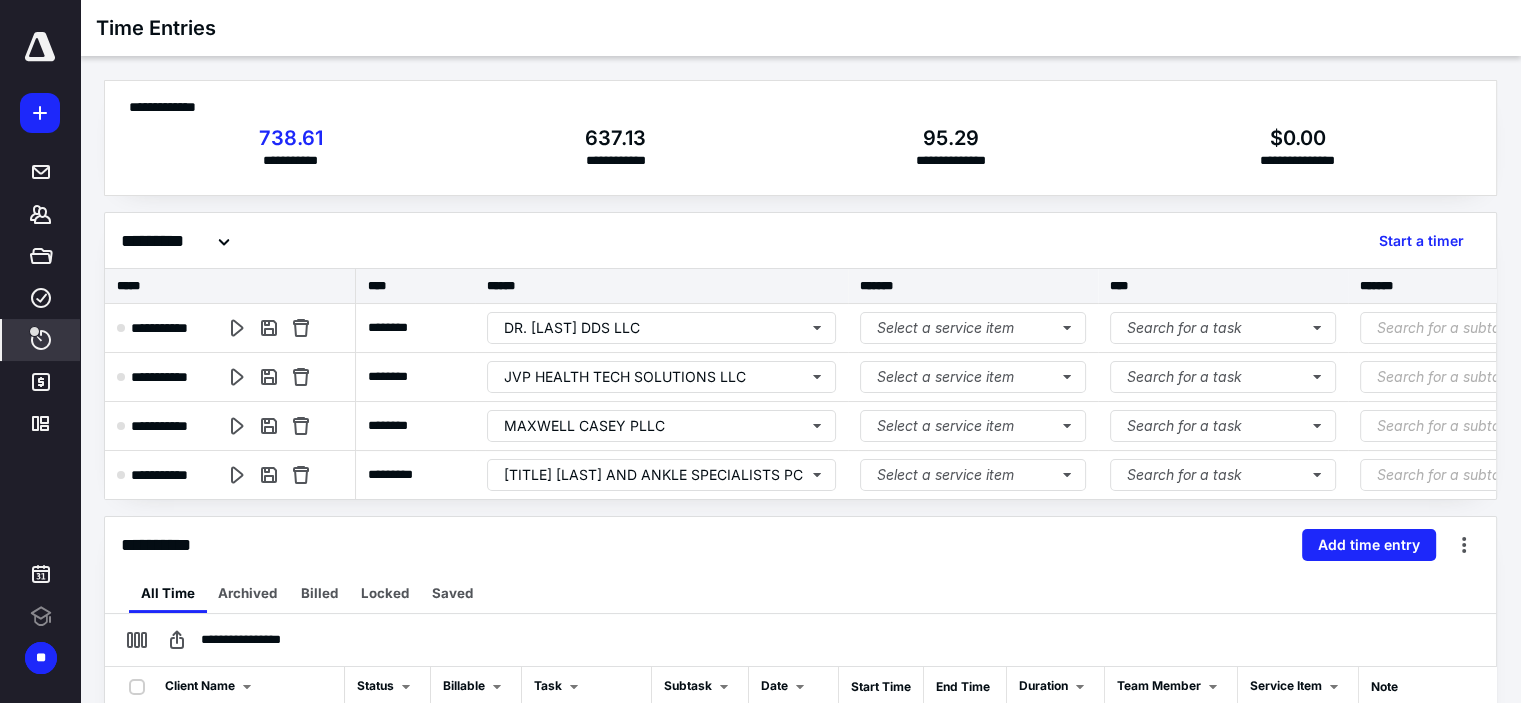 click 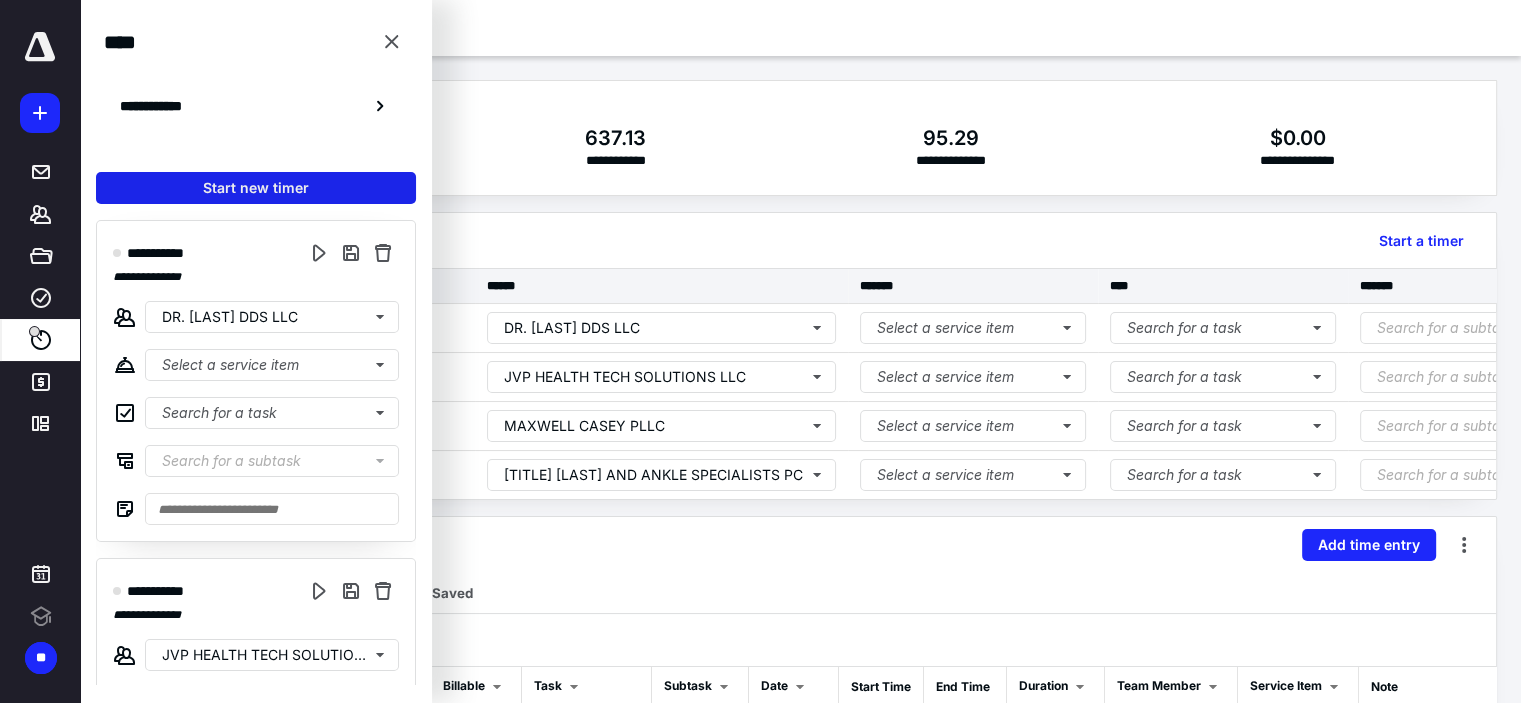 click on "Start new timer" at bounding box center (256, 188) 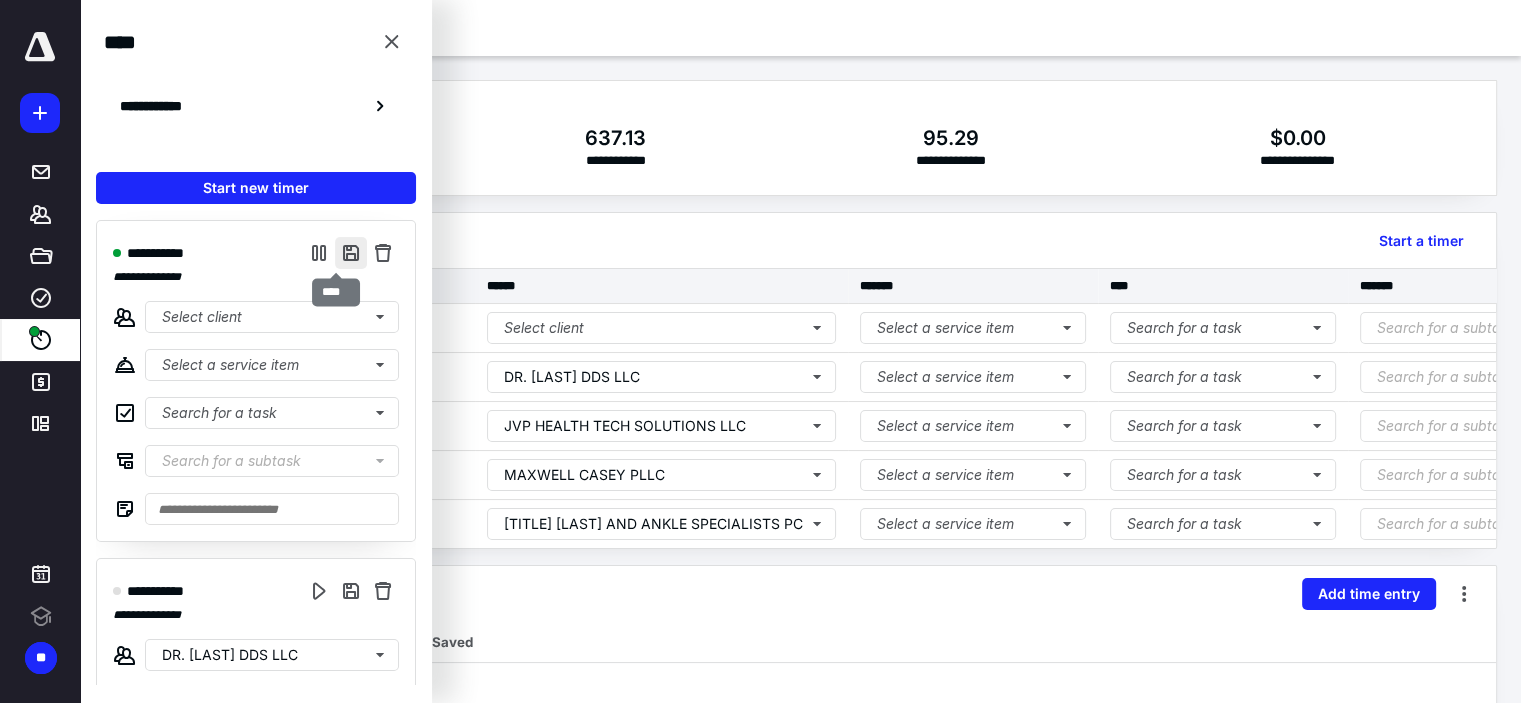 click at bounding box center [351, 253] 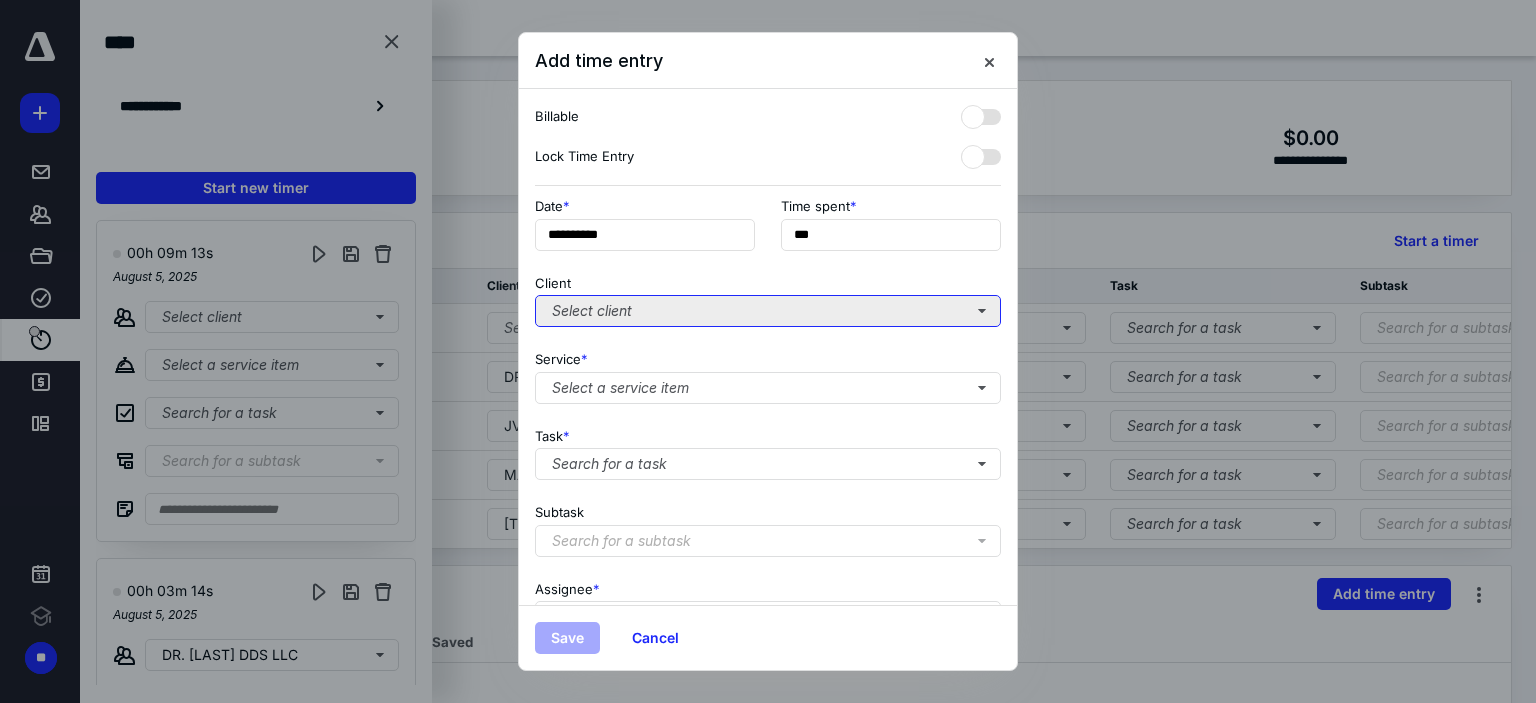 click on "Select client" at bounding box center (768, 311) 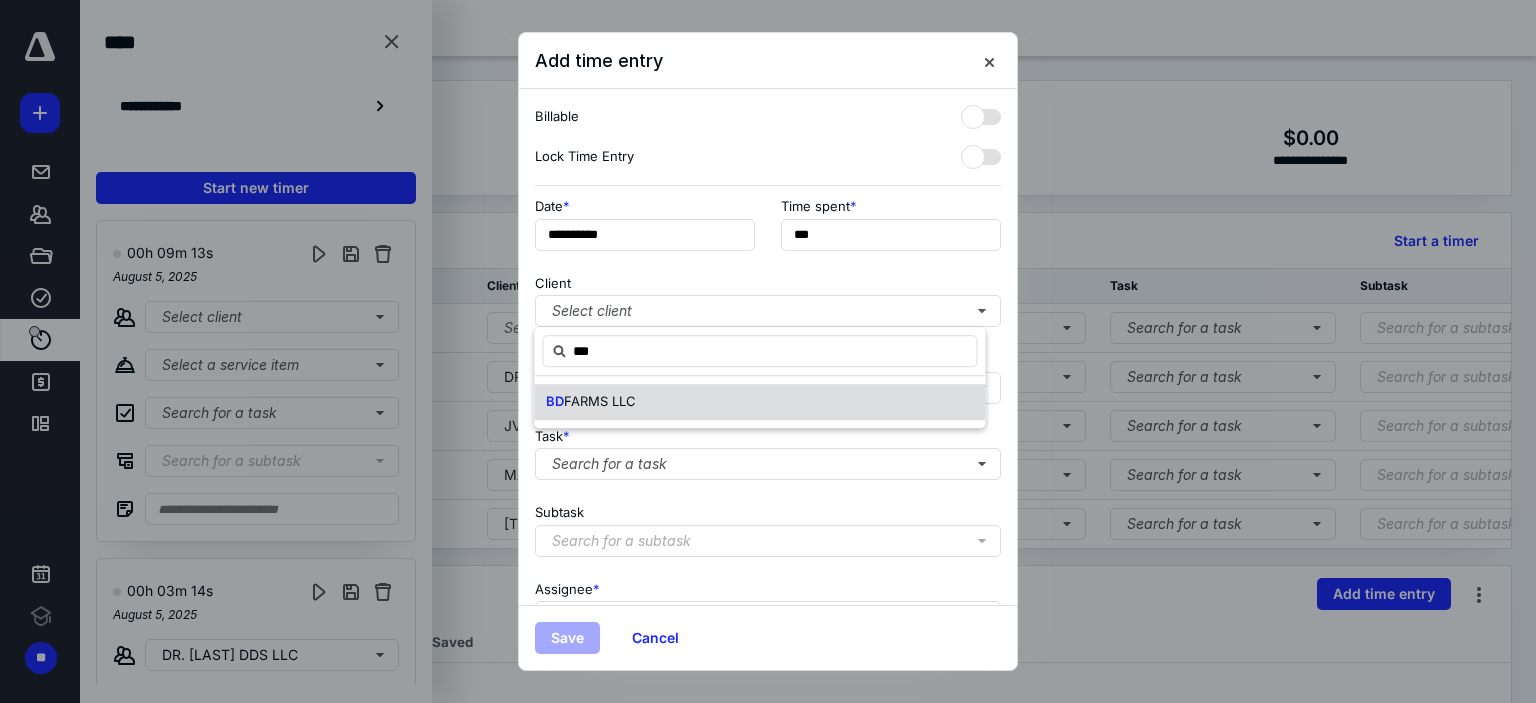 click on "[FIRST] FARMS LLC" at bounding box center [759, 402] 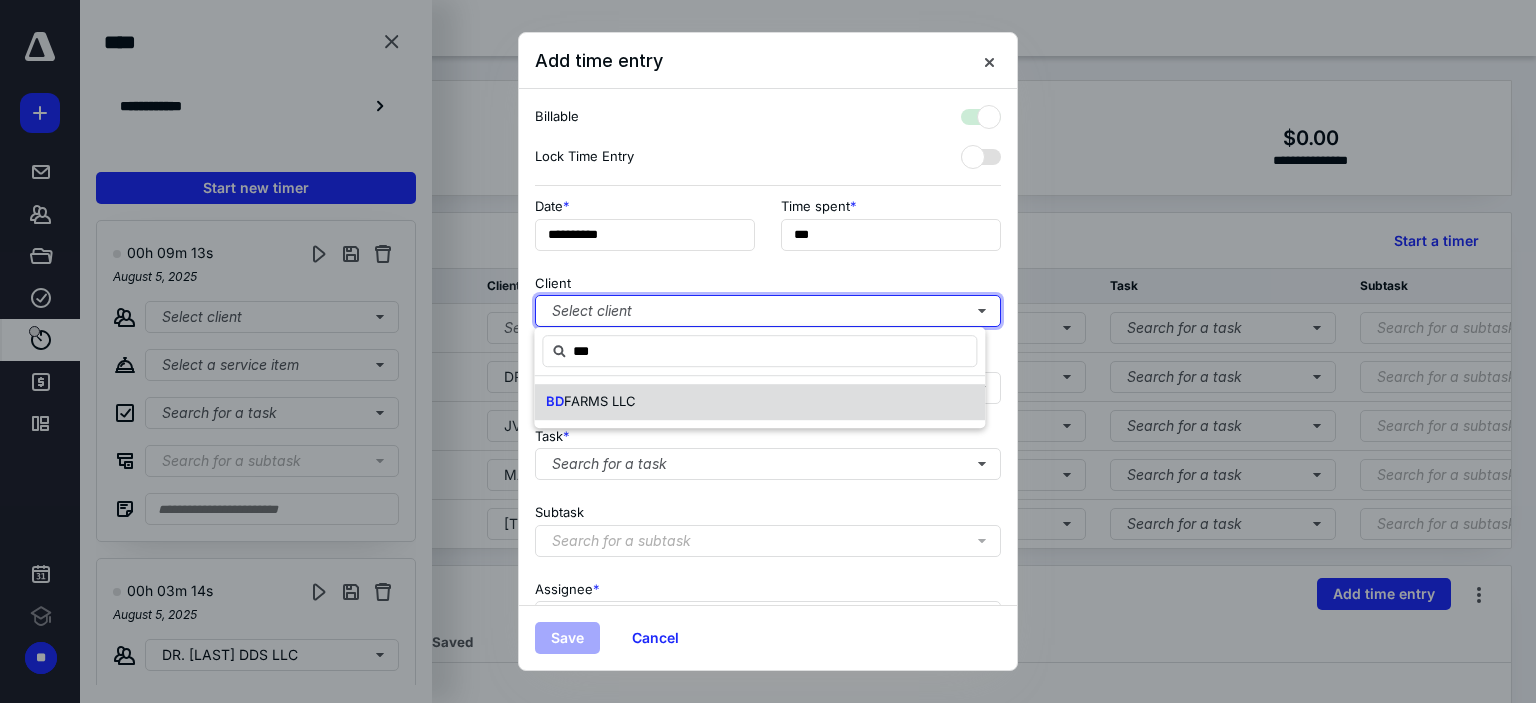 checkbox on "true" 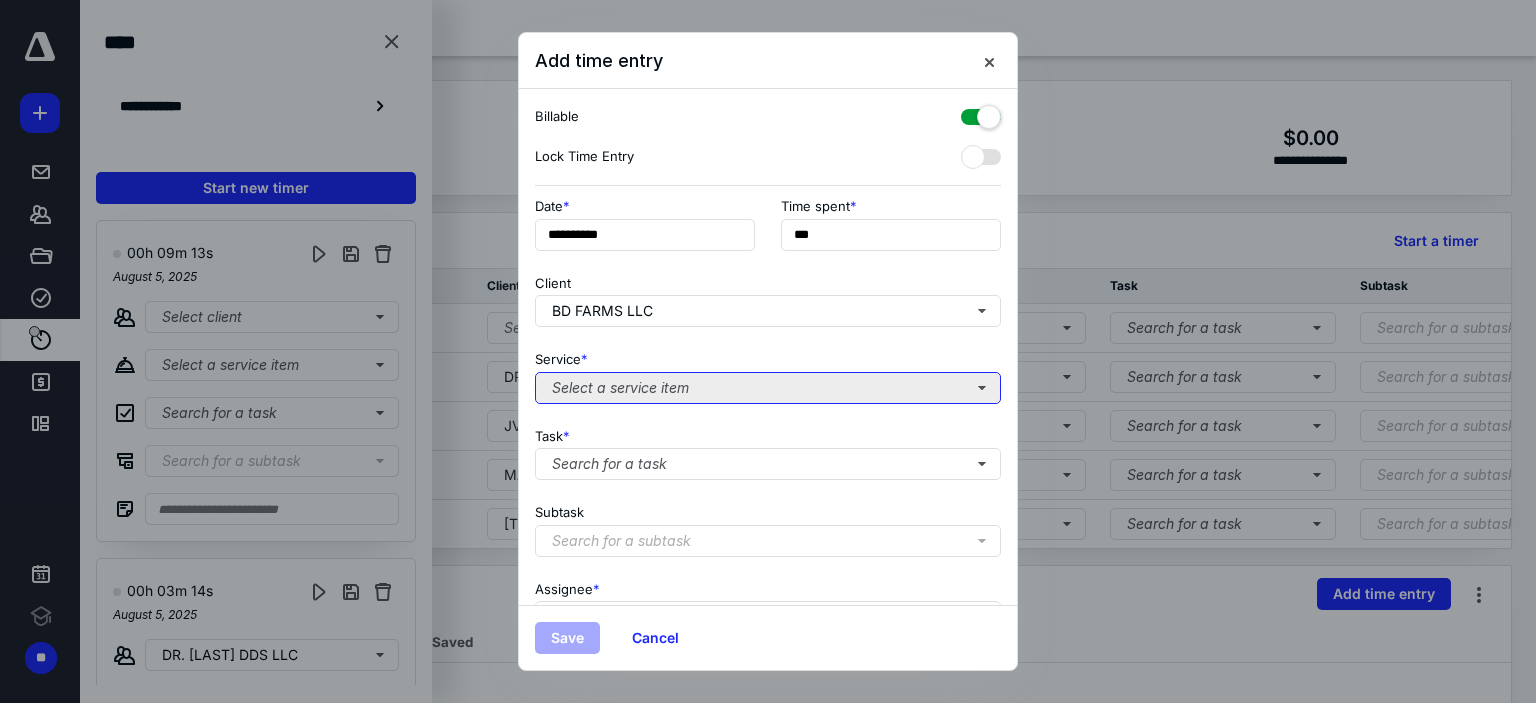 click on "Select a service item" at bounding box center [768, 388] 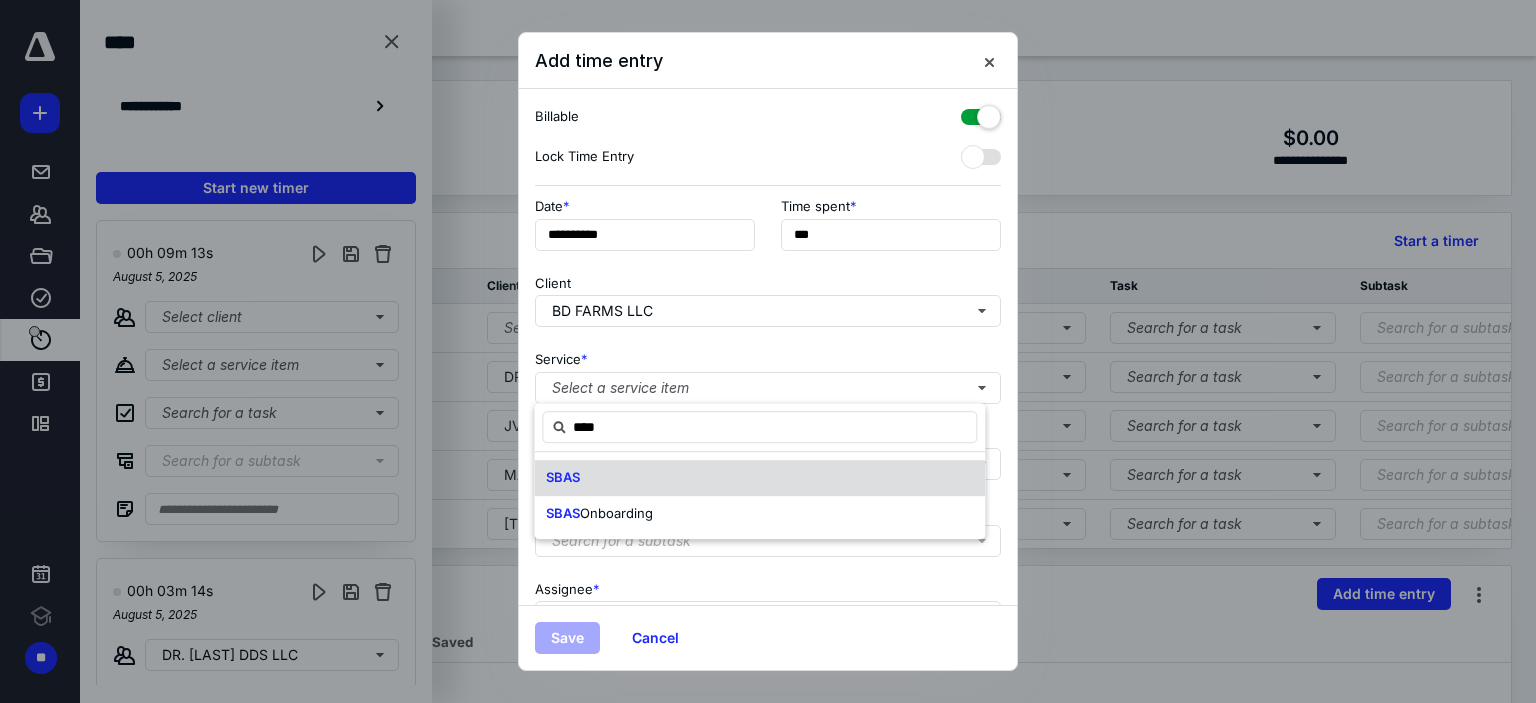 click on "SBAS" at bounding box center [759, 478] 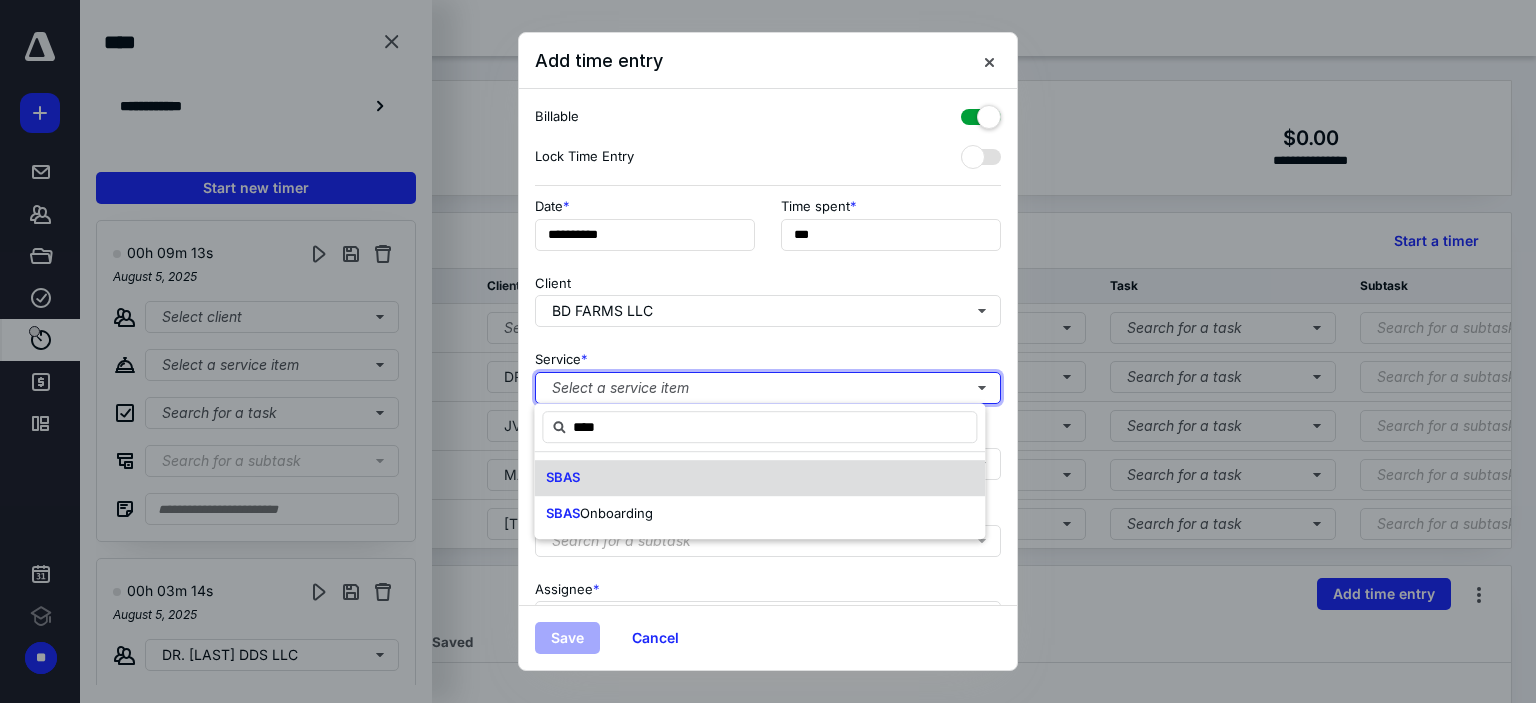 type 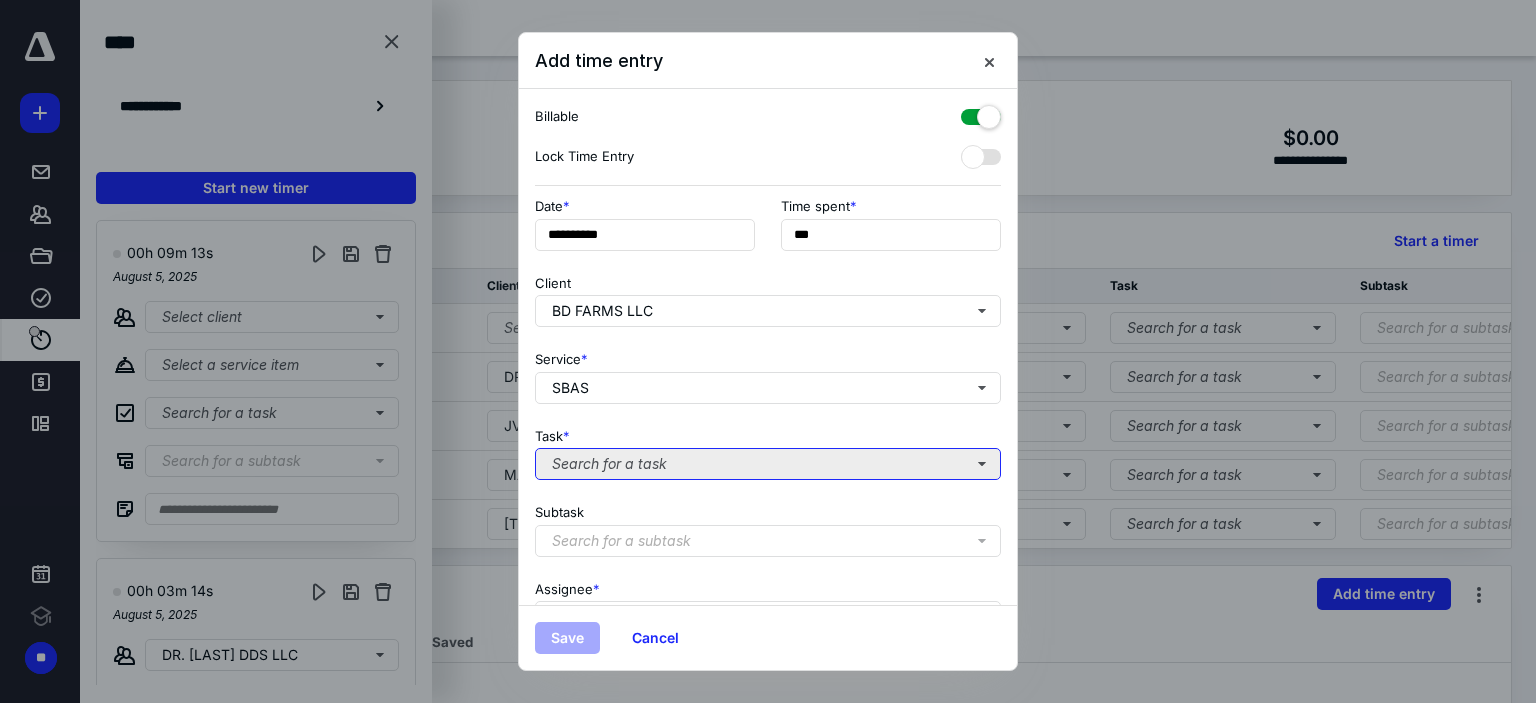 click on "Search for a task" at bounding box center [768, 464] 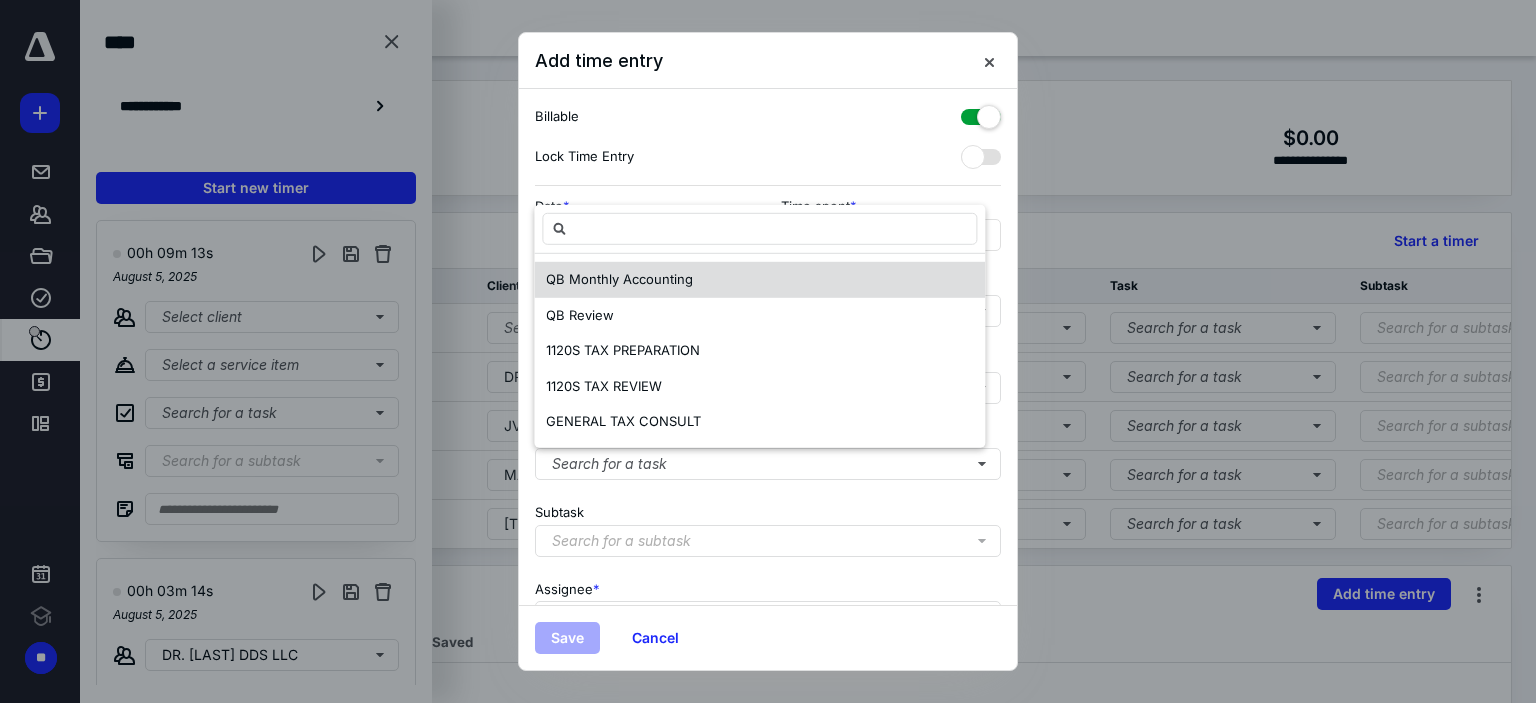 click on "QB Monthly Accounting" at bounding box center [619, 280] 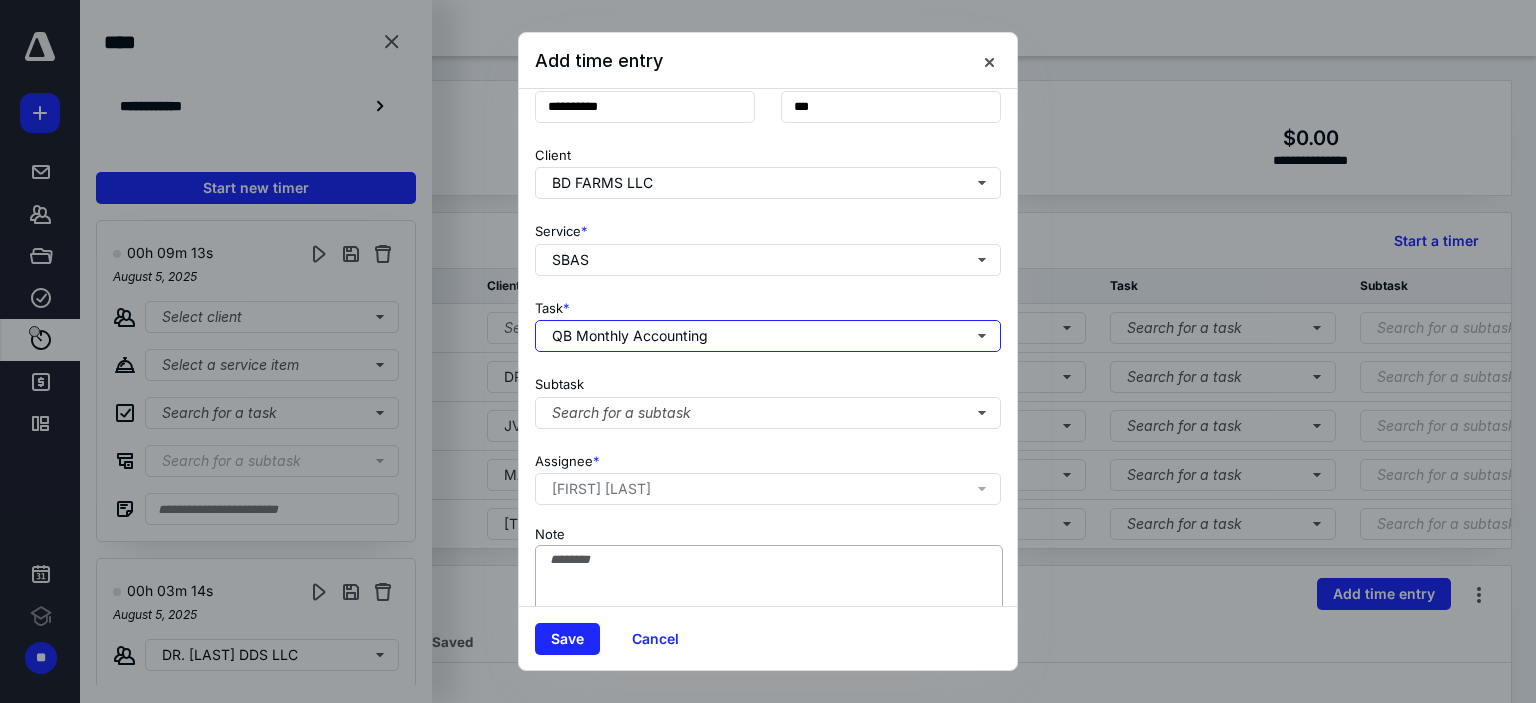 scroll, scrollTop: 197, scrollLeft: 0, axis: vertical 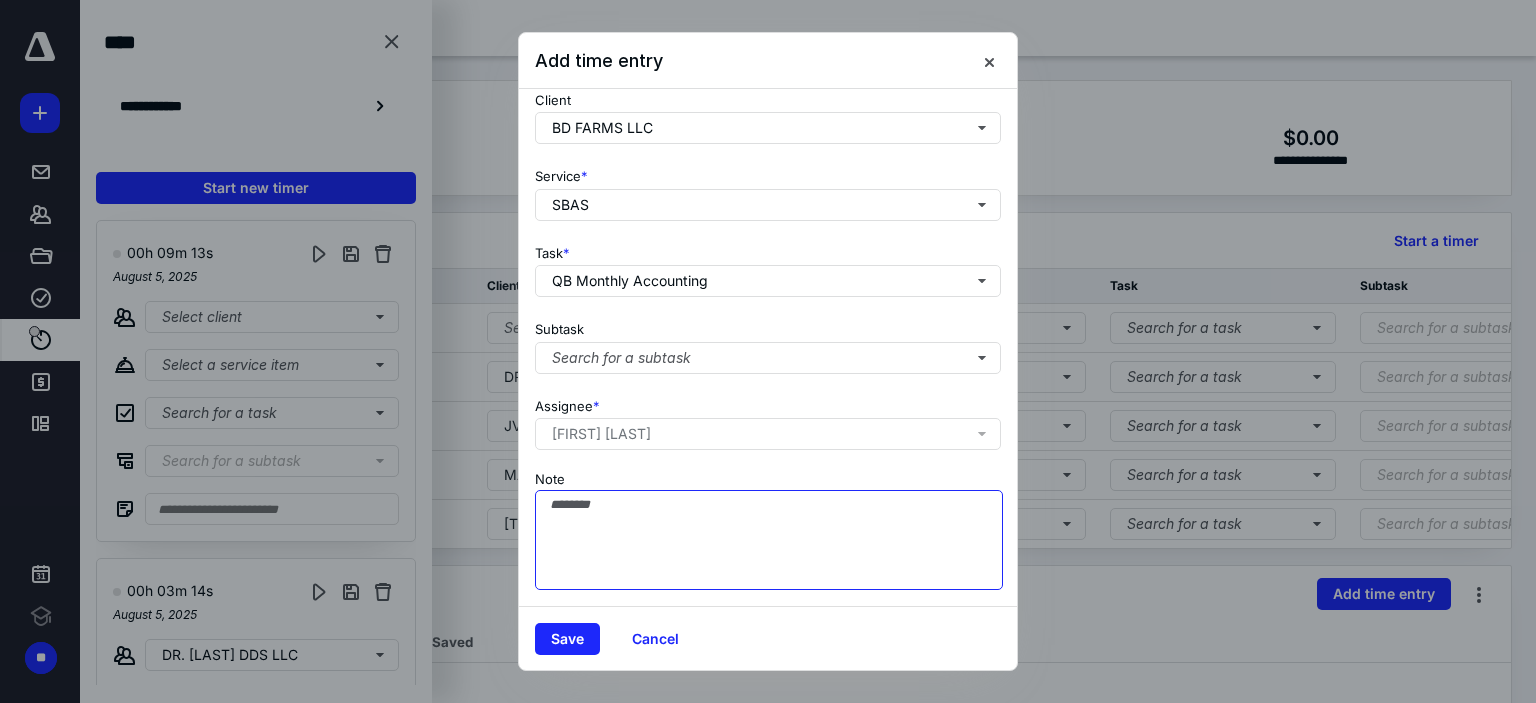 click on "Note" at bounding box center (769, 540) 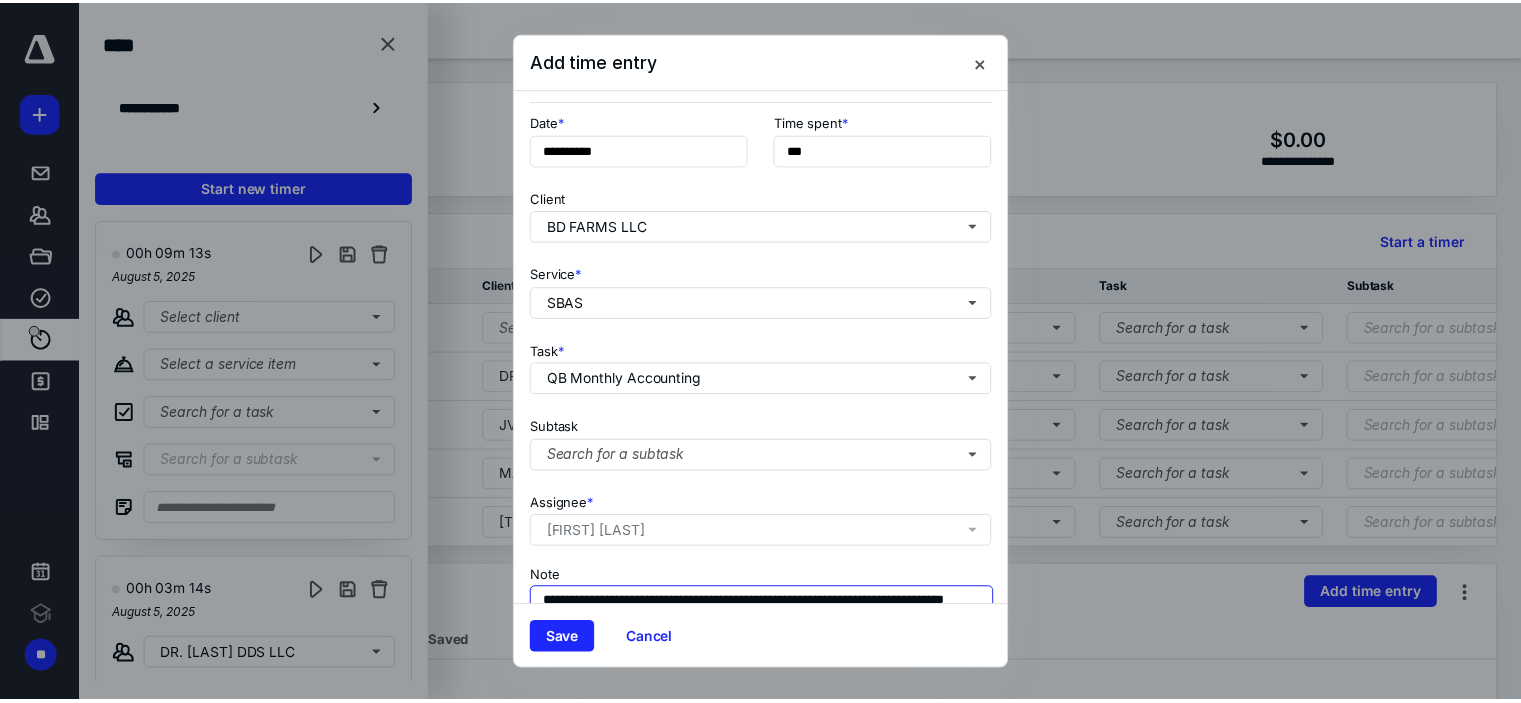 scroll, scrollTop: 0, scrollLeft: 0, axis: both 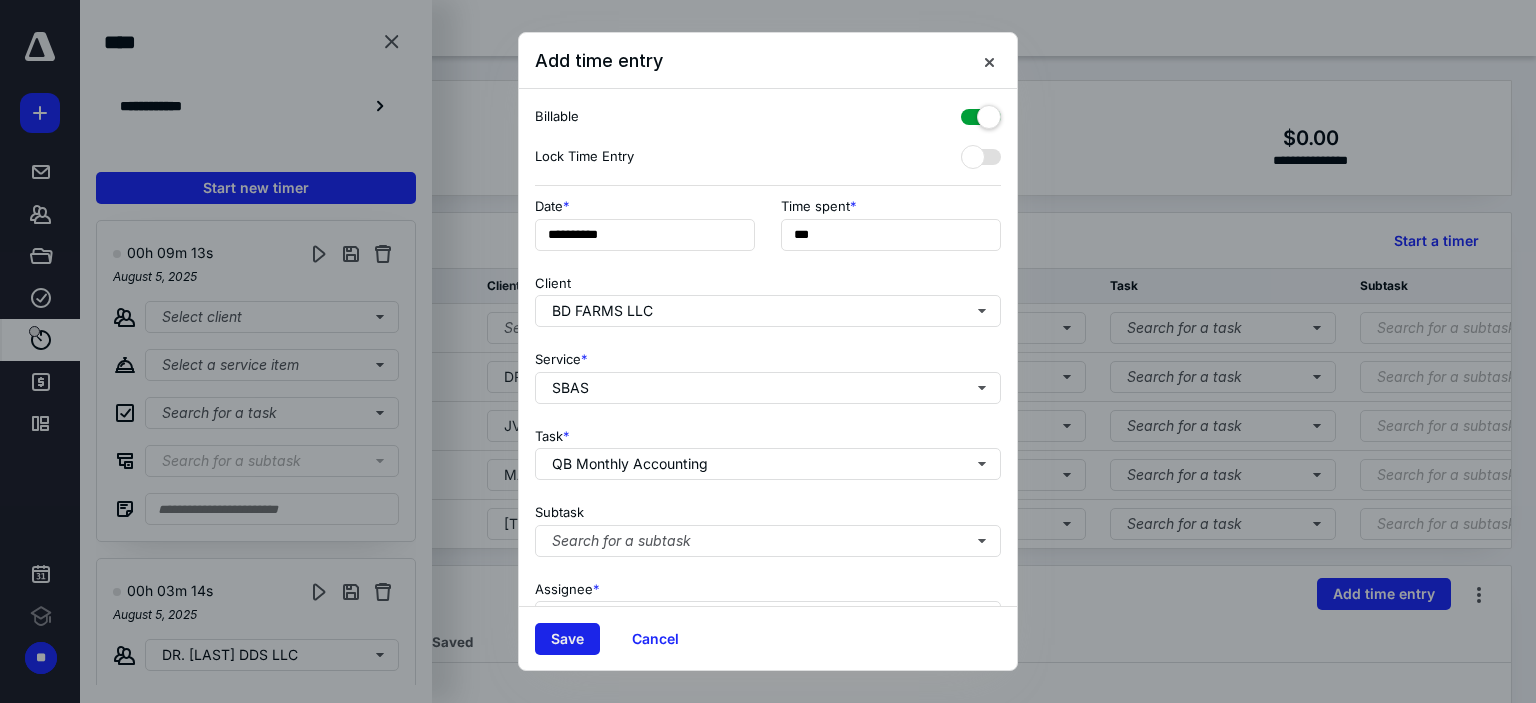 type on "**********" 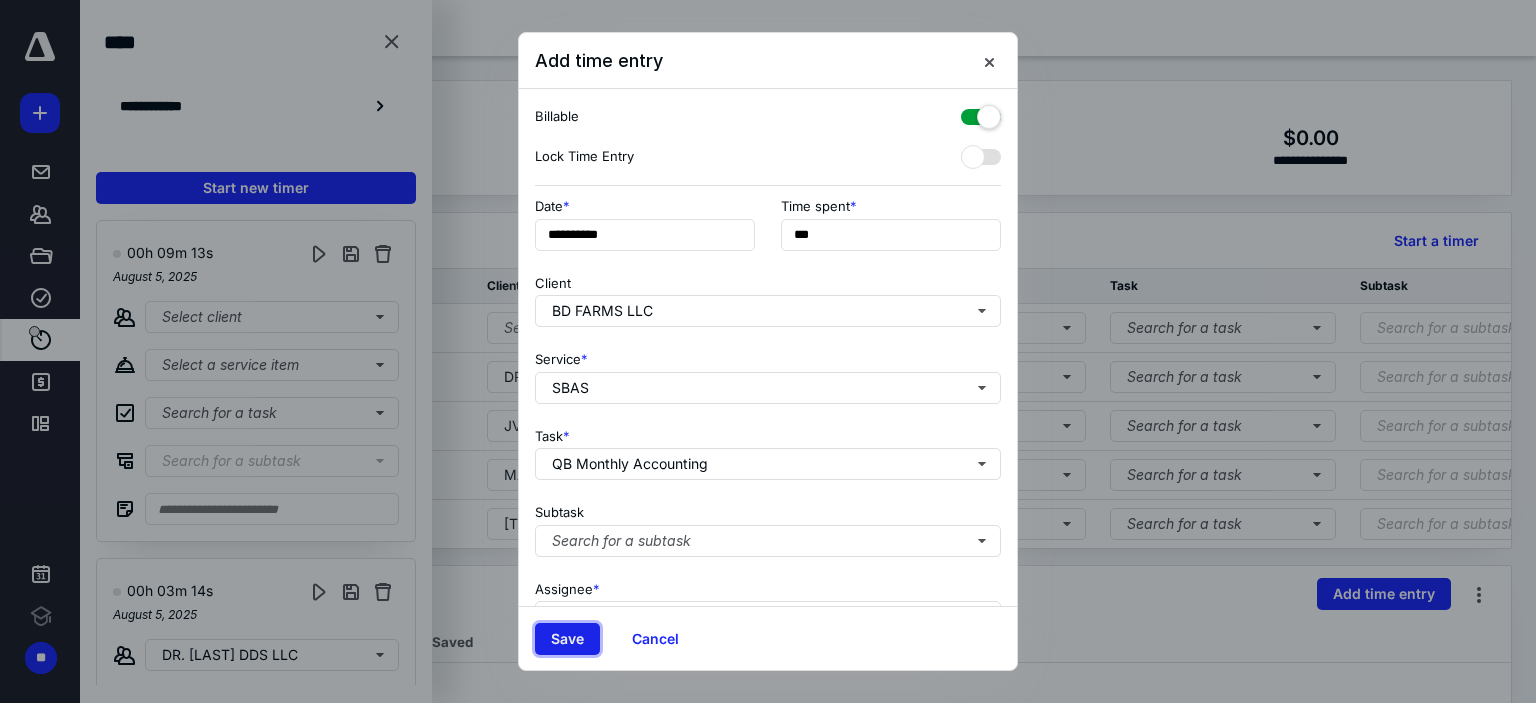 click on "Save" at bounding box center (567, 639) 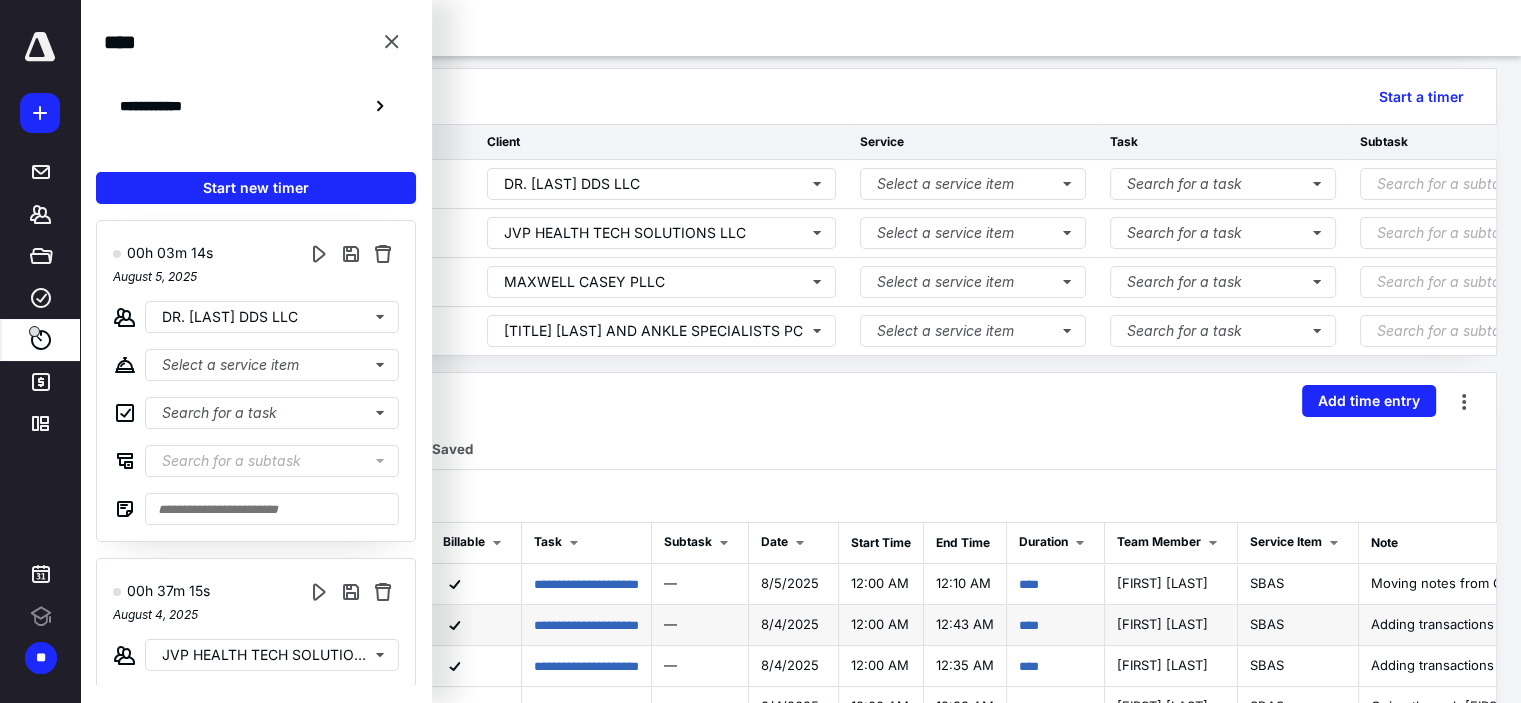scroll, scrollTop: 400, scrollLeft: 0, axis: vertical 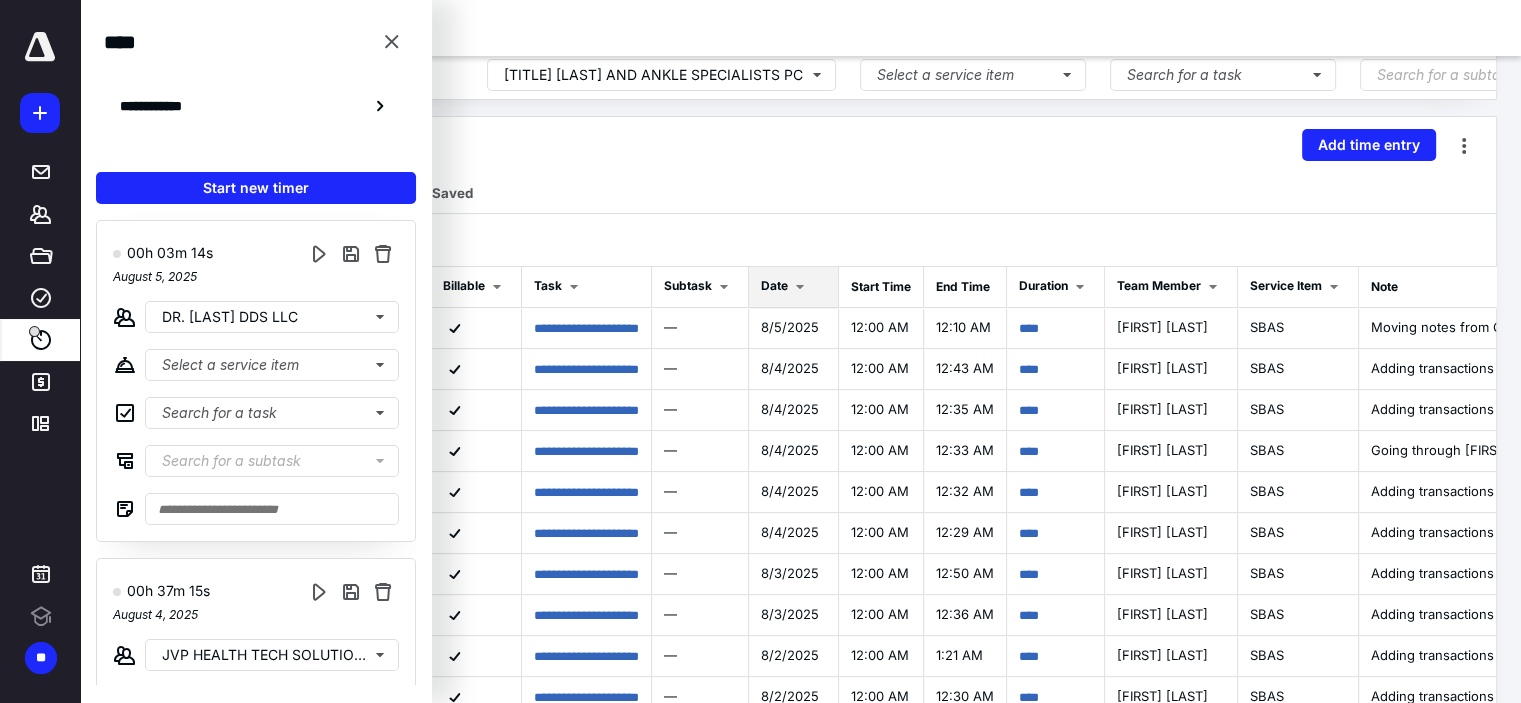 click at bounding box center (800, 287) 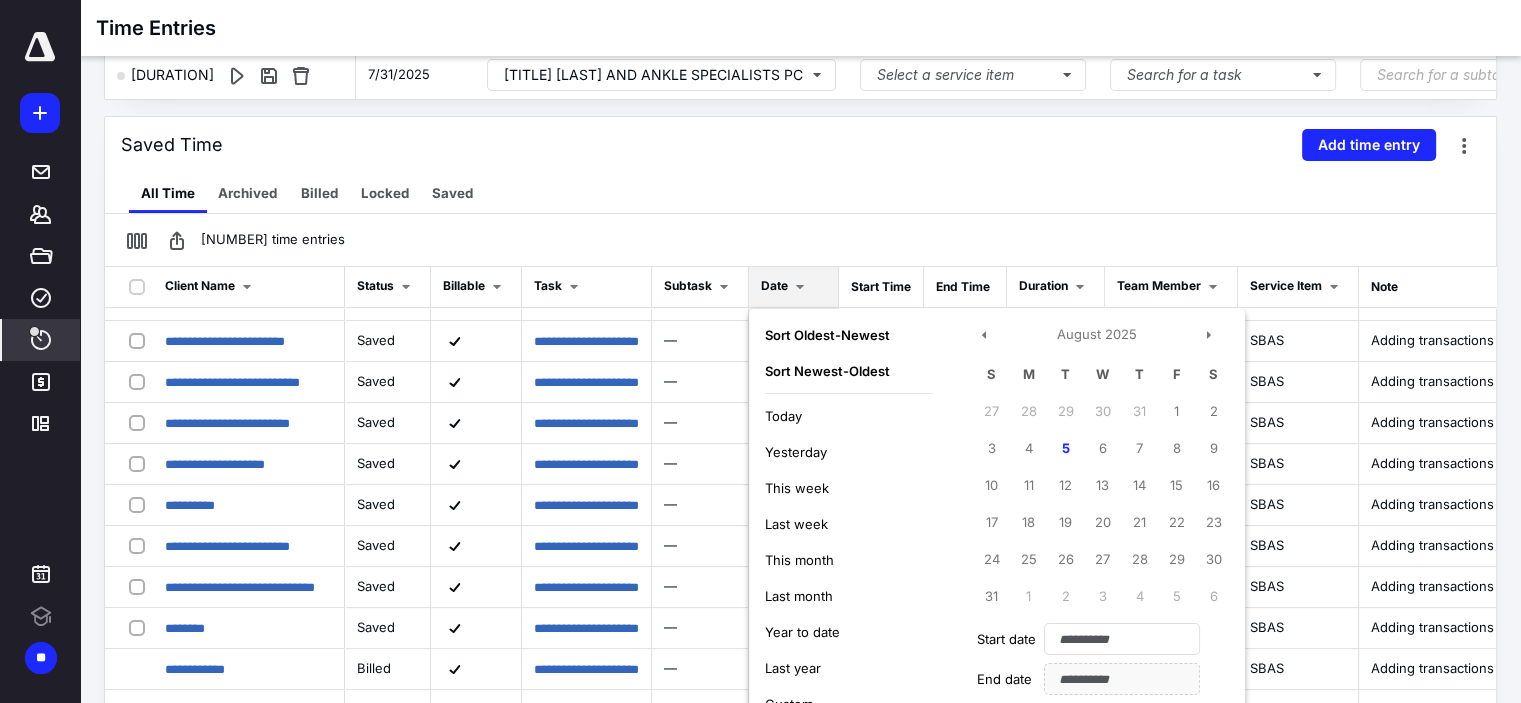 scroll, scrollTop: 200, scrollLeft: 0, axis: vertical 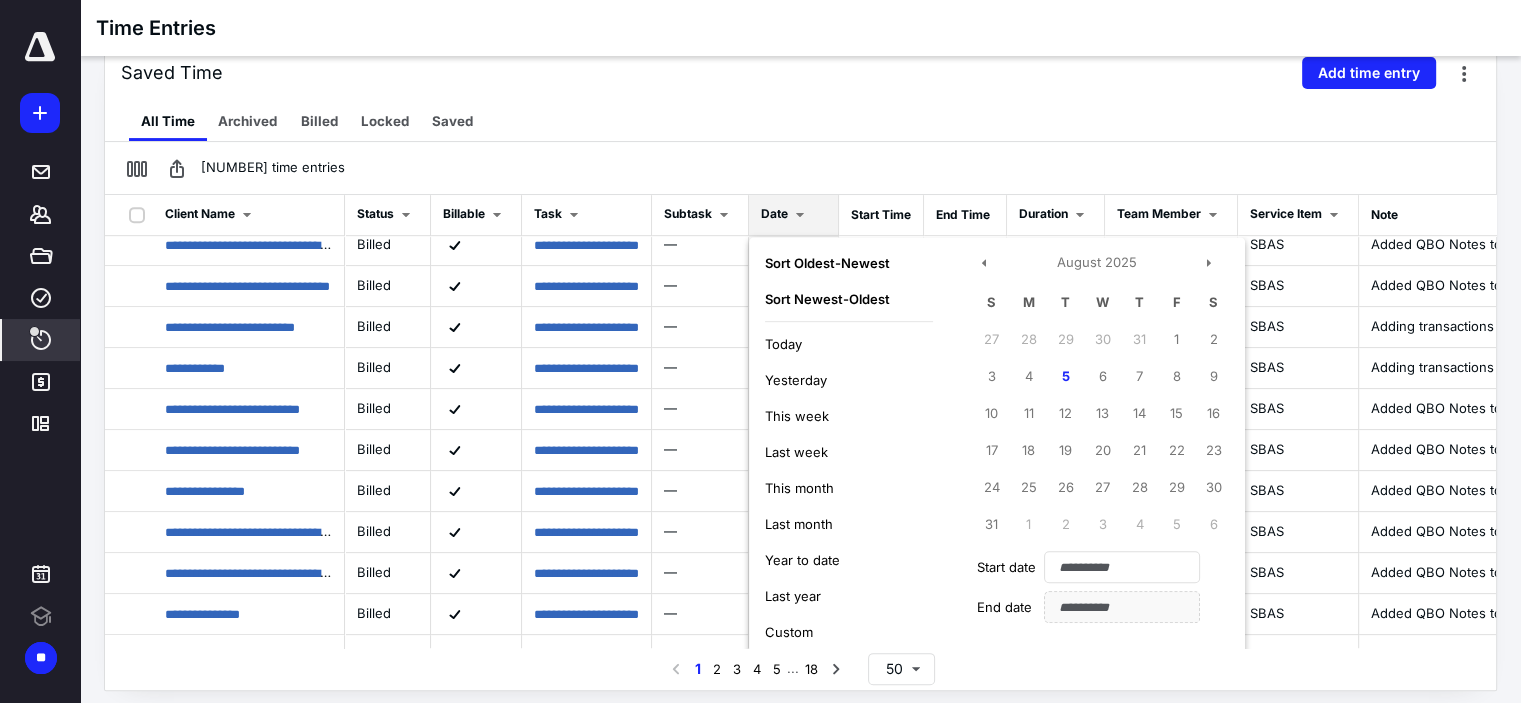 click on "Today" at bounding box center [783, 344] 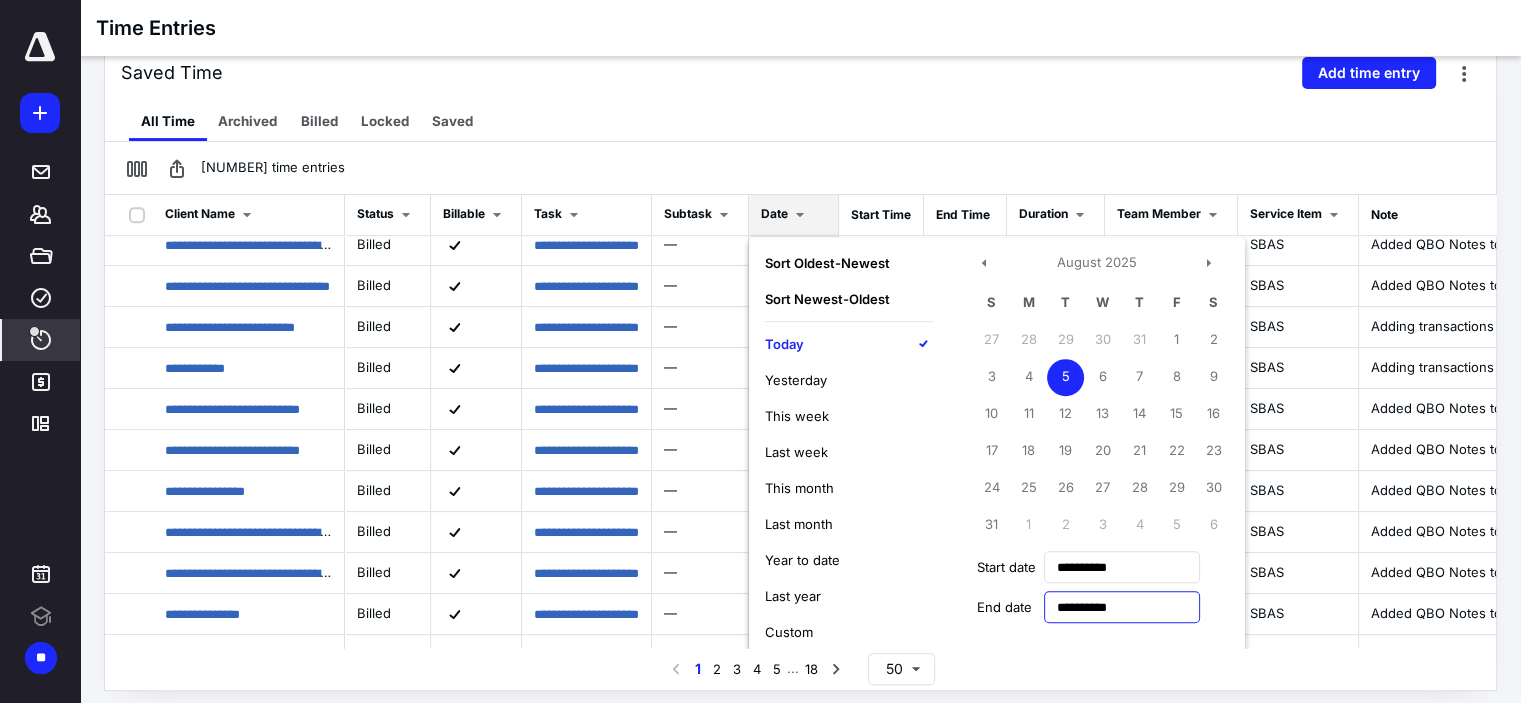 click on "**********" at bounding box center (1122, 607) 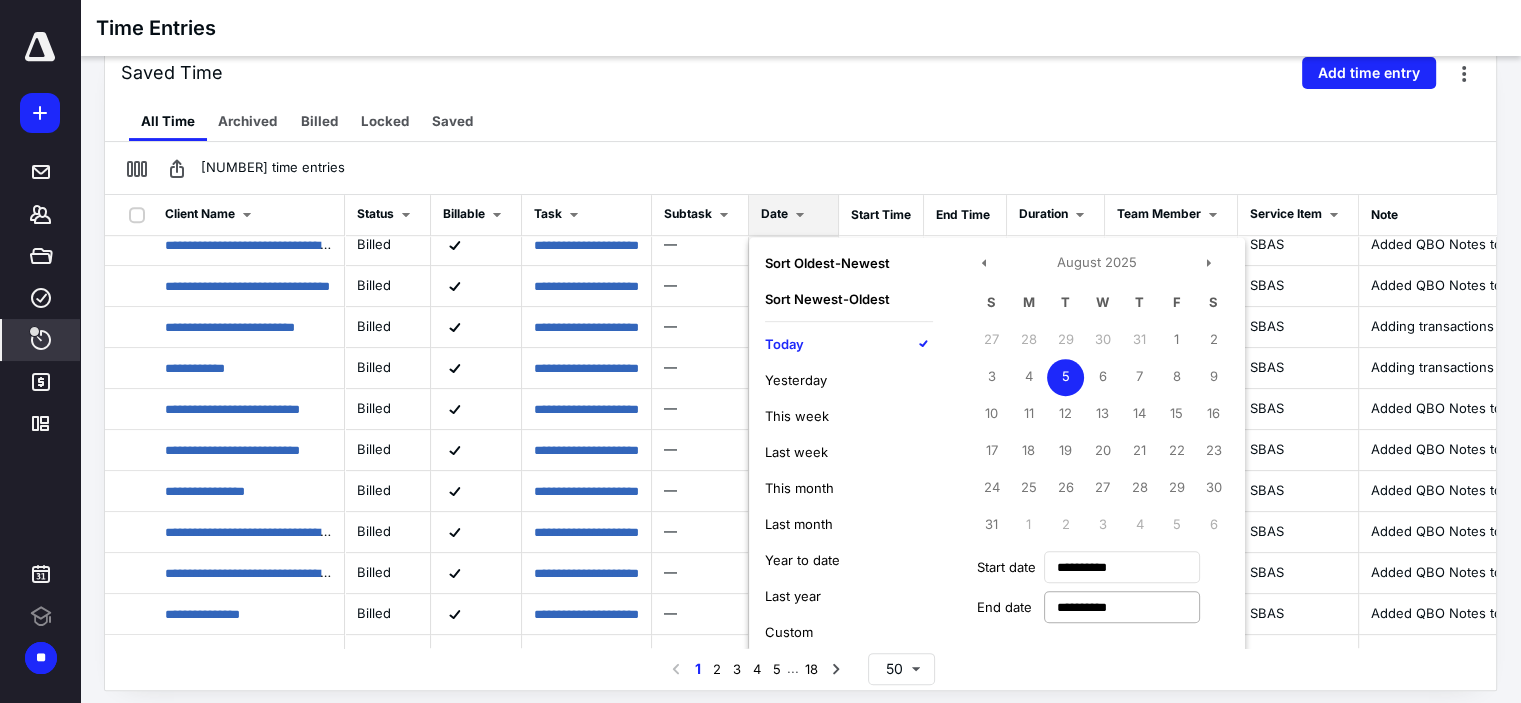 type 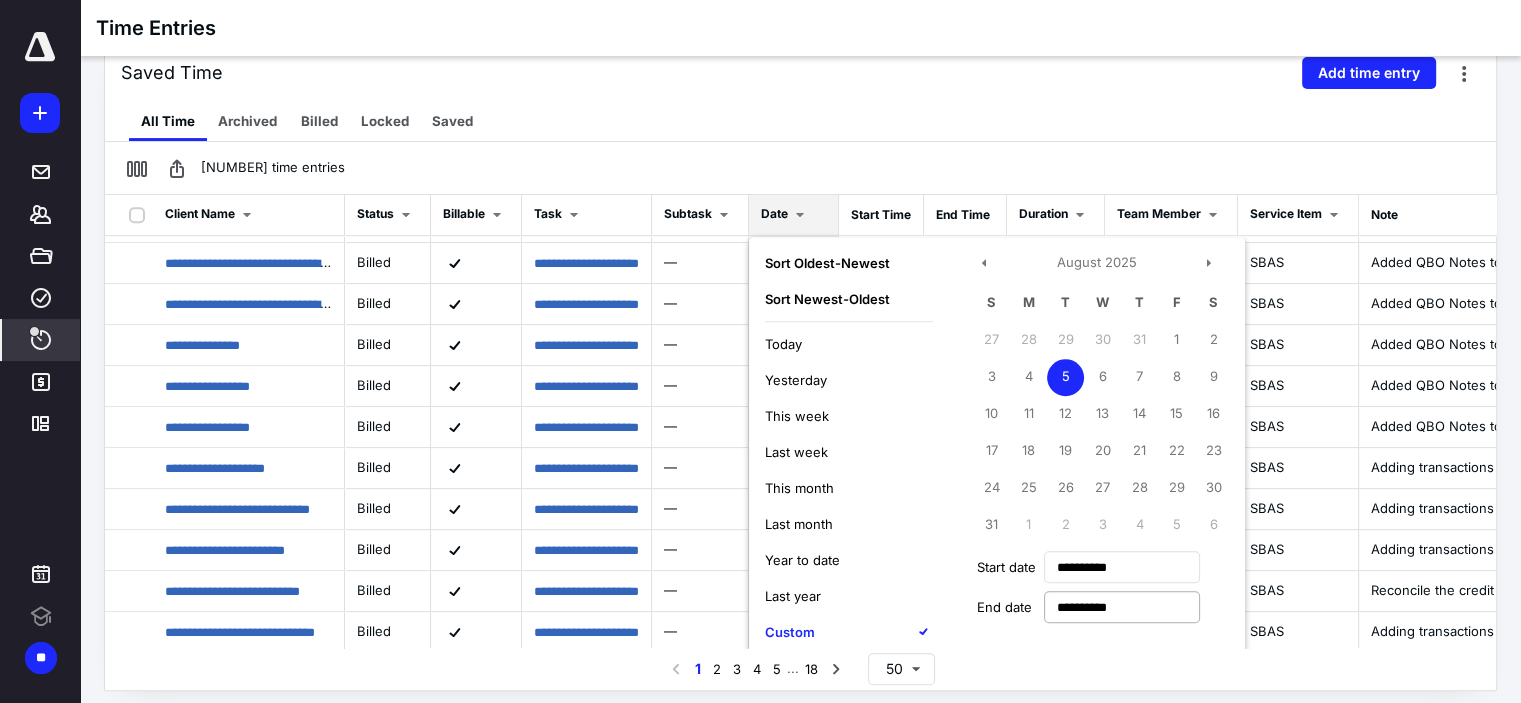 click on "Apply" at bounding box center [801, 683] 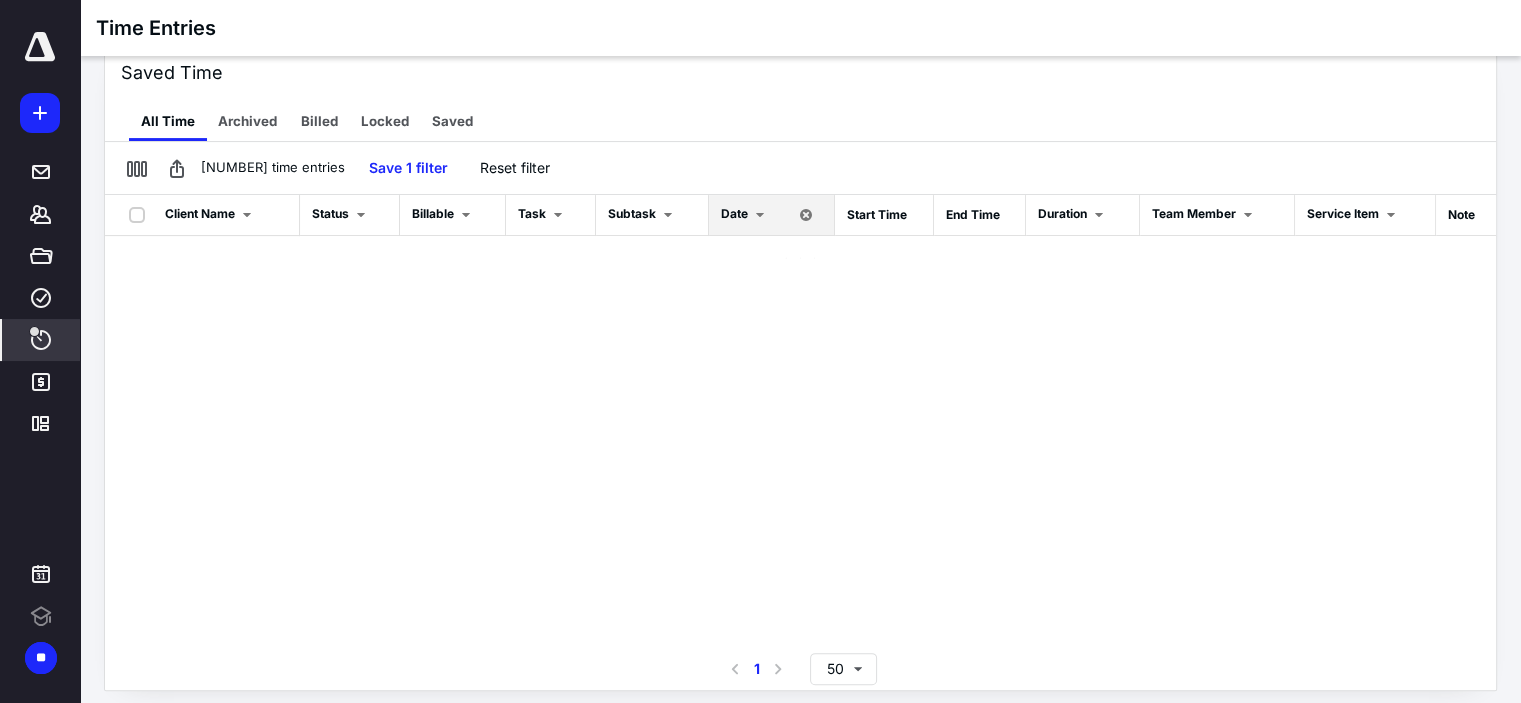 scroll, scrollTop: 0, scrollLeft: 0, axis: both 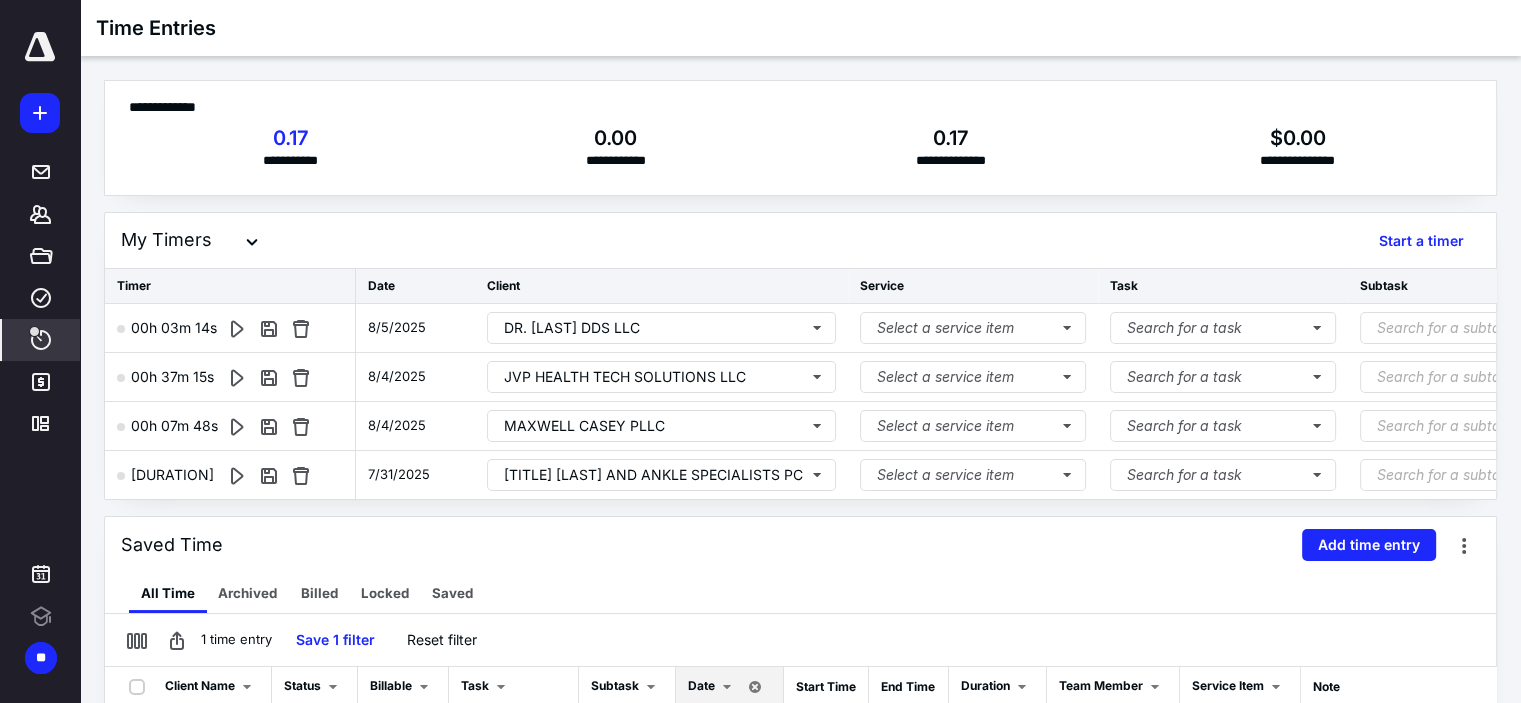 click at bounding box center [34, 331] 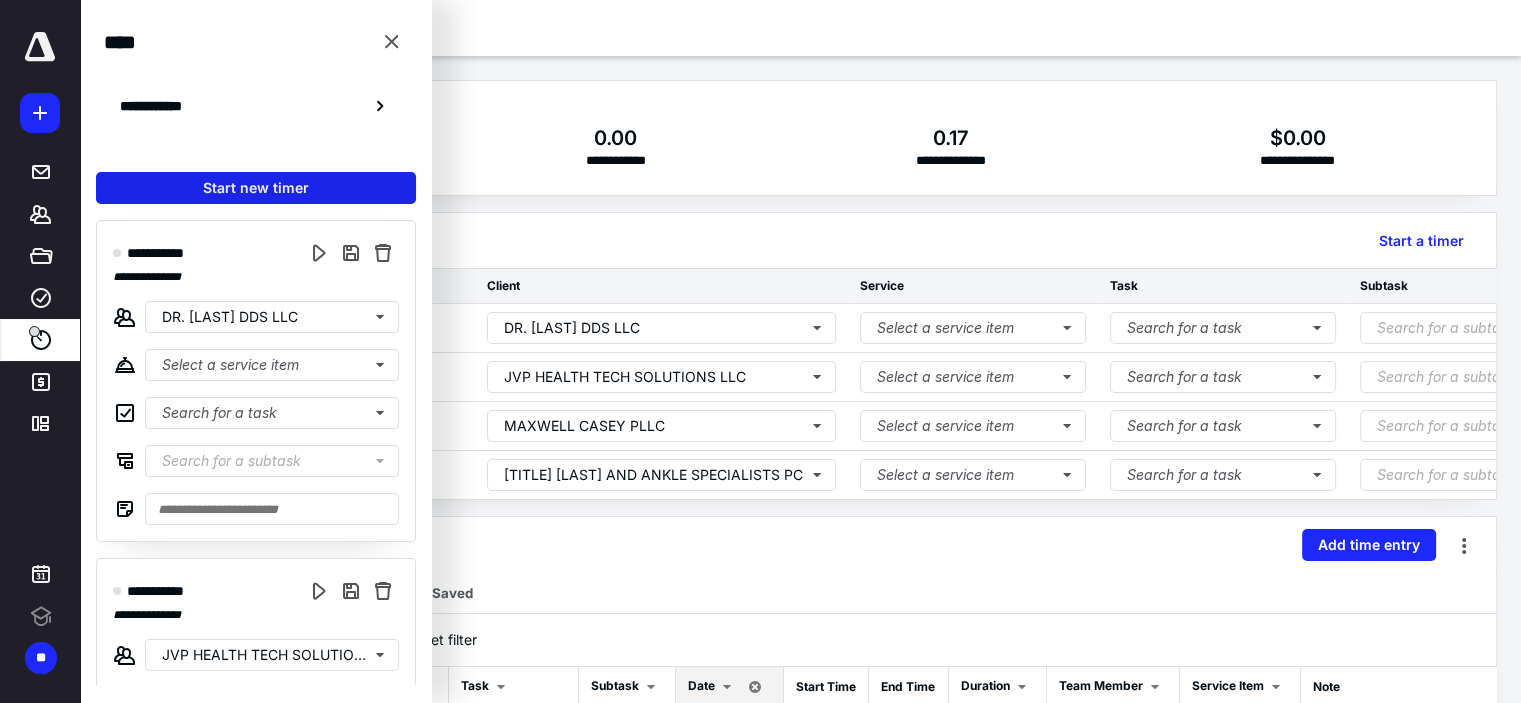 click on "Start new timer" at bounding box center [256, 188] 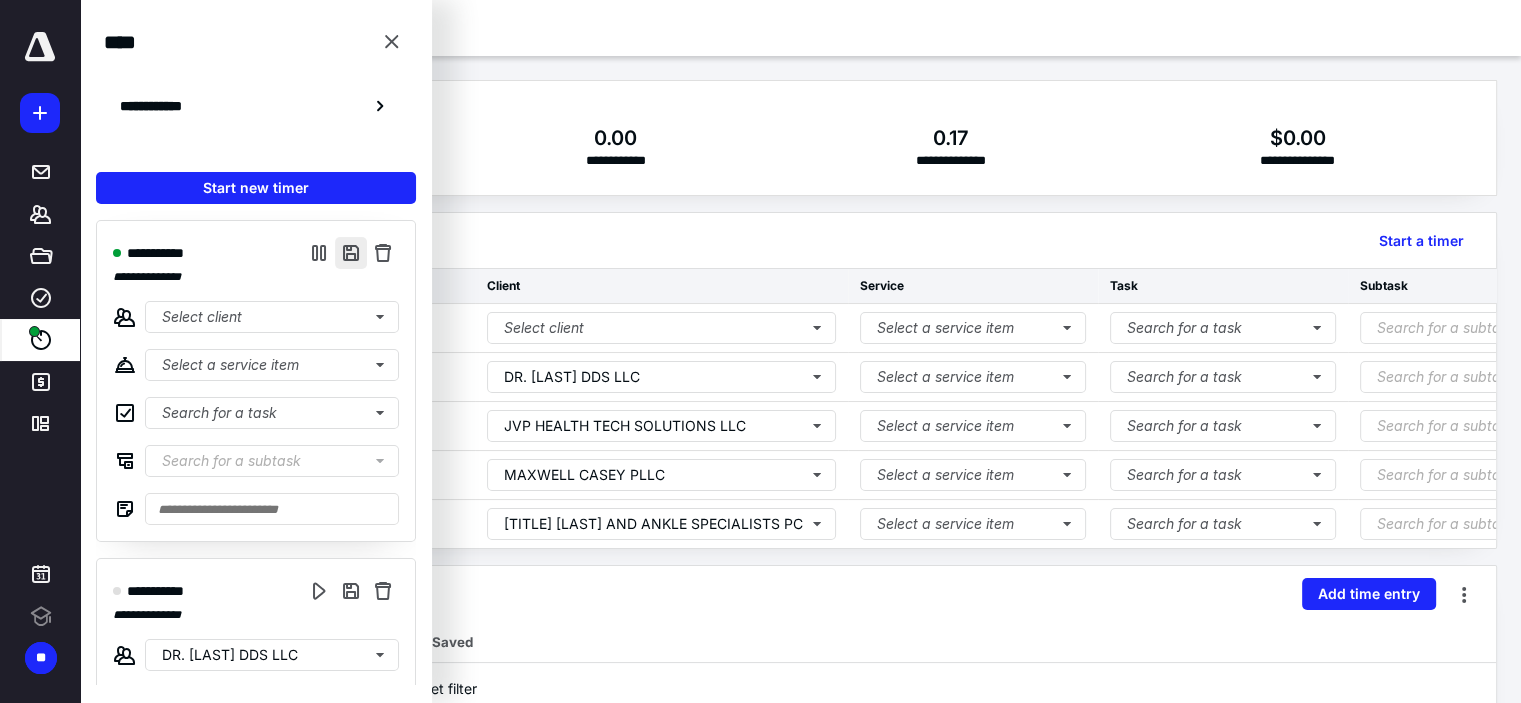 click at bounding box center [351, 253] 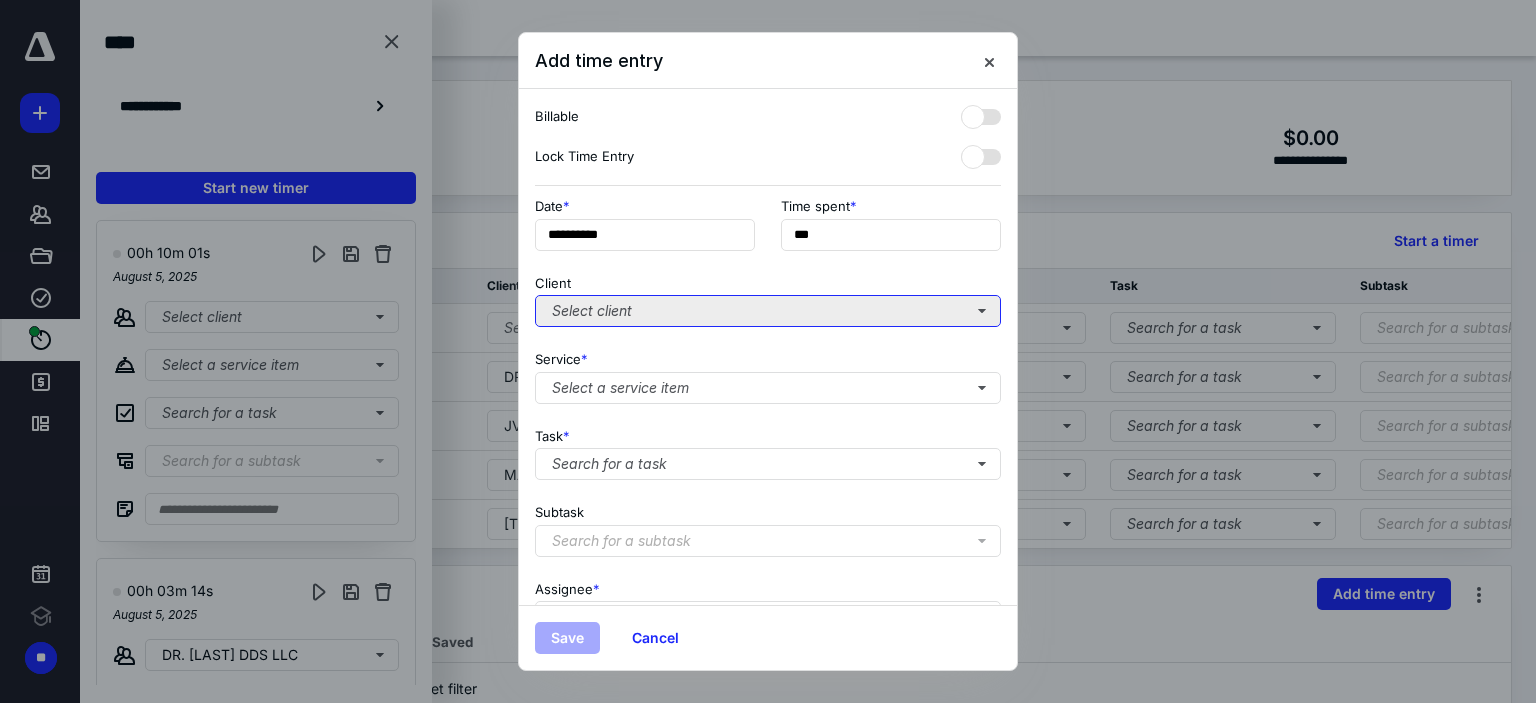 click on "Select client" at bounding box center [768, 311] 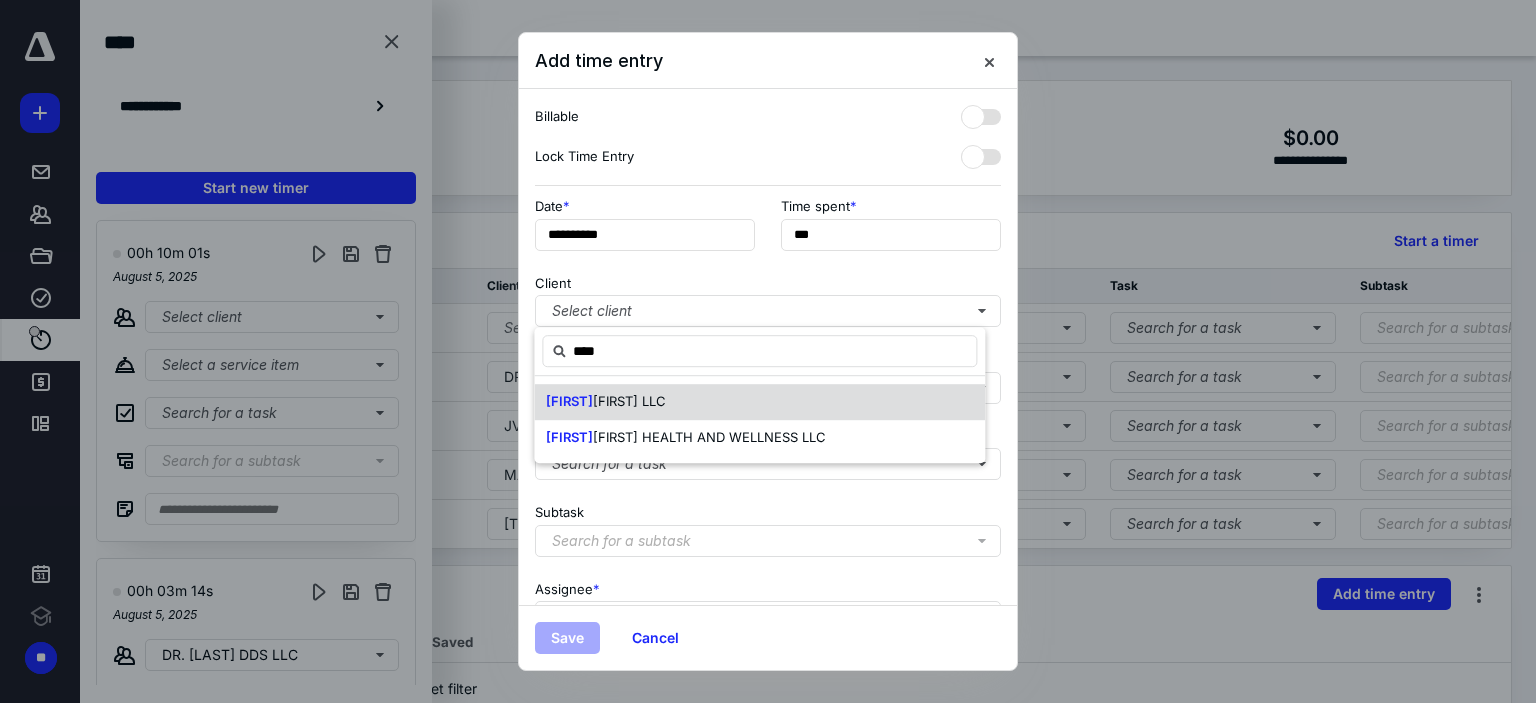 click on "[FIRST] [FIRST] LLC" at bounding box center (759, 402) 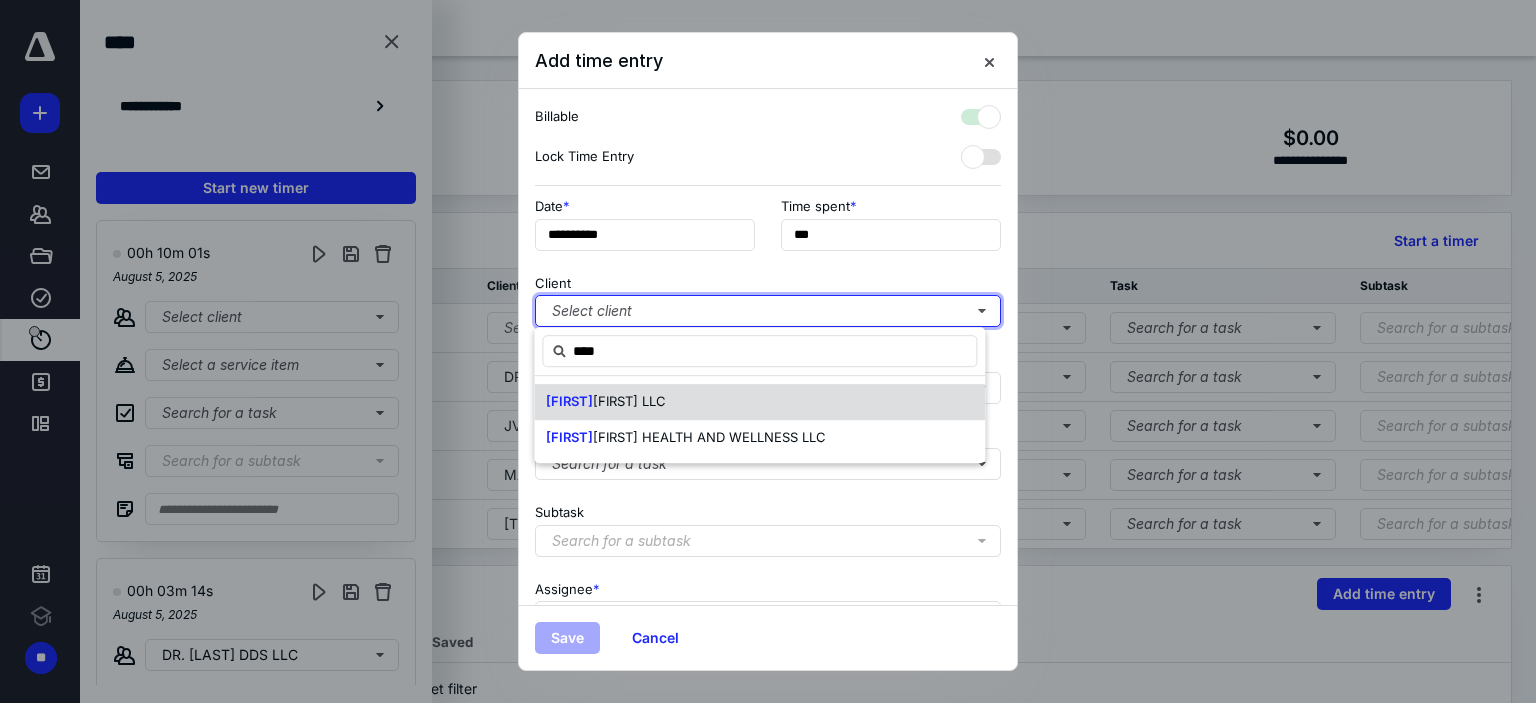 checkbox on "true" 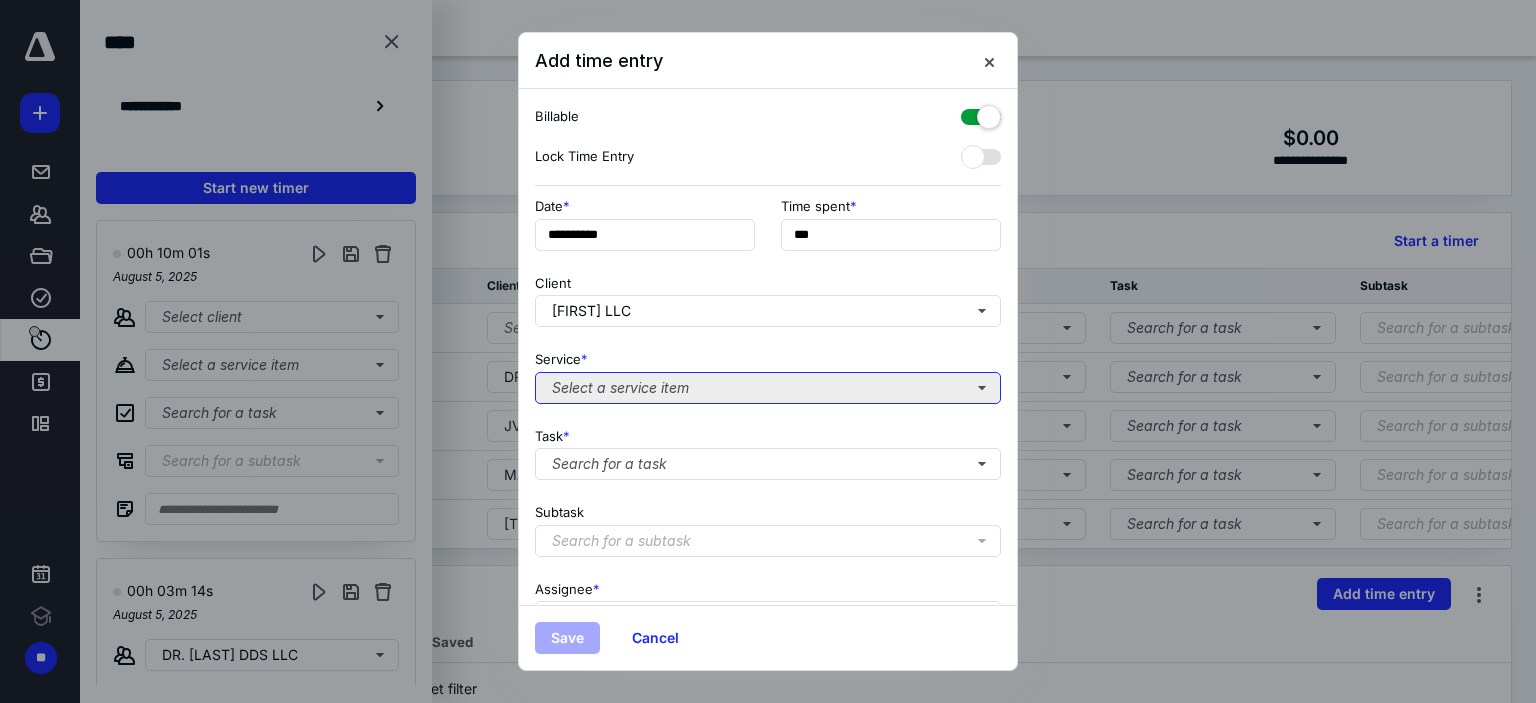 click on "Select a service item" at bounding box center [768, 388] 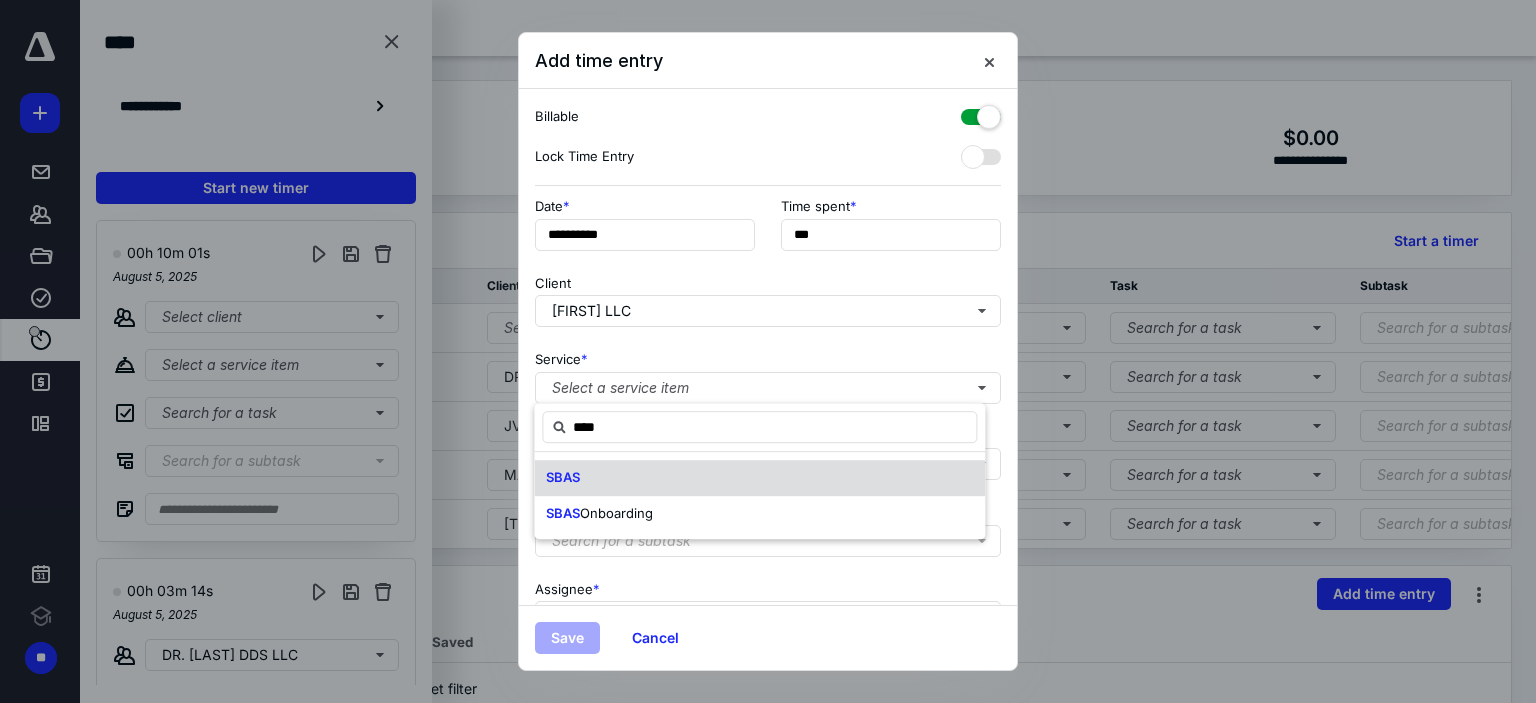click on "SBAS" at bounding box center (759, 478) 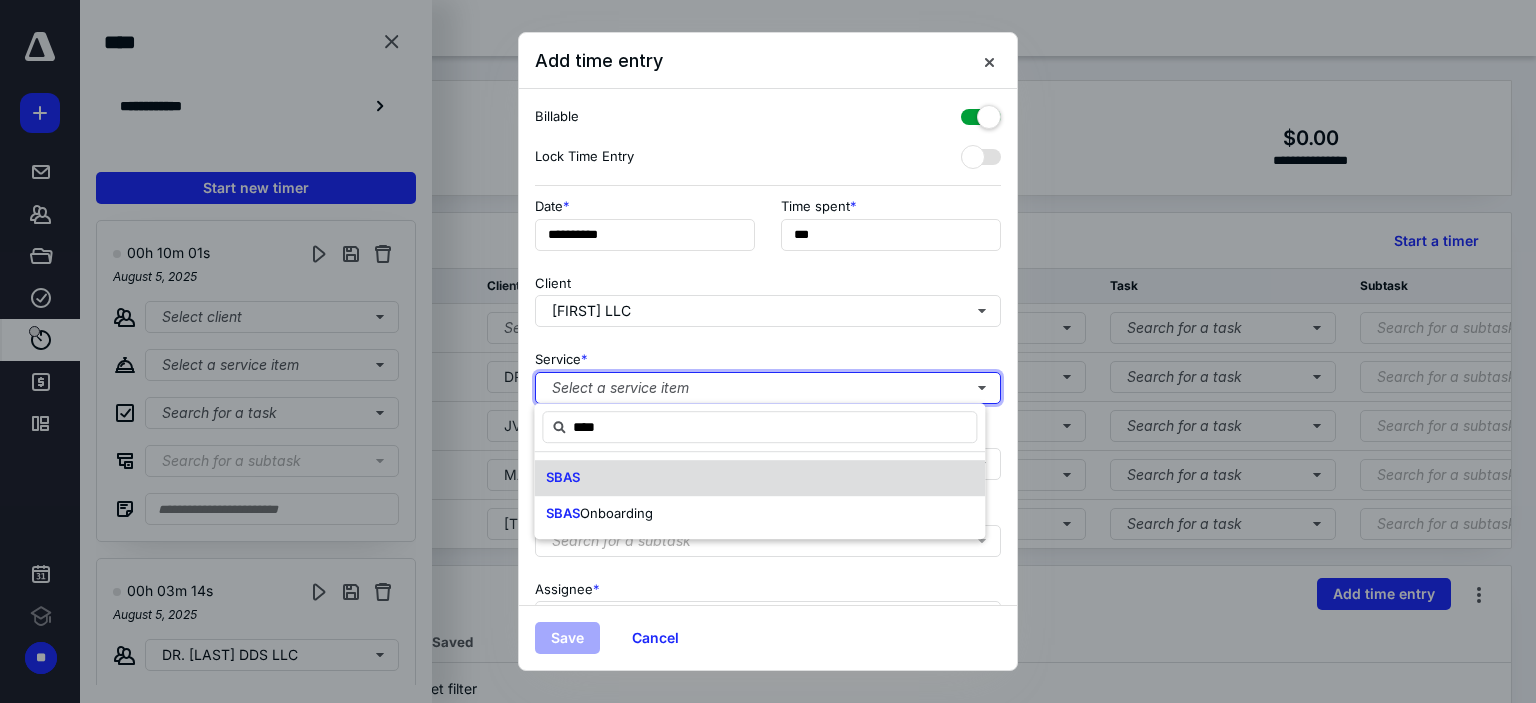type 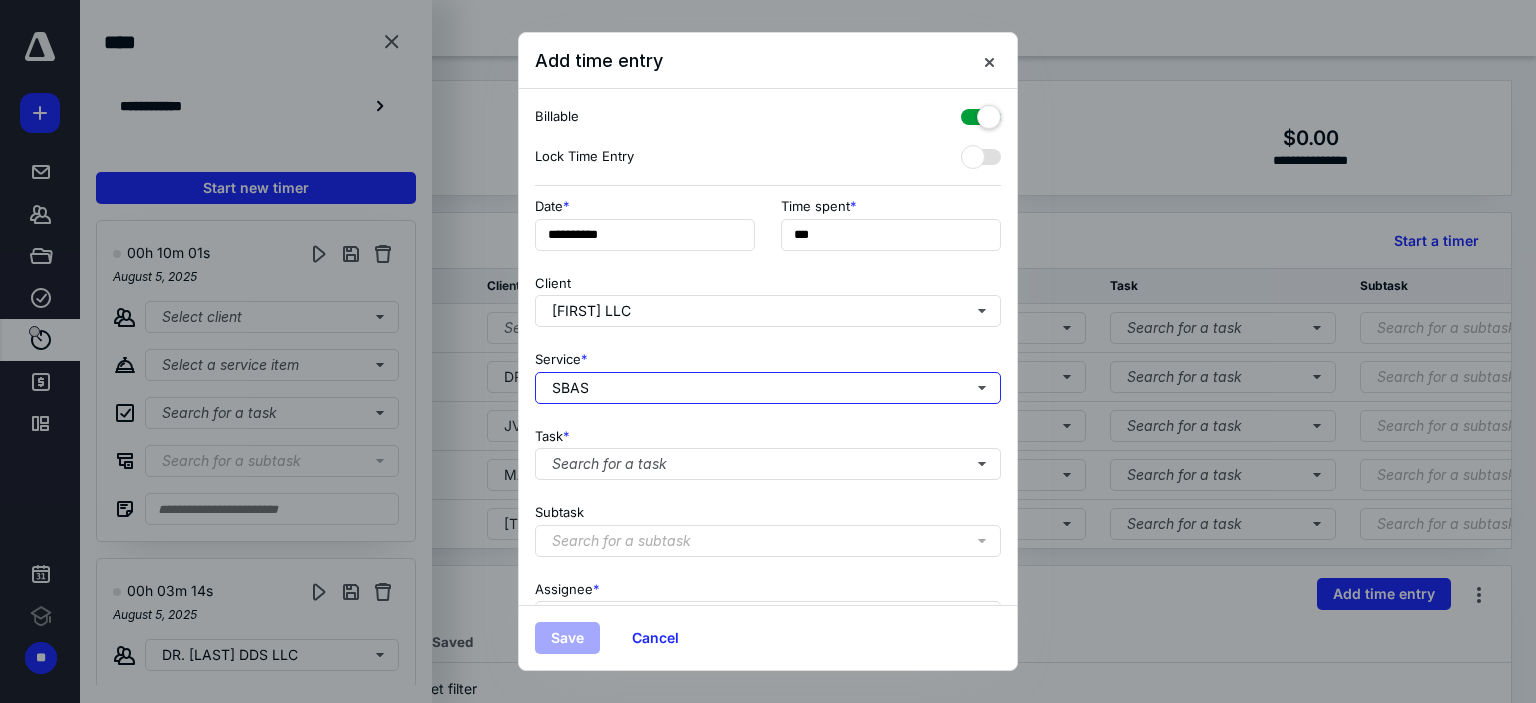 scroll, scrollTop: 197, scrollLeft: 0, axis: vertical 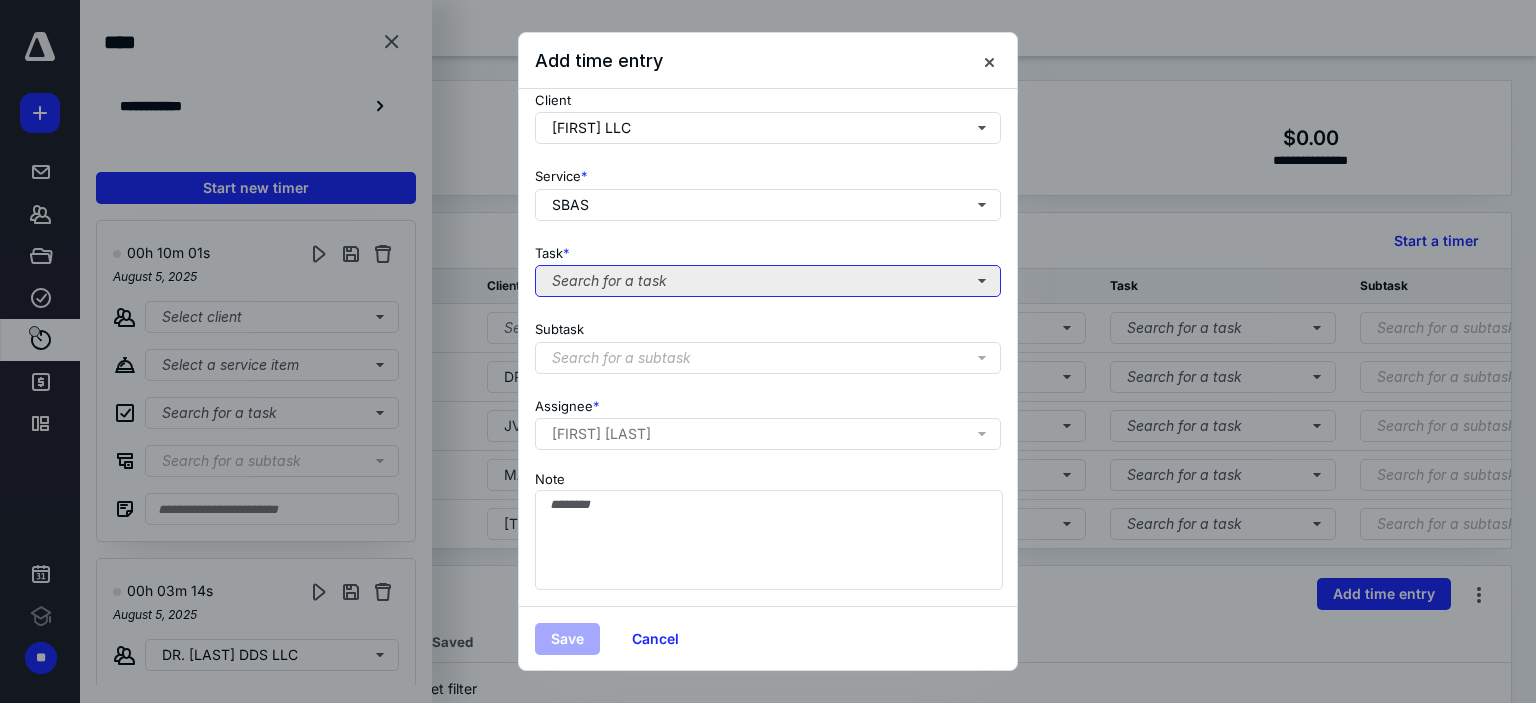 click on "Search for a task" at bounding box center (768, 281) 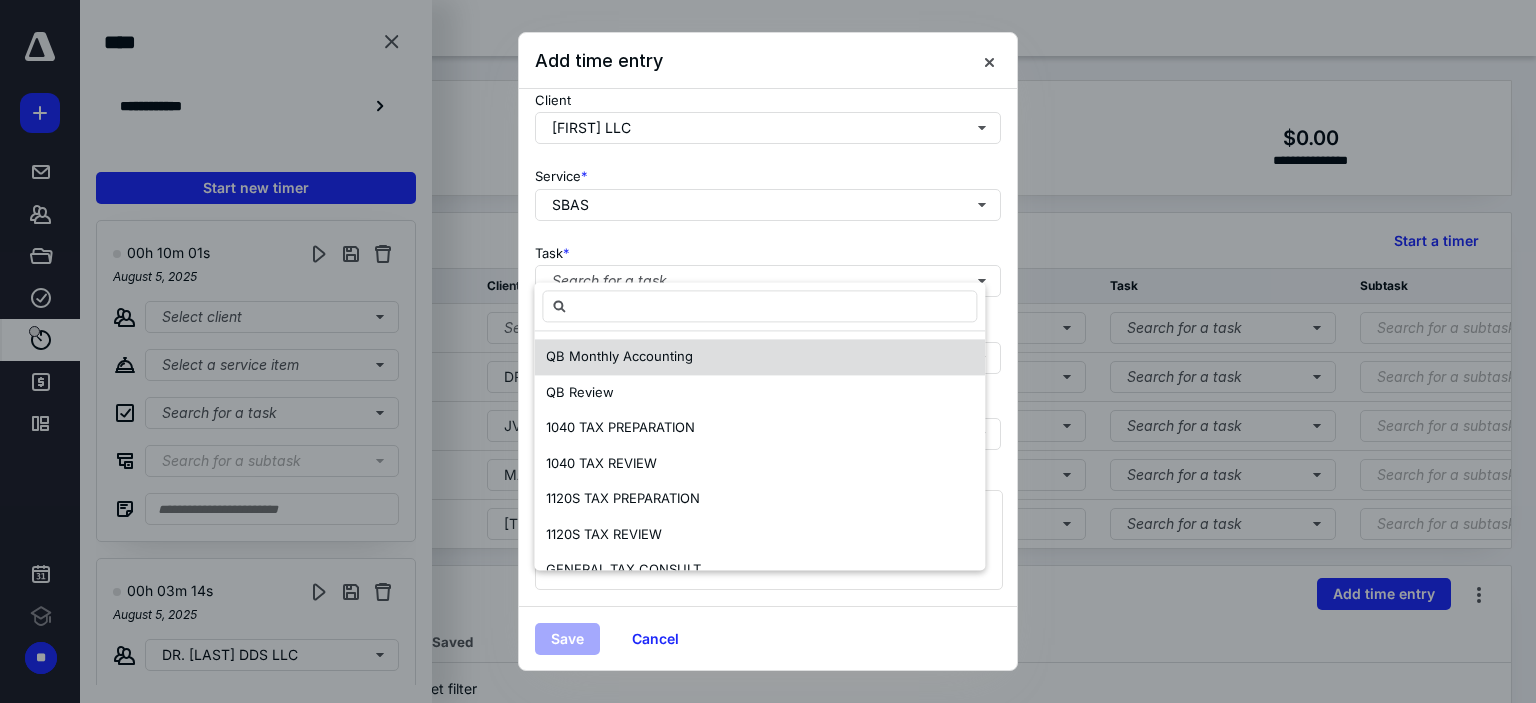 click on "QB Monthly Accounting" at bounding box center (619, 356) 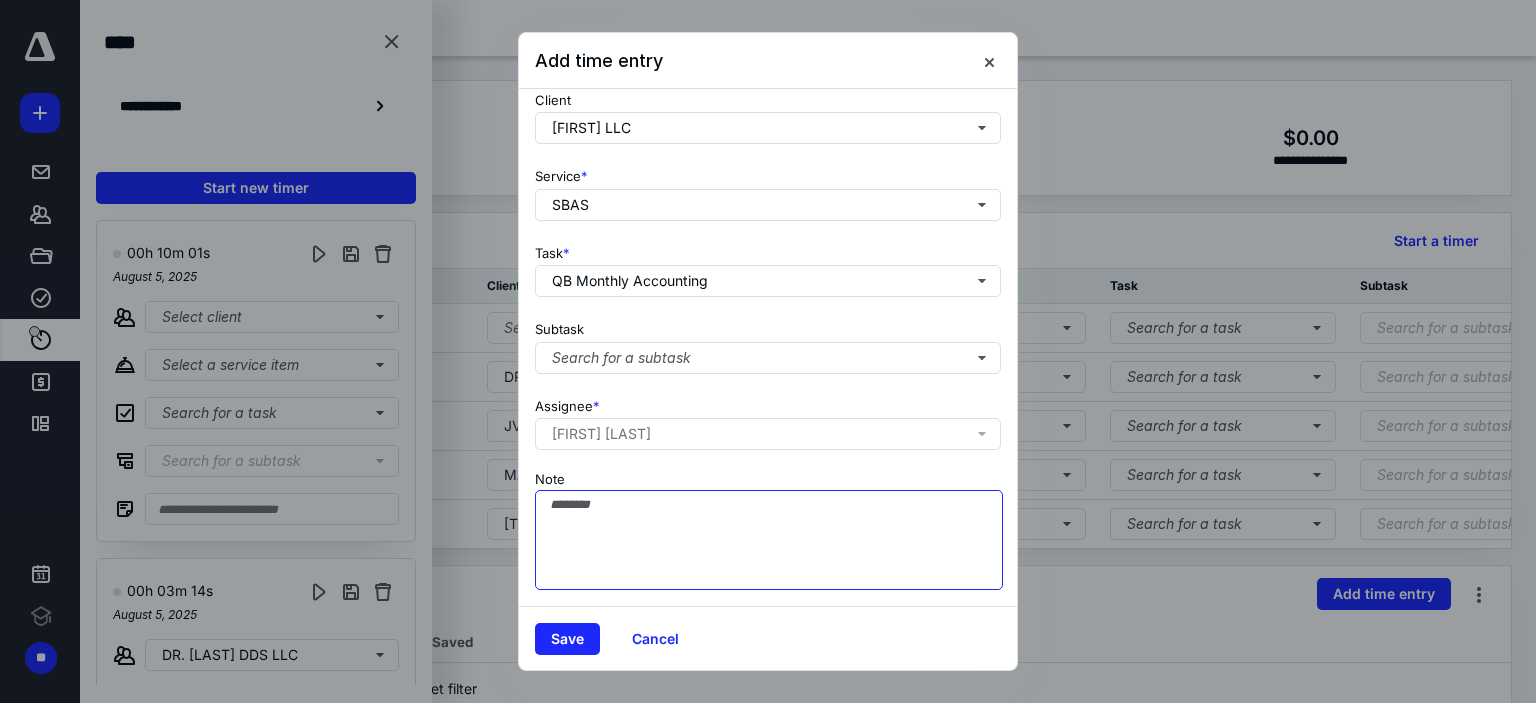 click on "Note" at bounding box center (769, 540) 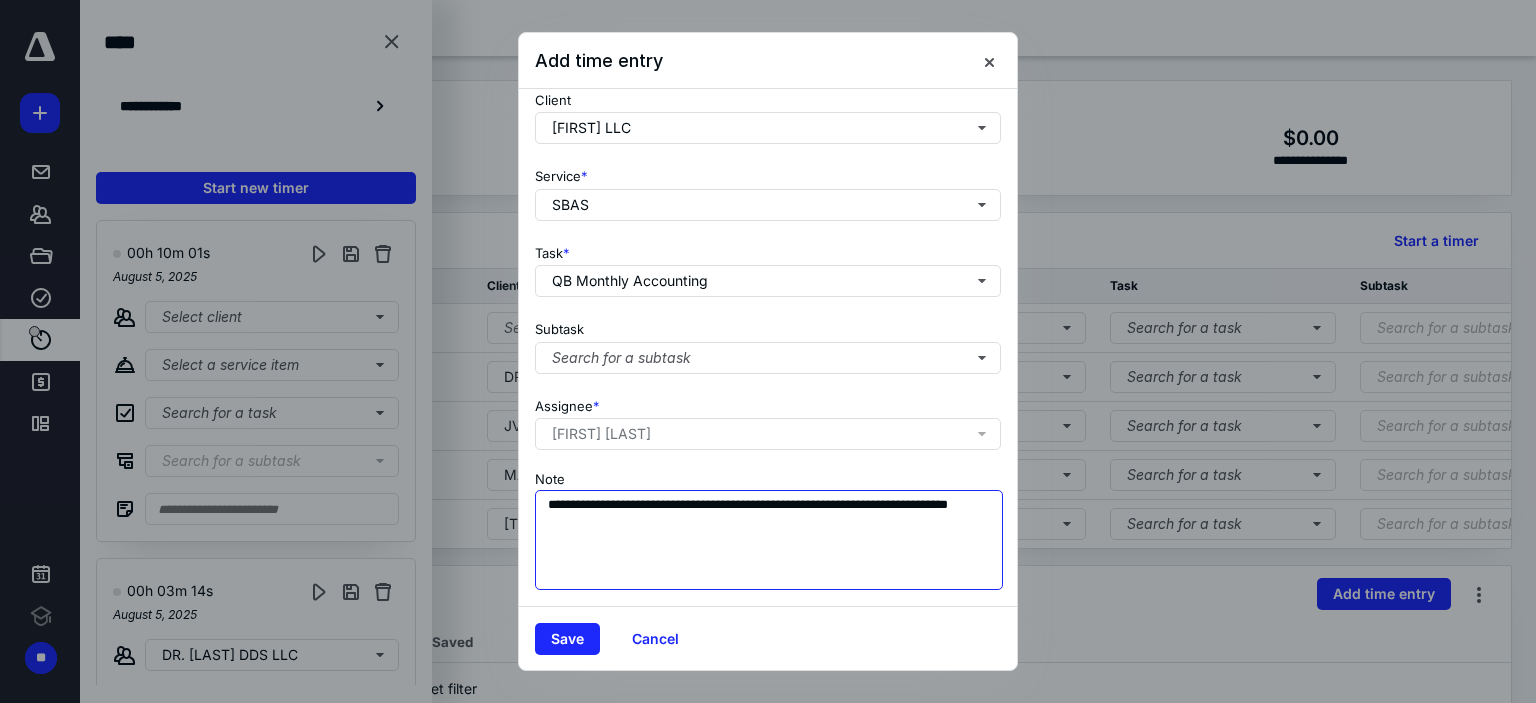 type on "**********" 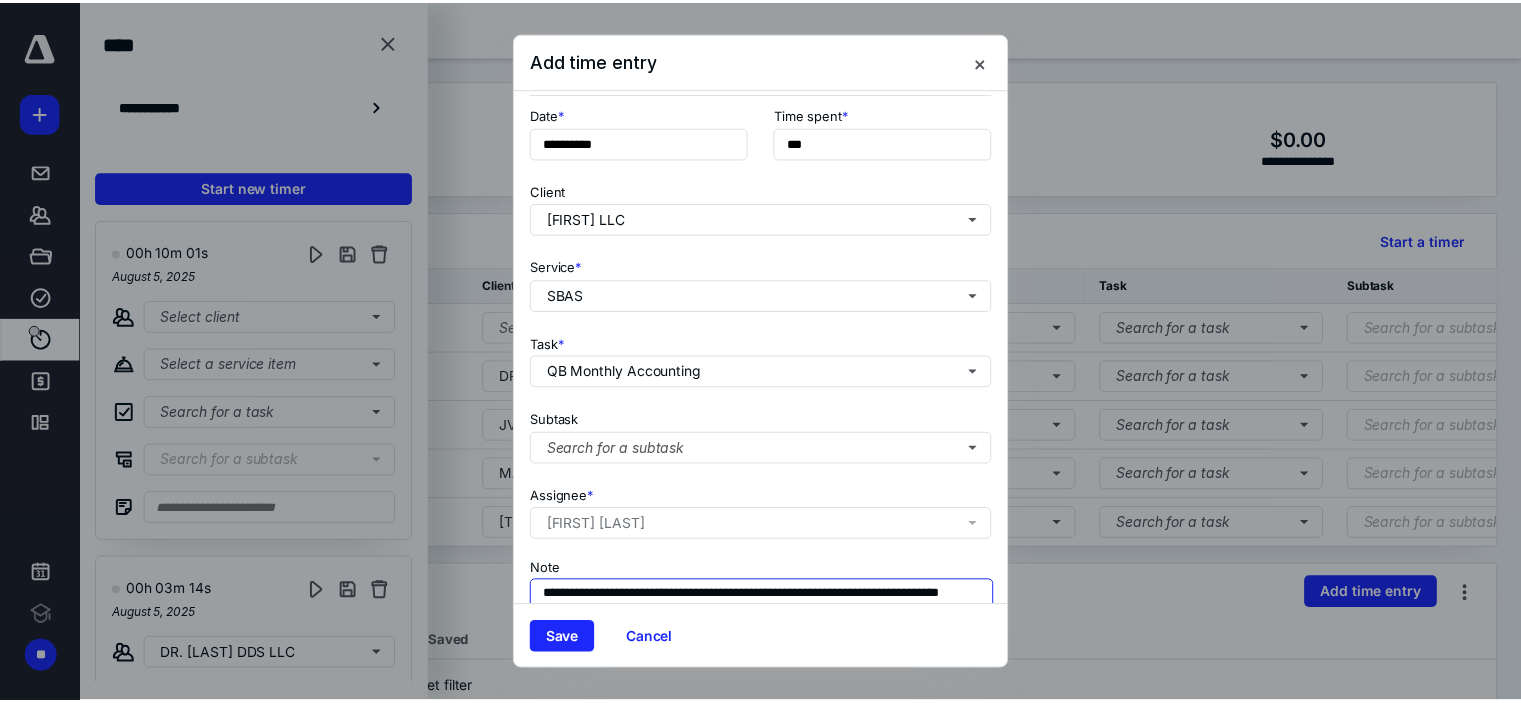 scroll, scrollTop: 0, scrollLeft: 0, axis: both 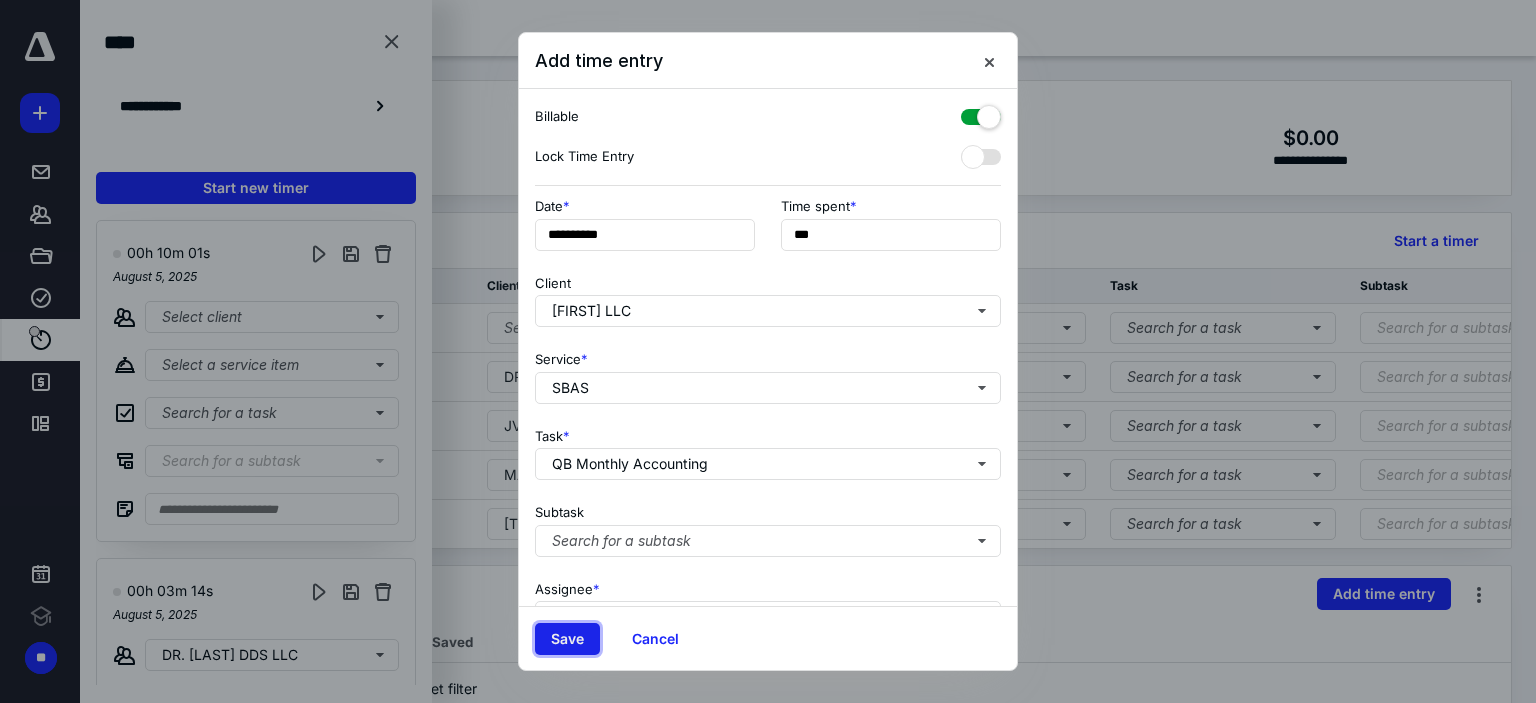 click on "Save" at bounding box center [567, 639] 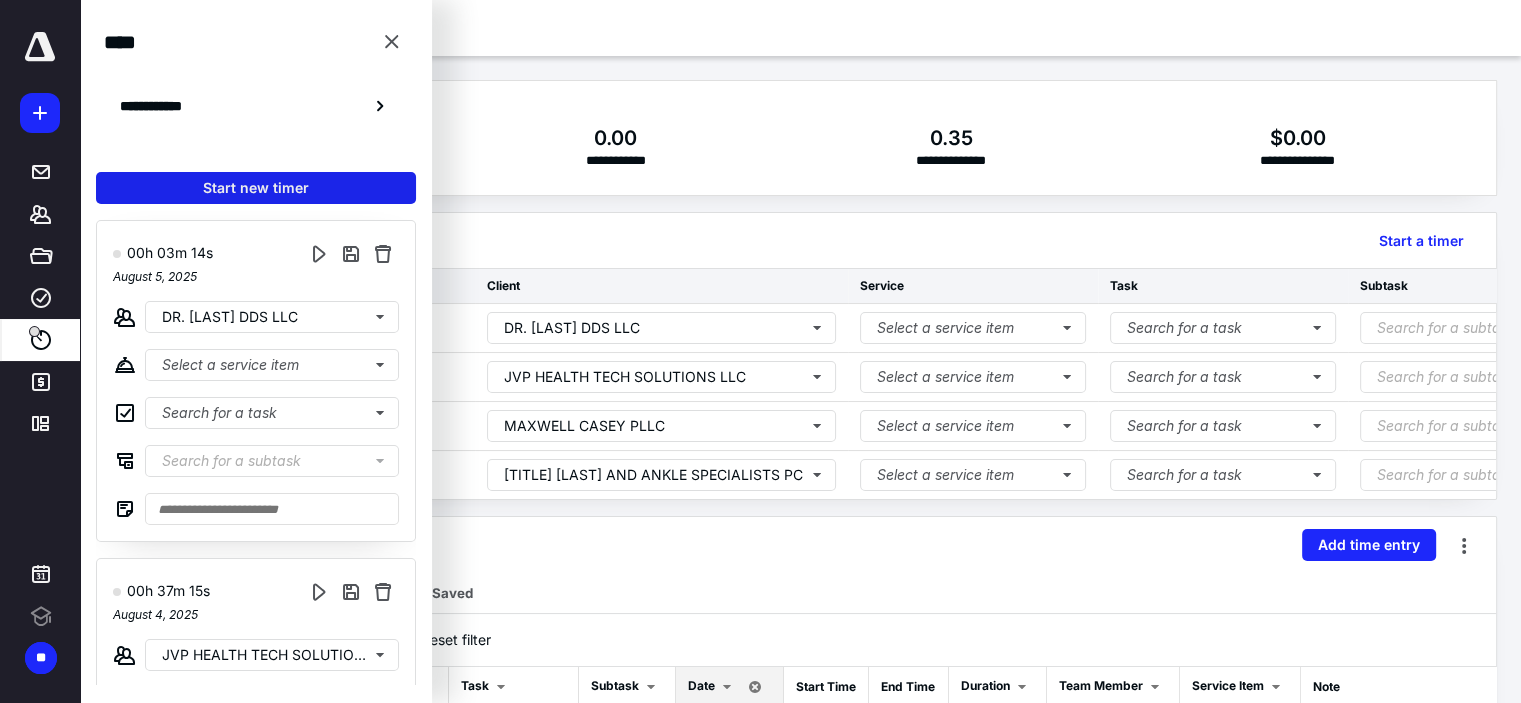 click on "Start new timer" at bounding box center (256, 188) 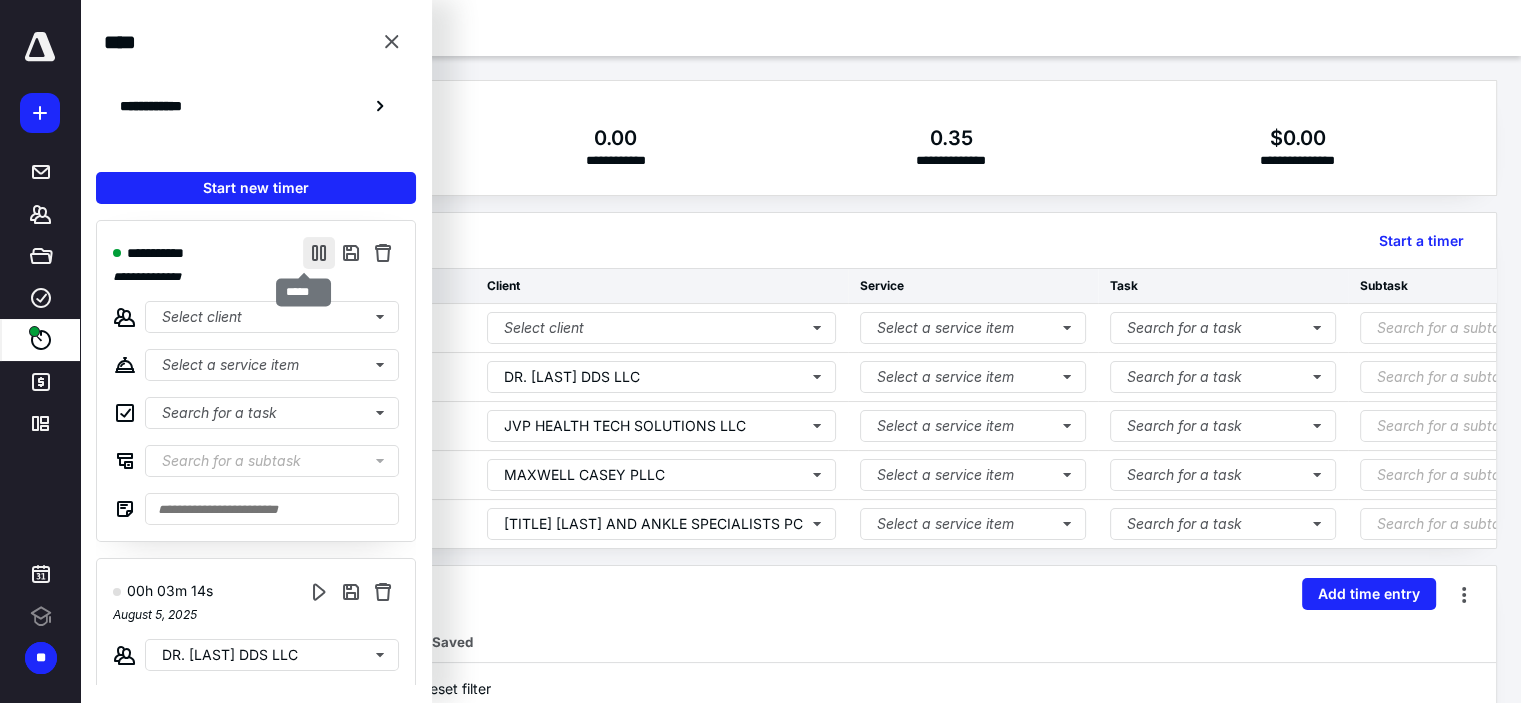 click at bounding box center [319, 253] 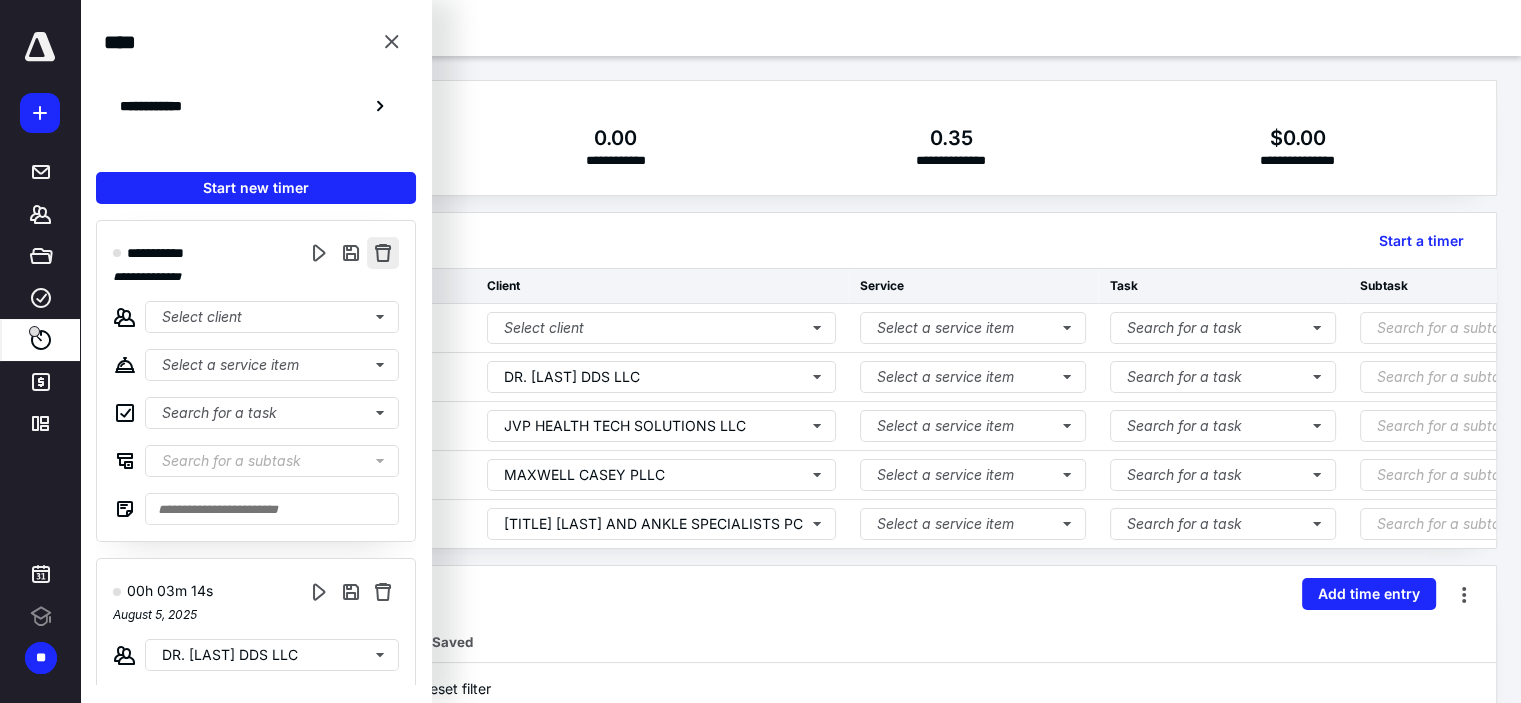 click at bounding box center (383, 253) 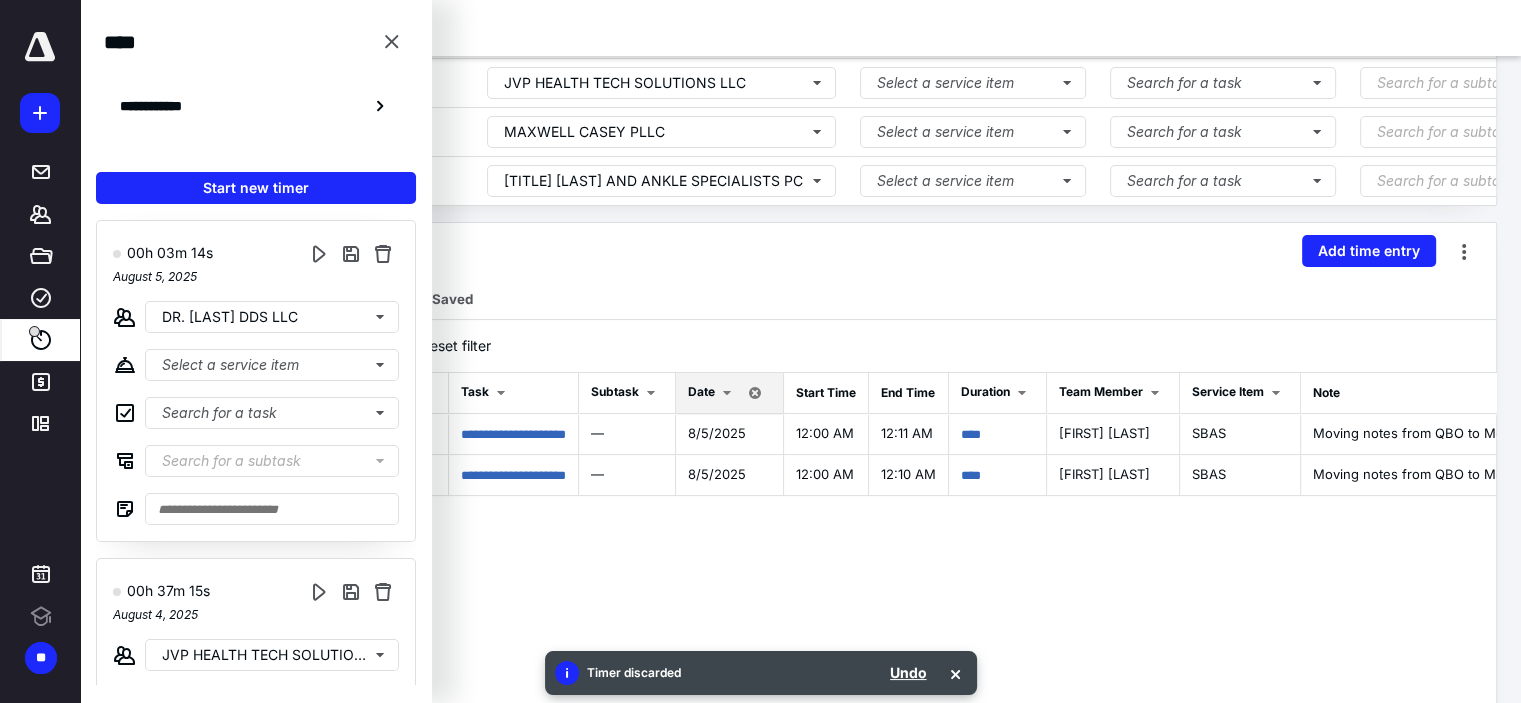 scroll, scrollTop: 472, scrollLeft: 0, axis: vertical 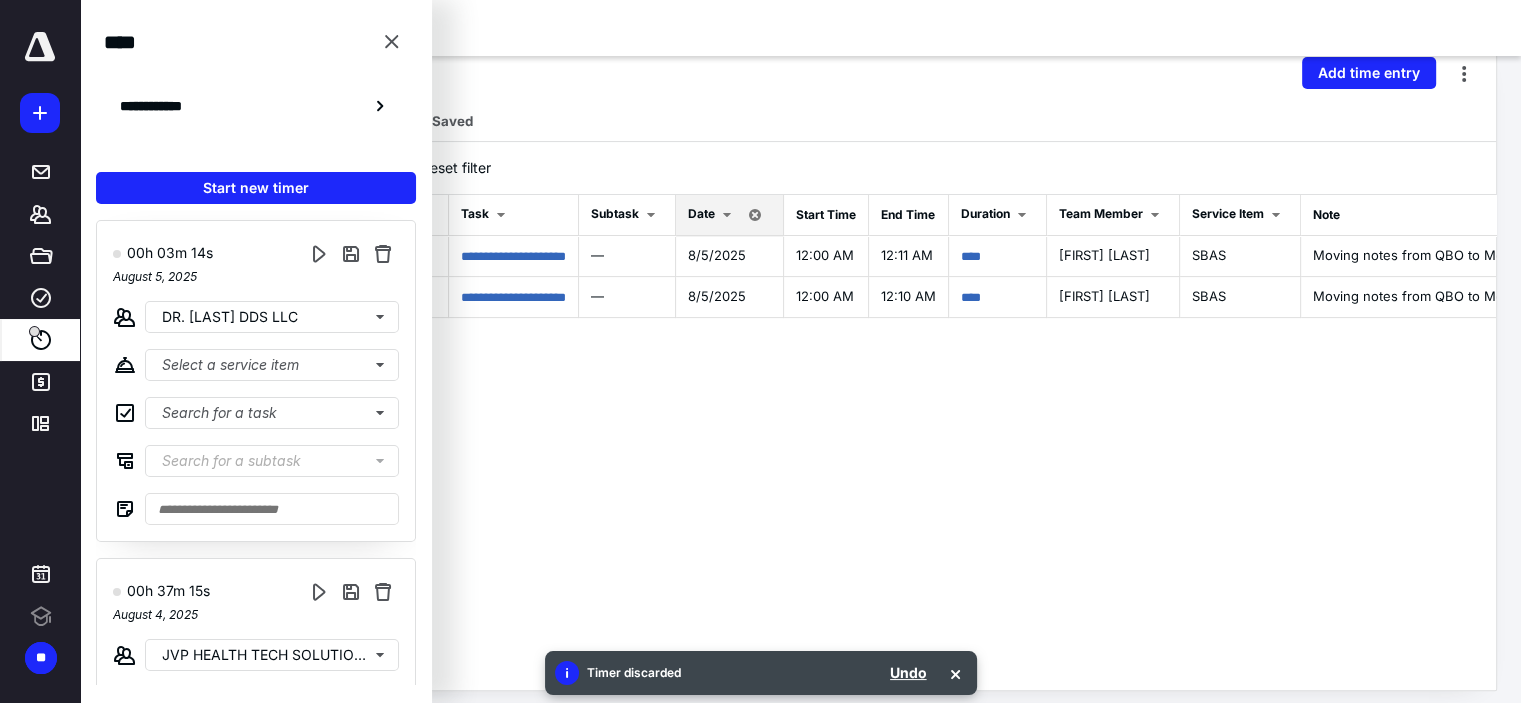 click at bounding box center [727, 215] 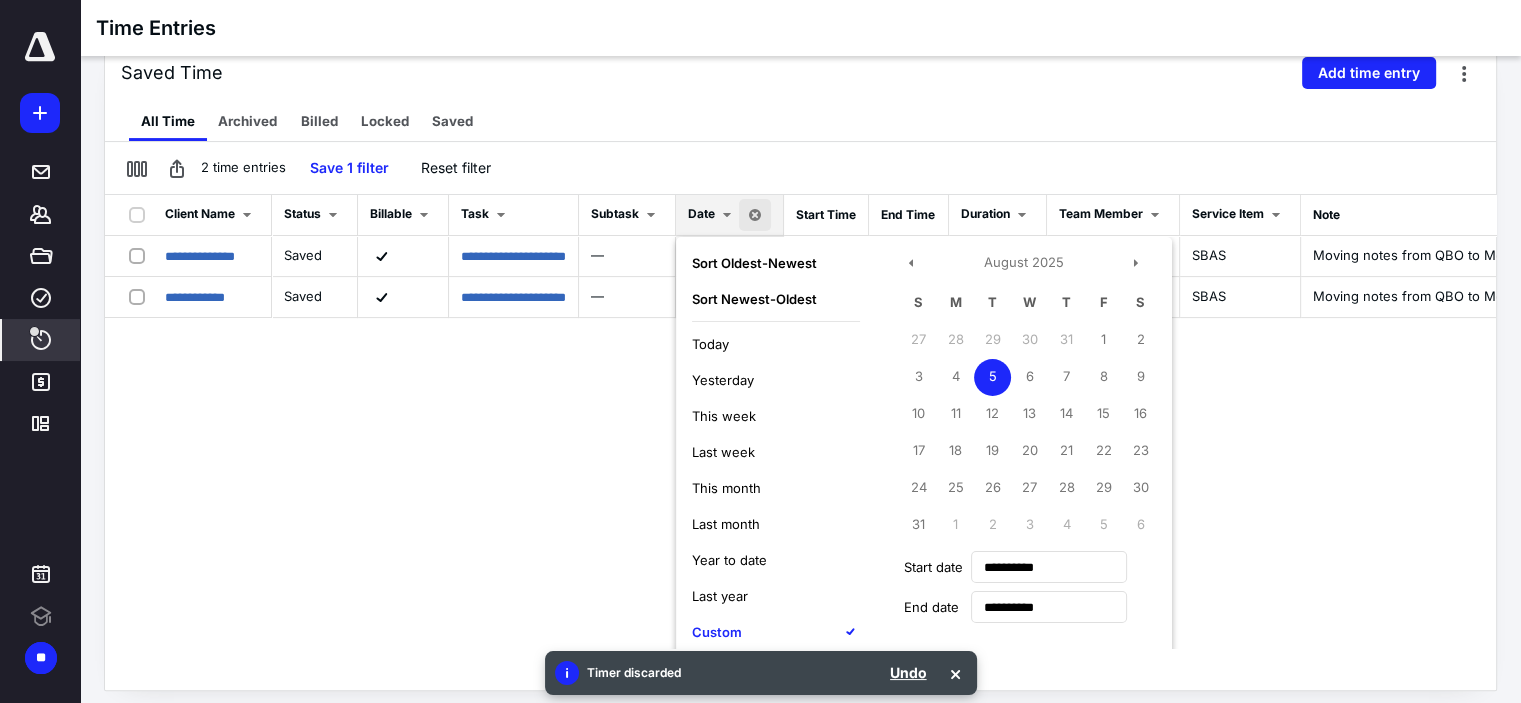 click on "Today" at bounding box center (710, 344) 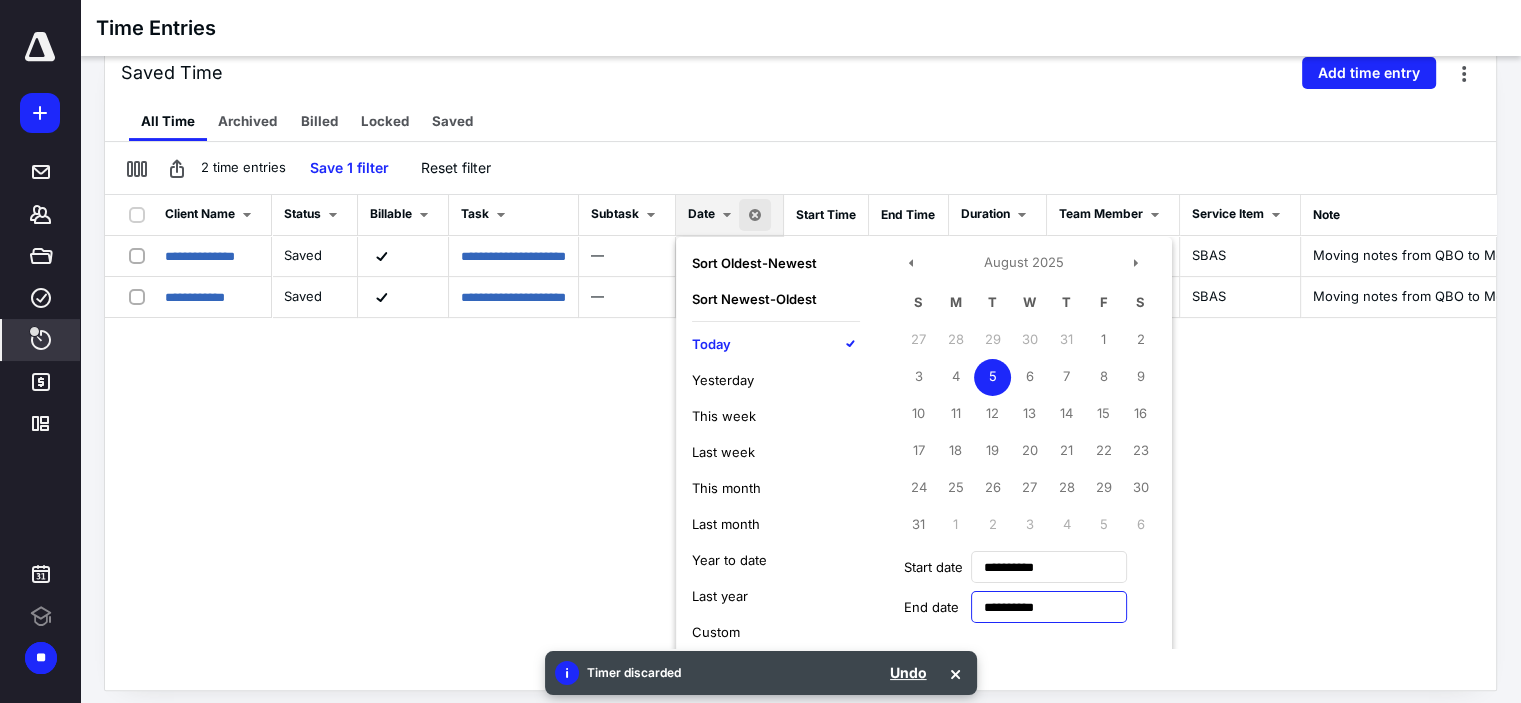 click on "**********" at bounding box center [1049, 607] 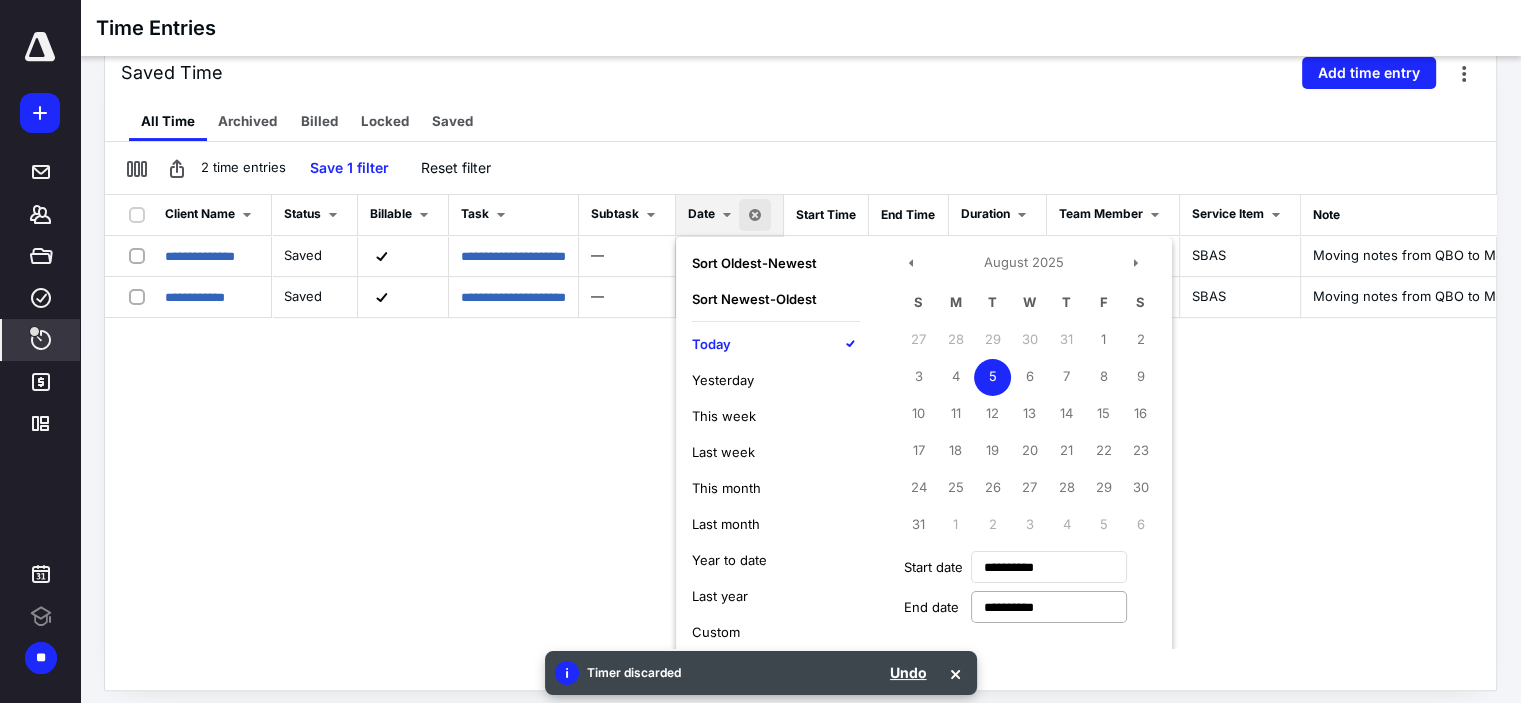 type 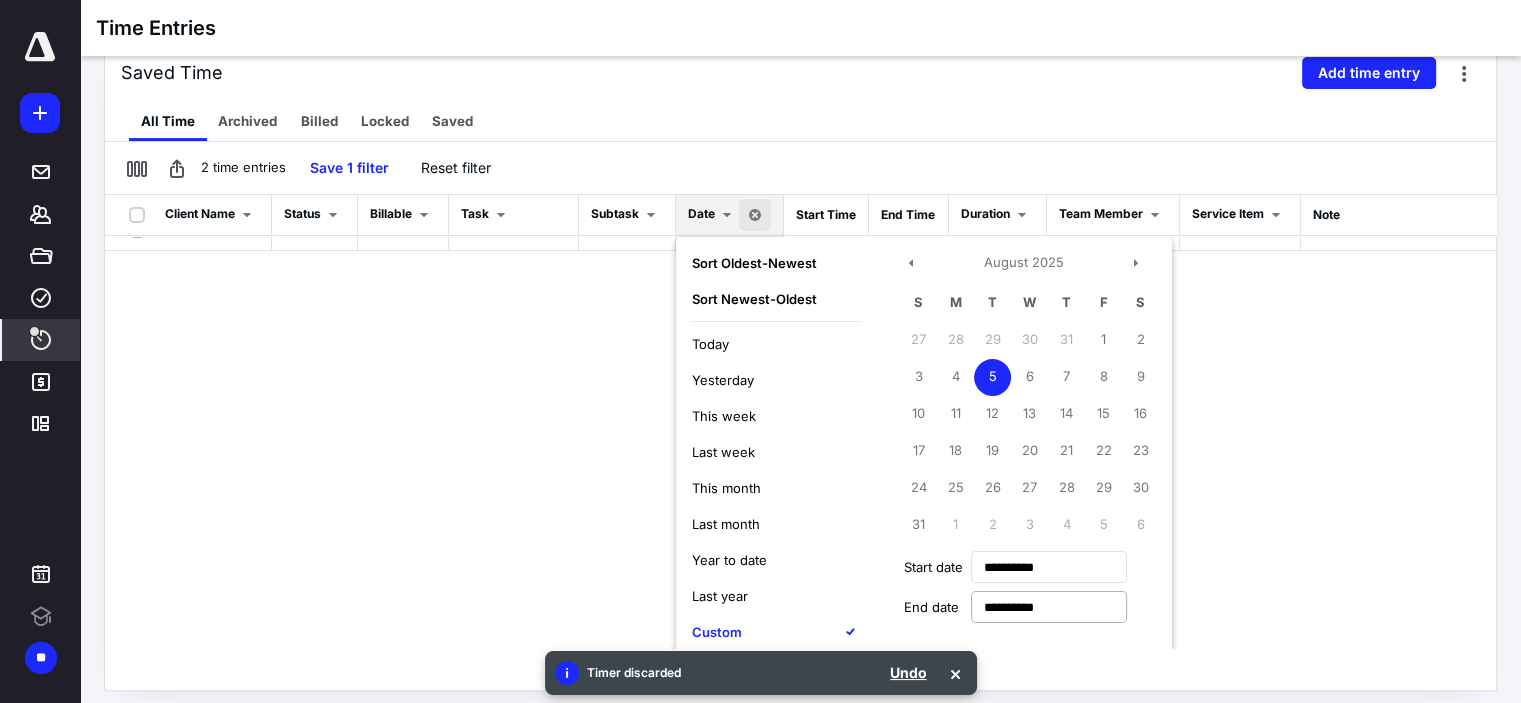 click on "Apply" at bounding box center [728, 683] 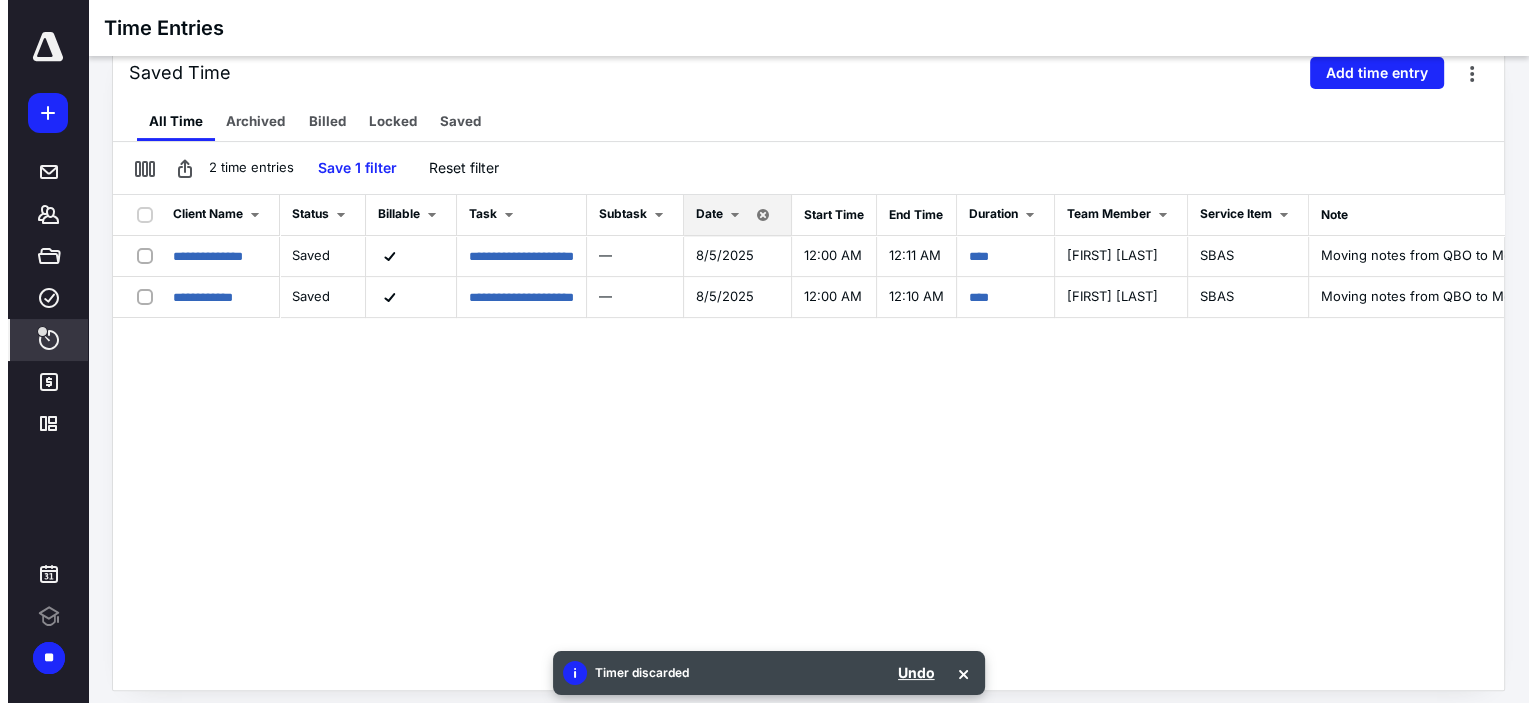 scroll, scrollTop: 0, scrollLeft: 0, axis: both 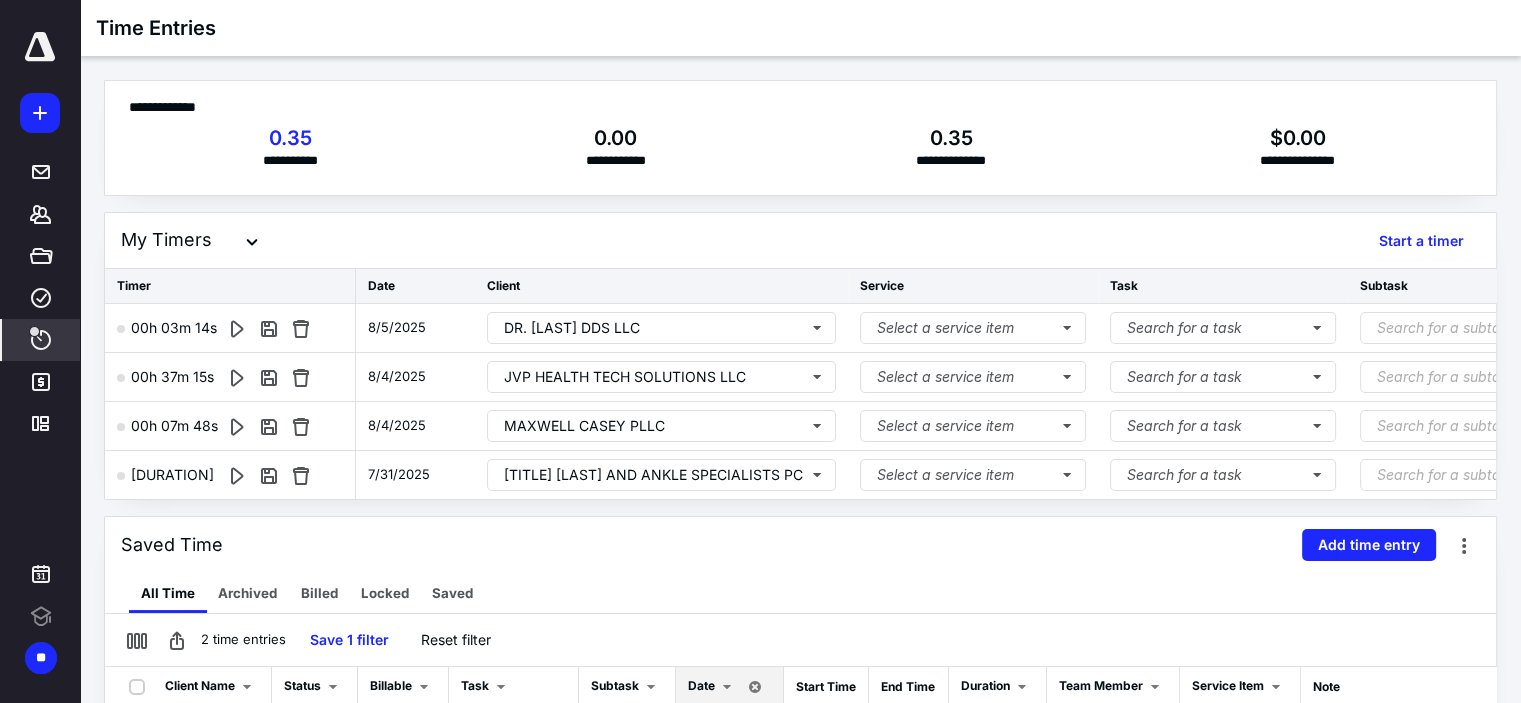 click 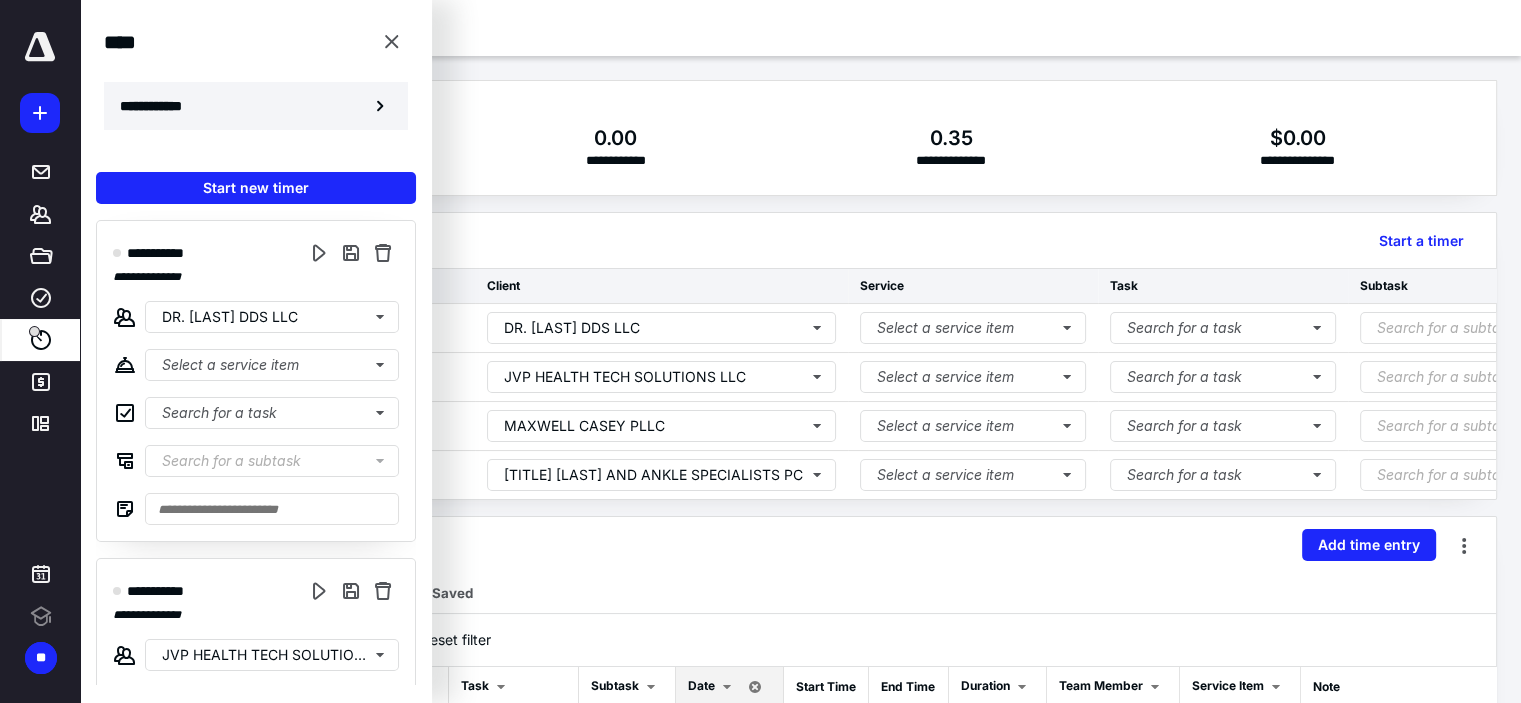 click on "**********" at bounding box center (256, 106) 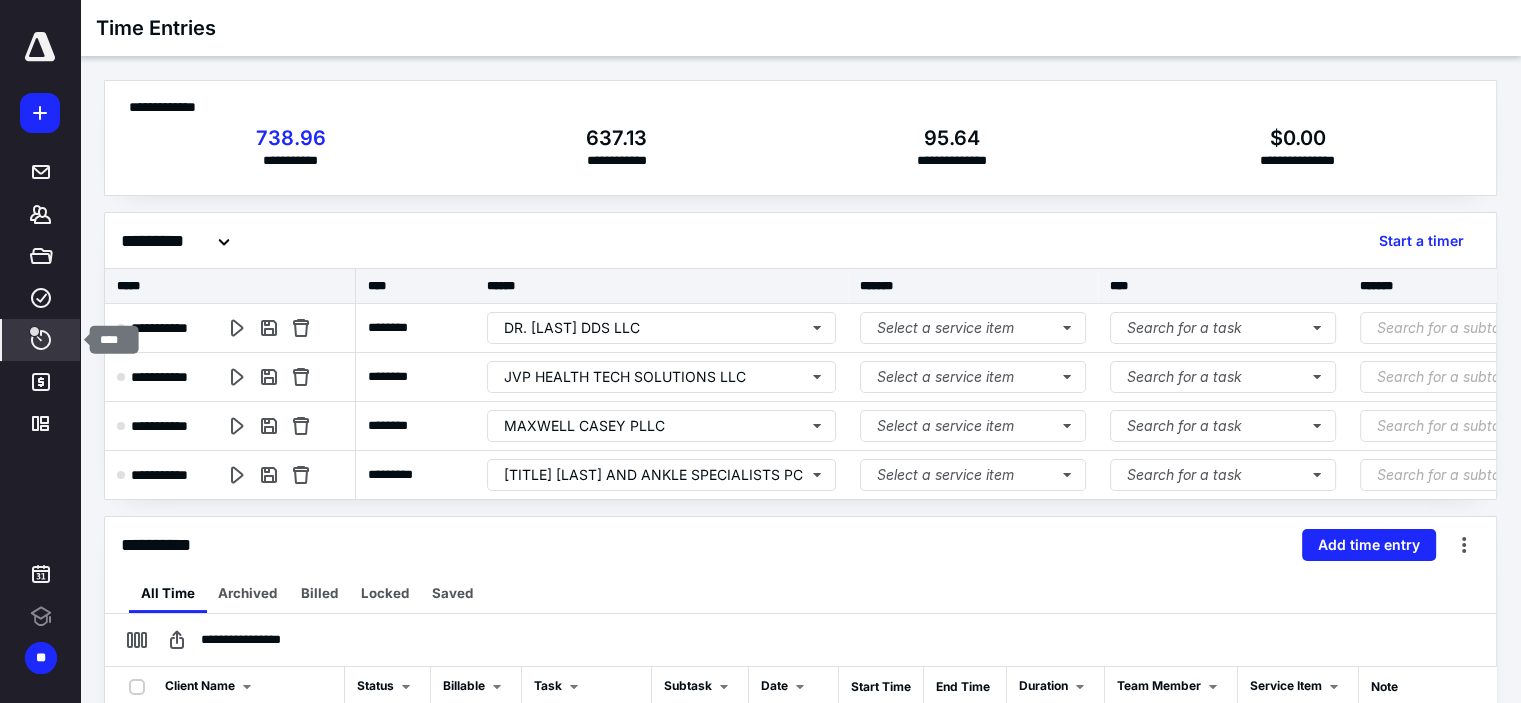 click on "****" at bounding box center [41, 340] 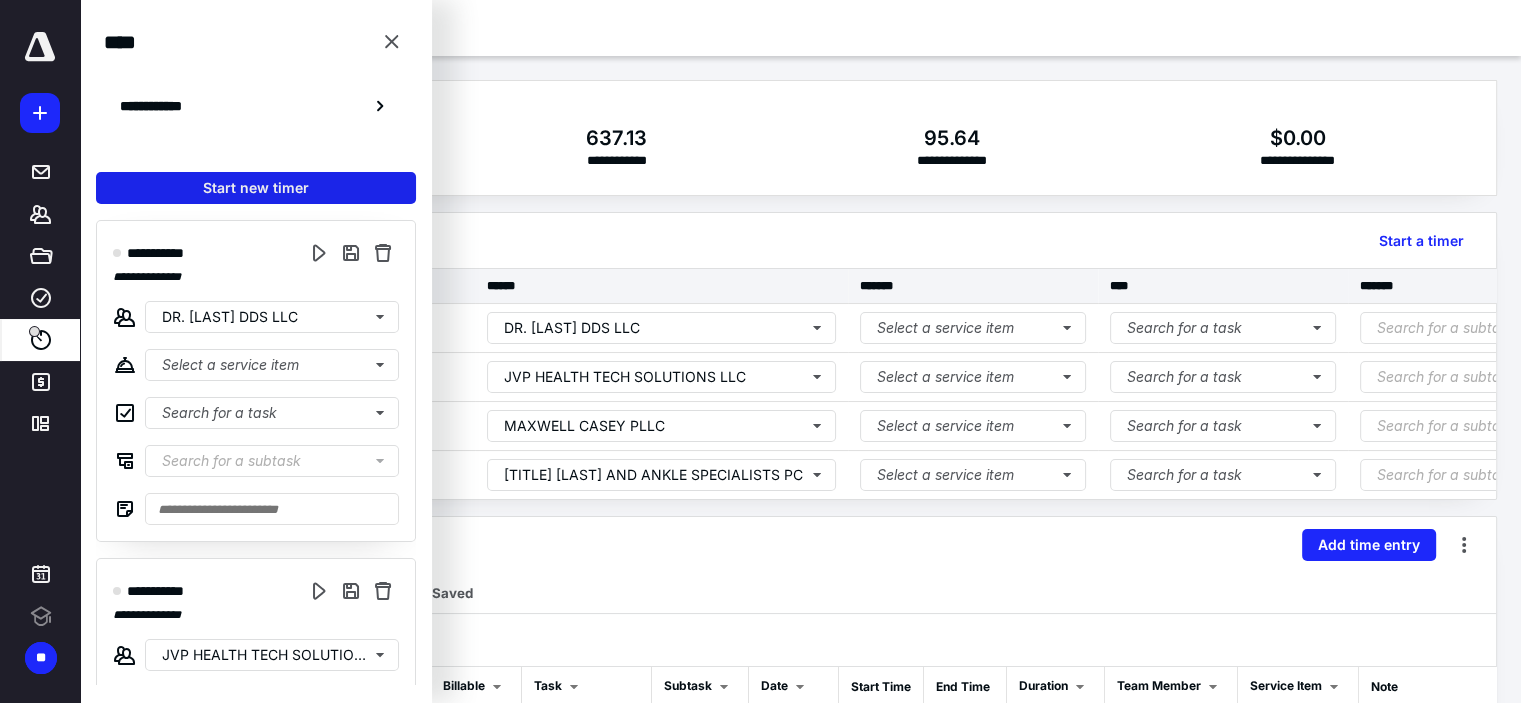 click on "Start new timer" at bounding box center (256, 188) 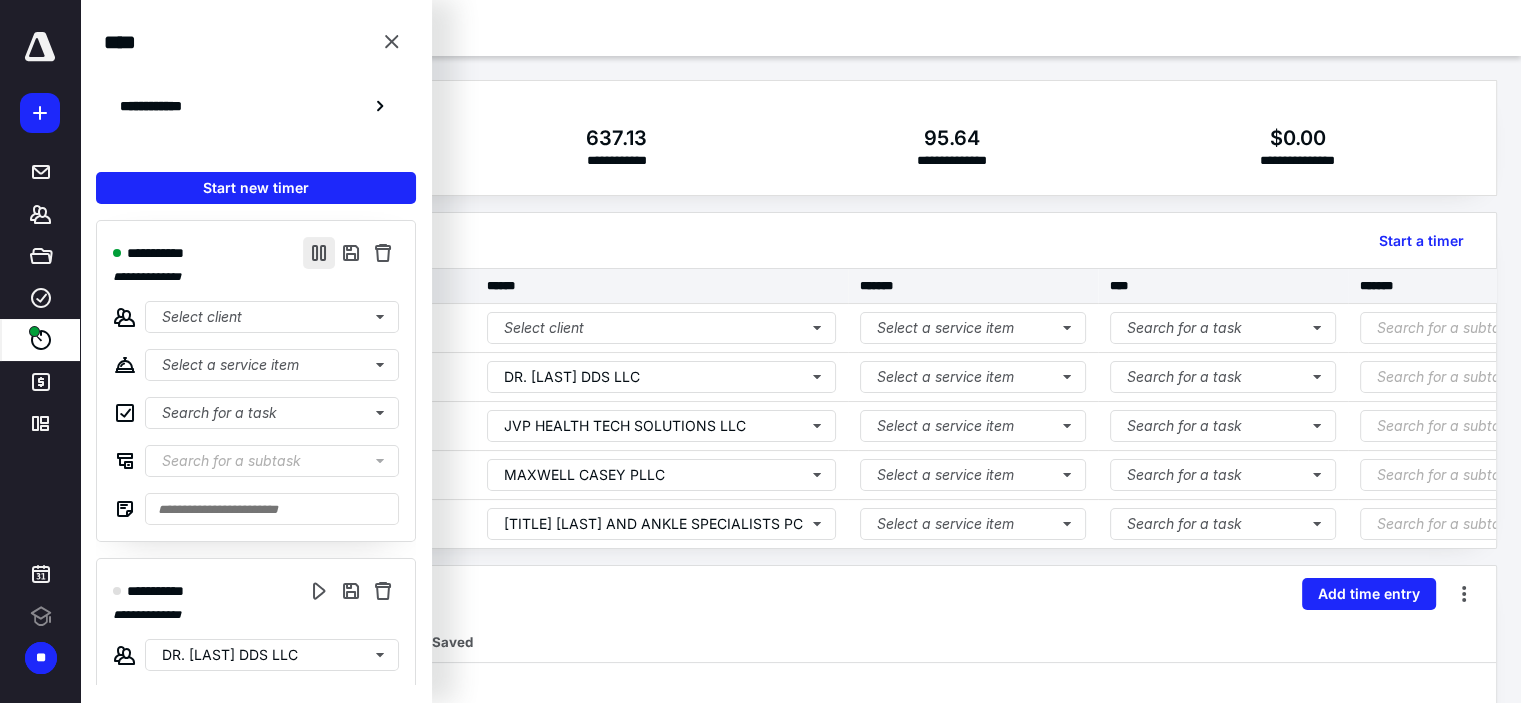 click at bounding box center [319, 253] 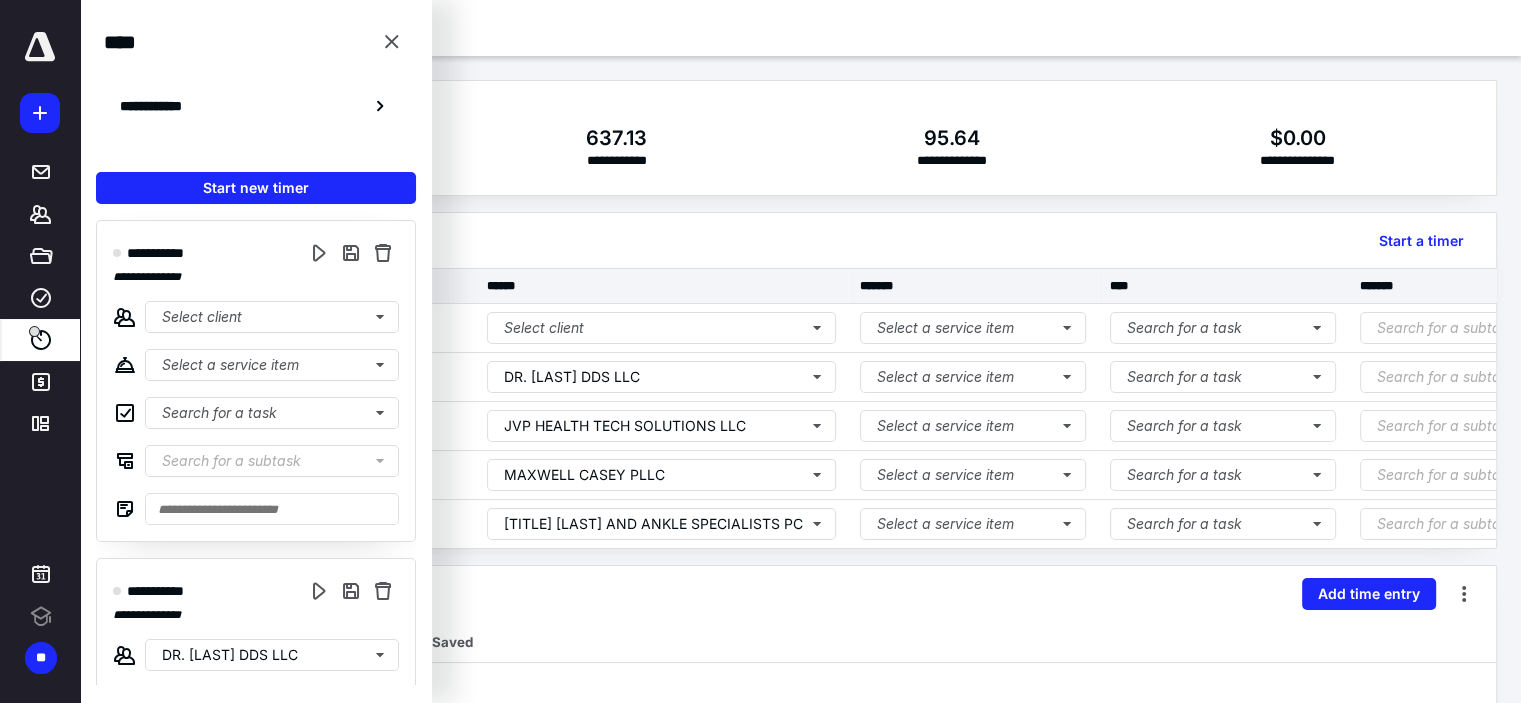 click on "********* Start a timer" at bounding box center [800, 241] 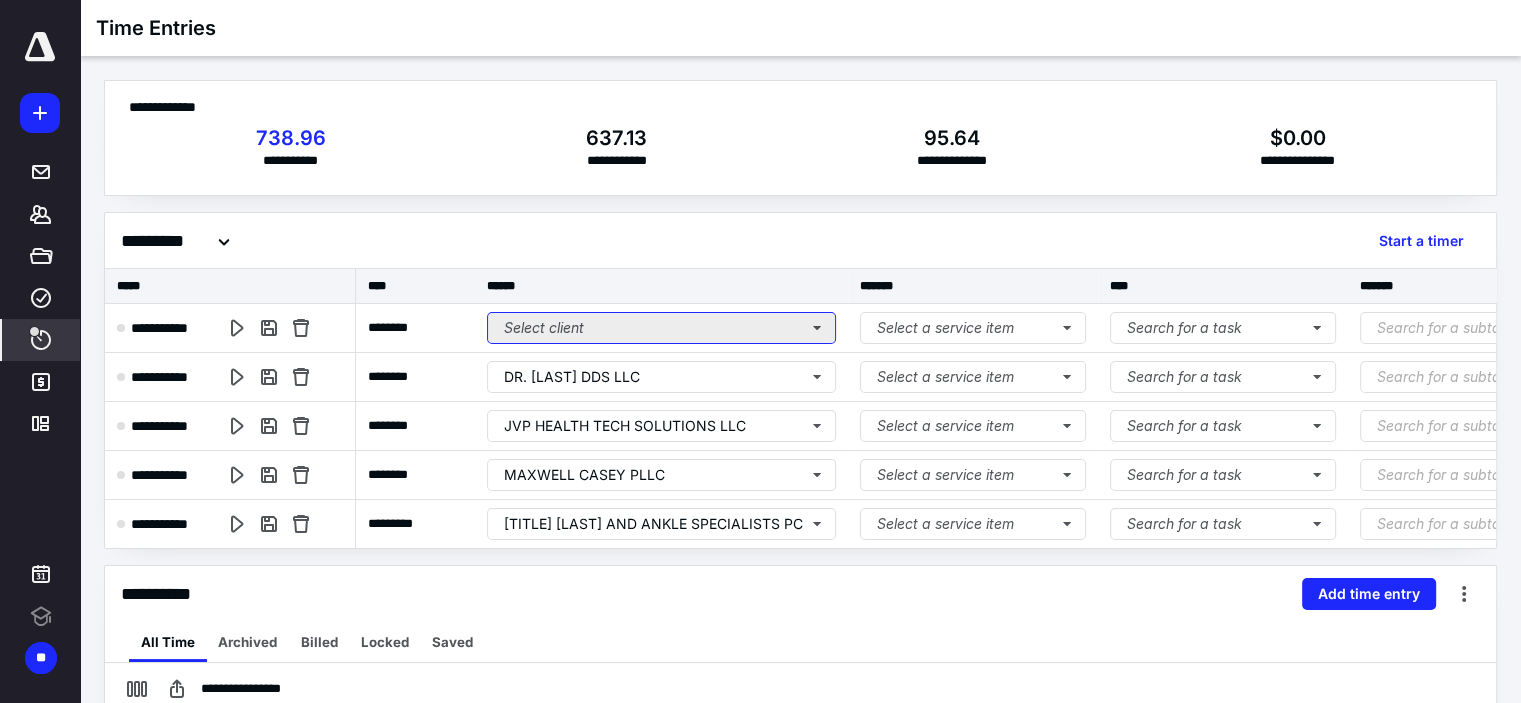 click on "Select client" at bounding box center [661, 328] 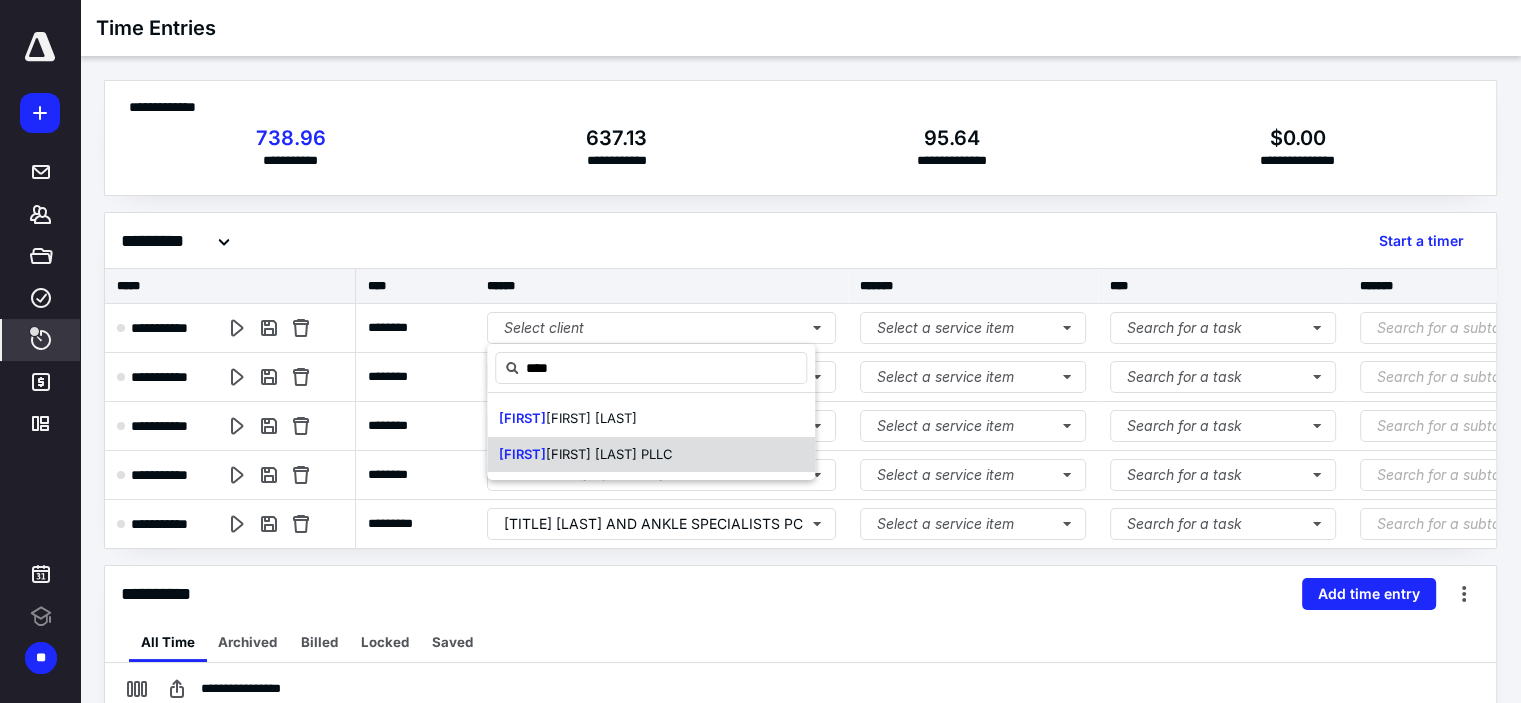 click on "[FIRST] [LAST] PLLC" at bounding box center [609, 454] 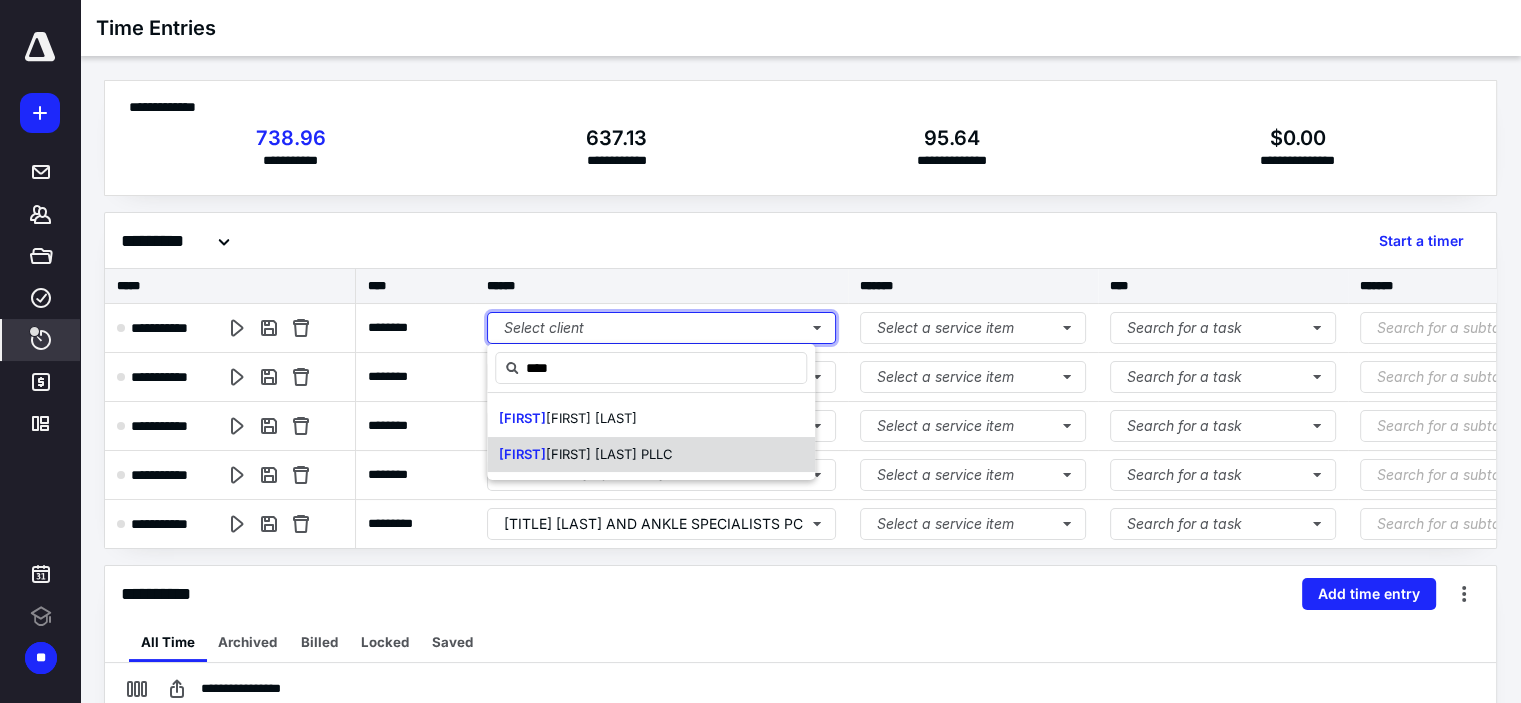 type 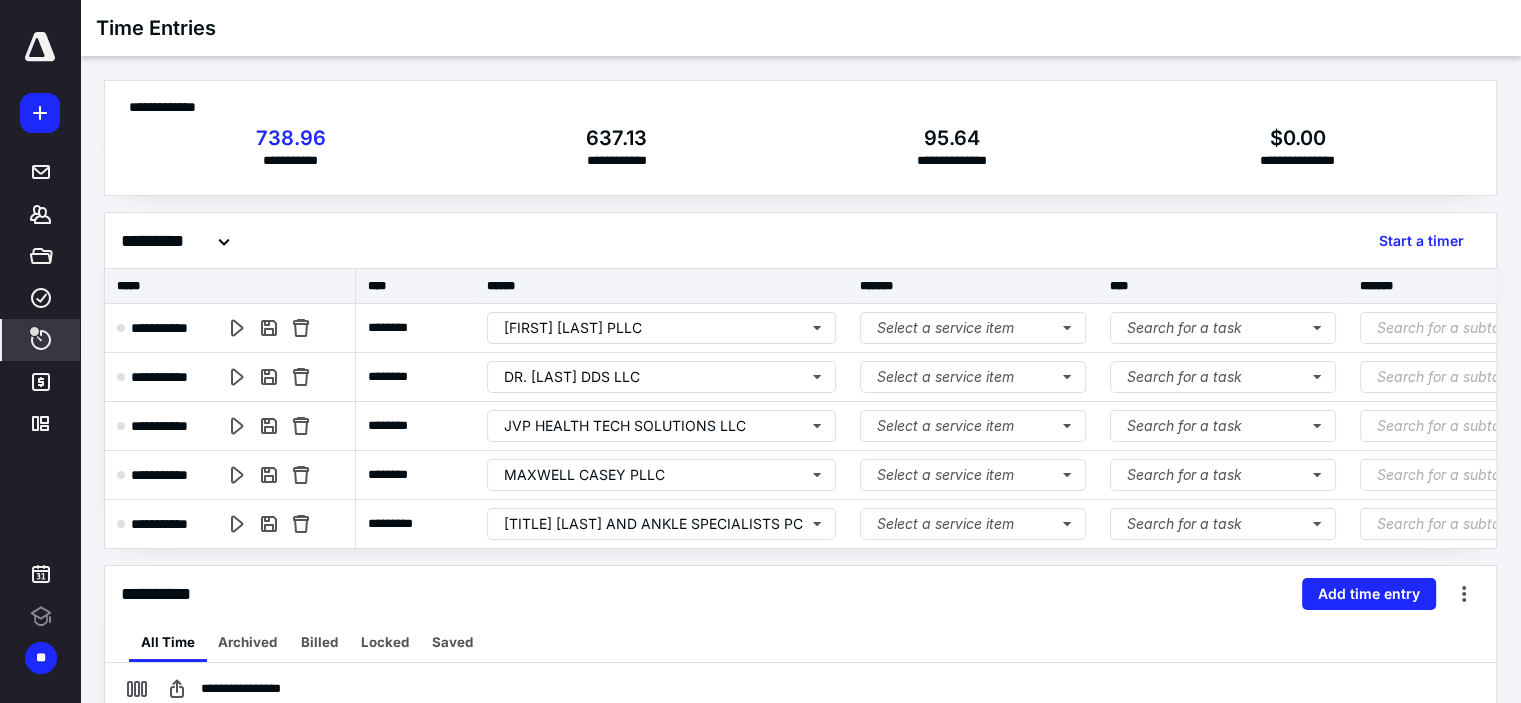 click on "****" at bounding box center (41, 340) 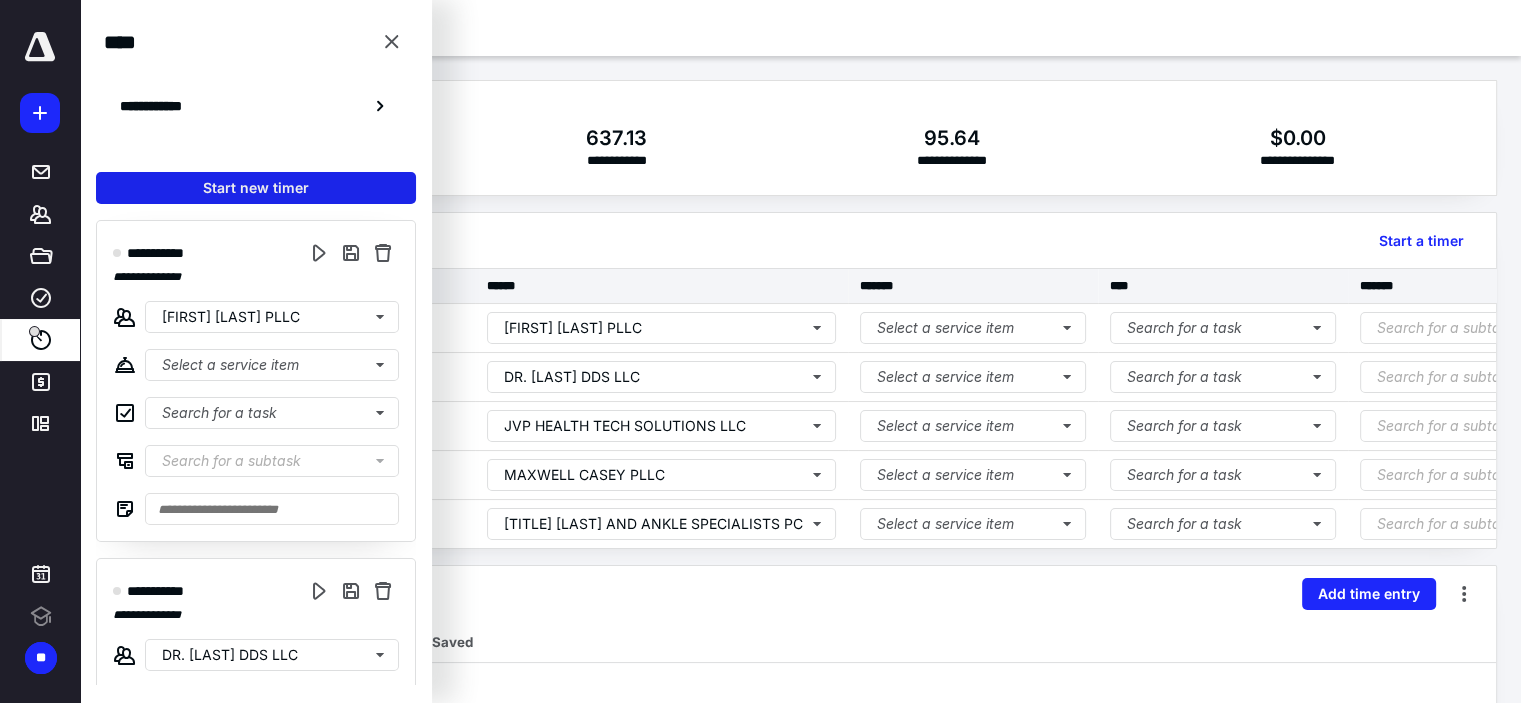 click on "Start new timer" at bounding box center (256, 188) 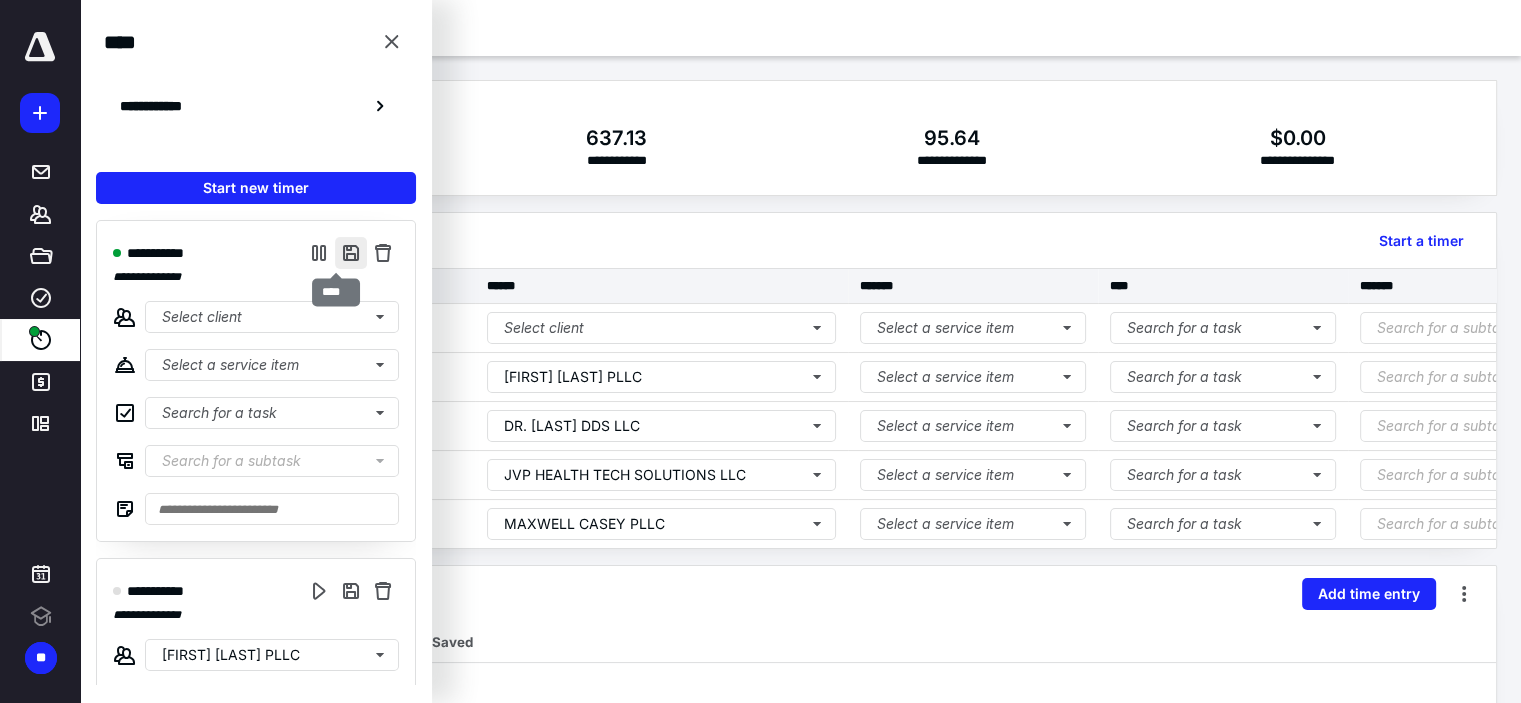 click at bounding box center (351, 253) 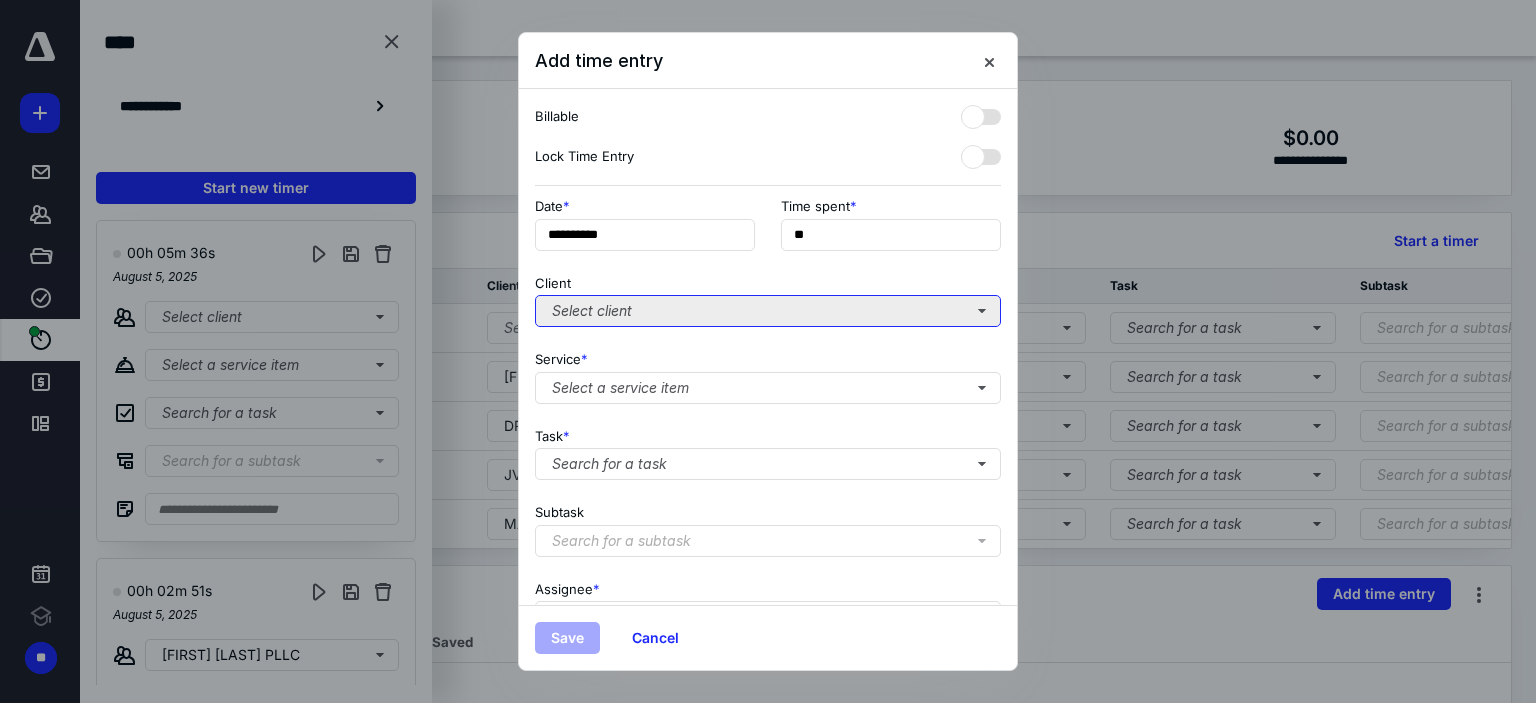 click on "Select client" at bounding box center (768, 311) 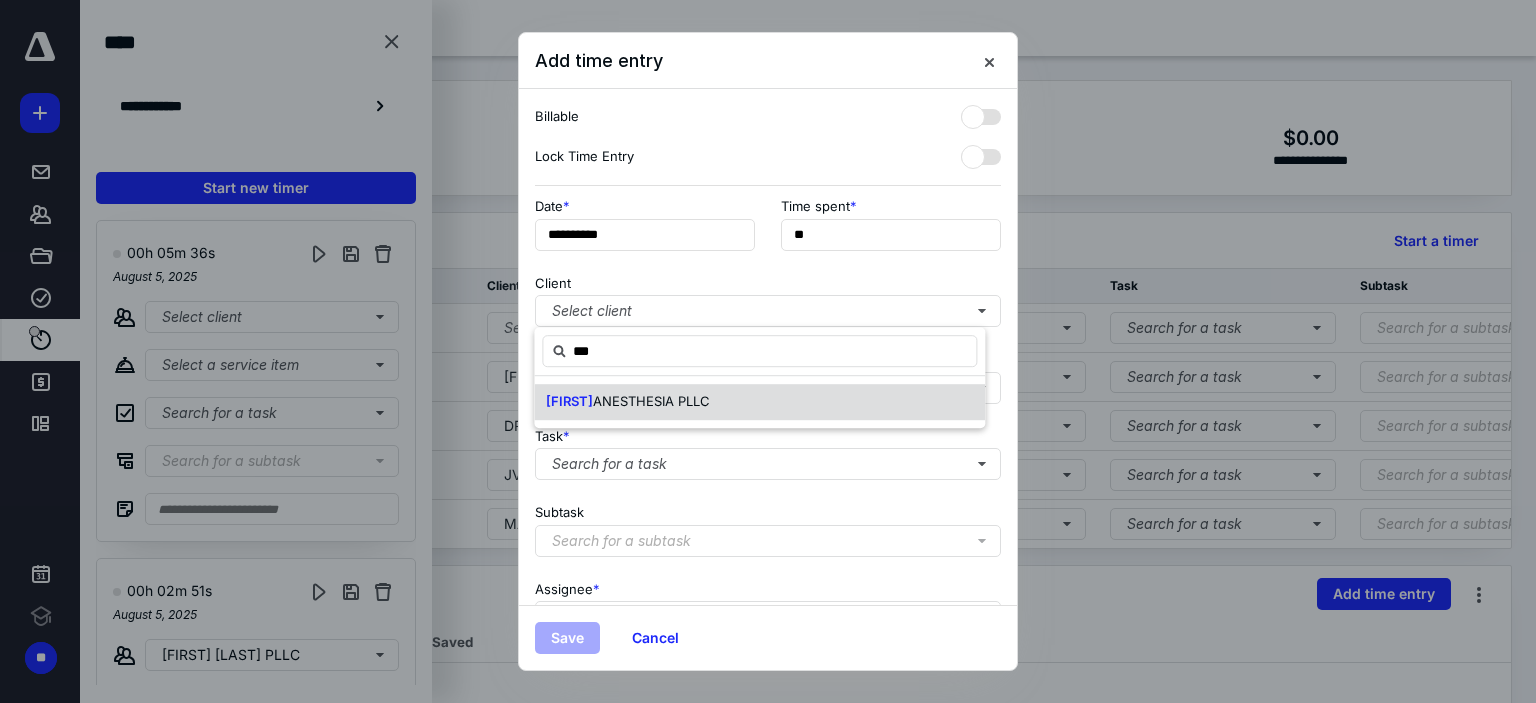 click on "[FIRST] ANESTHESIA PLLC" at bounding box center [759, 402] 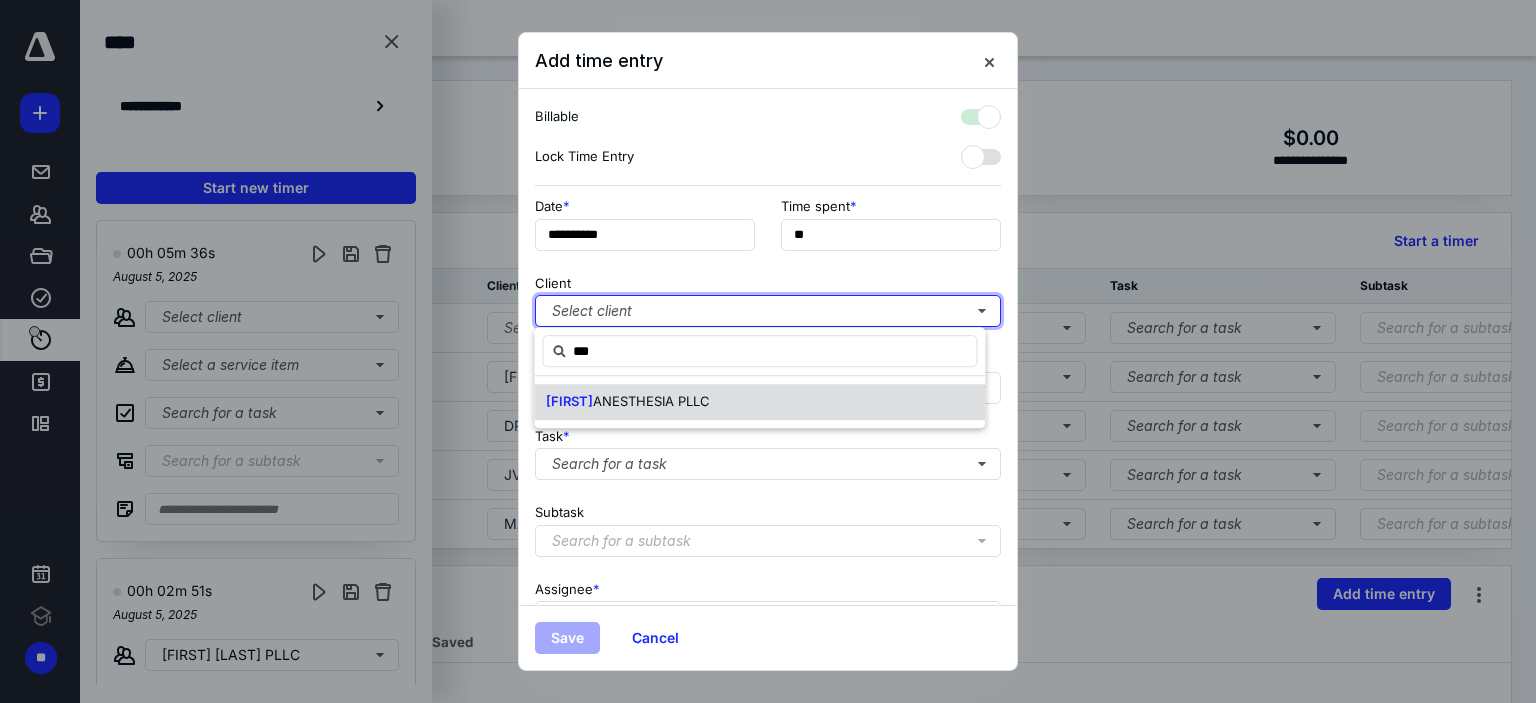 checkbox on "true" 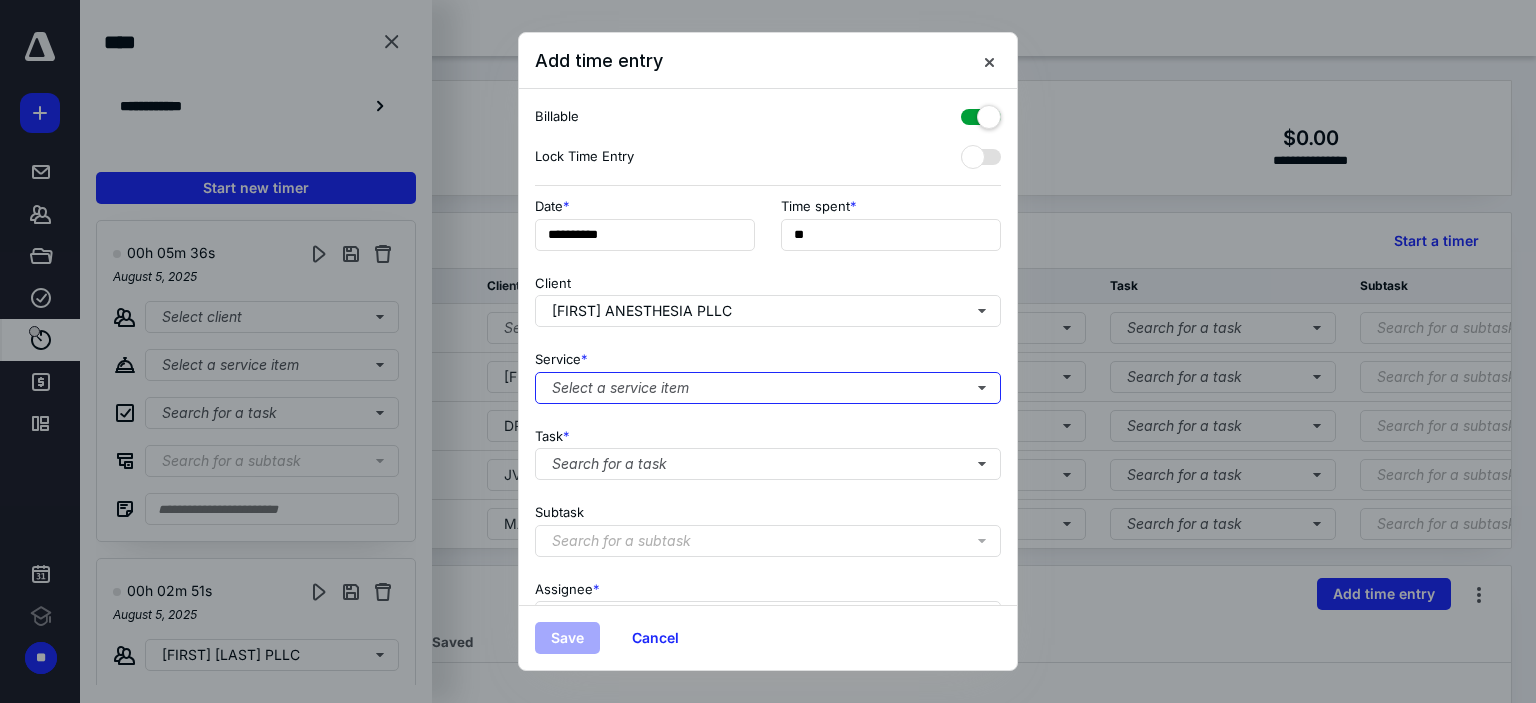 click on "Select a service item" at bounding box center (768, 388) 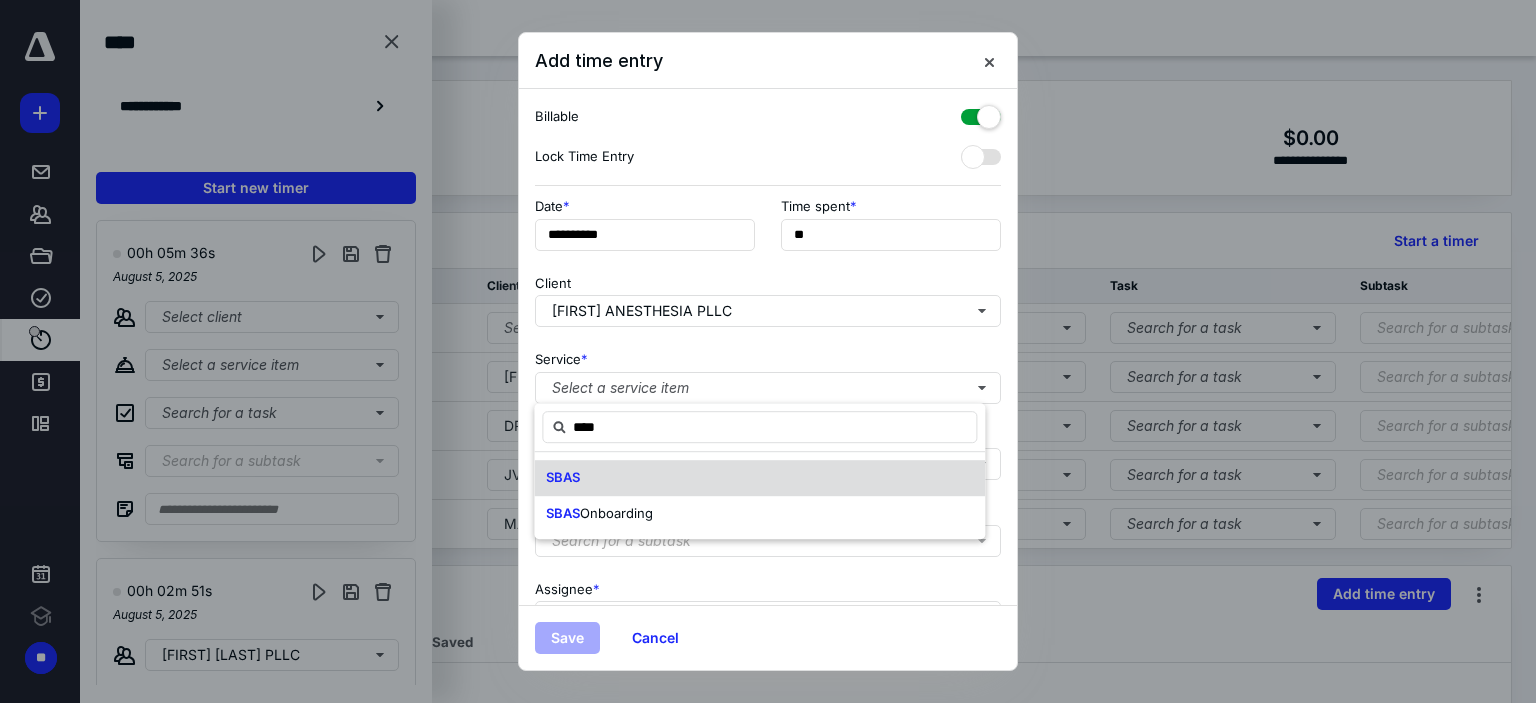 click on "SBAS" at bounding box center [759, 478] 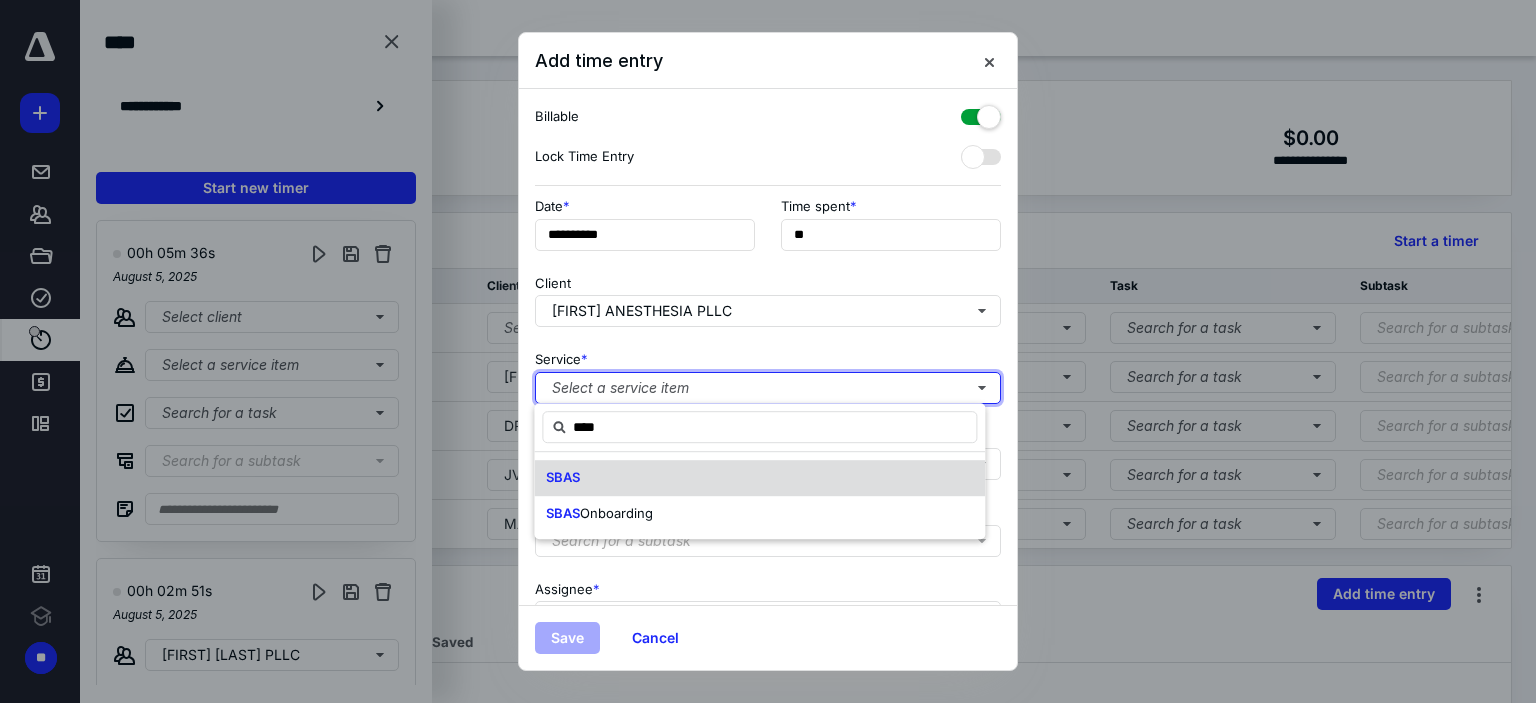 type 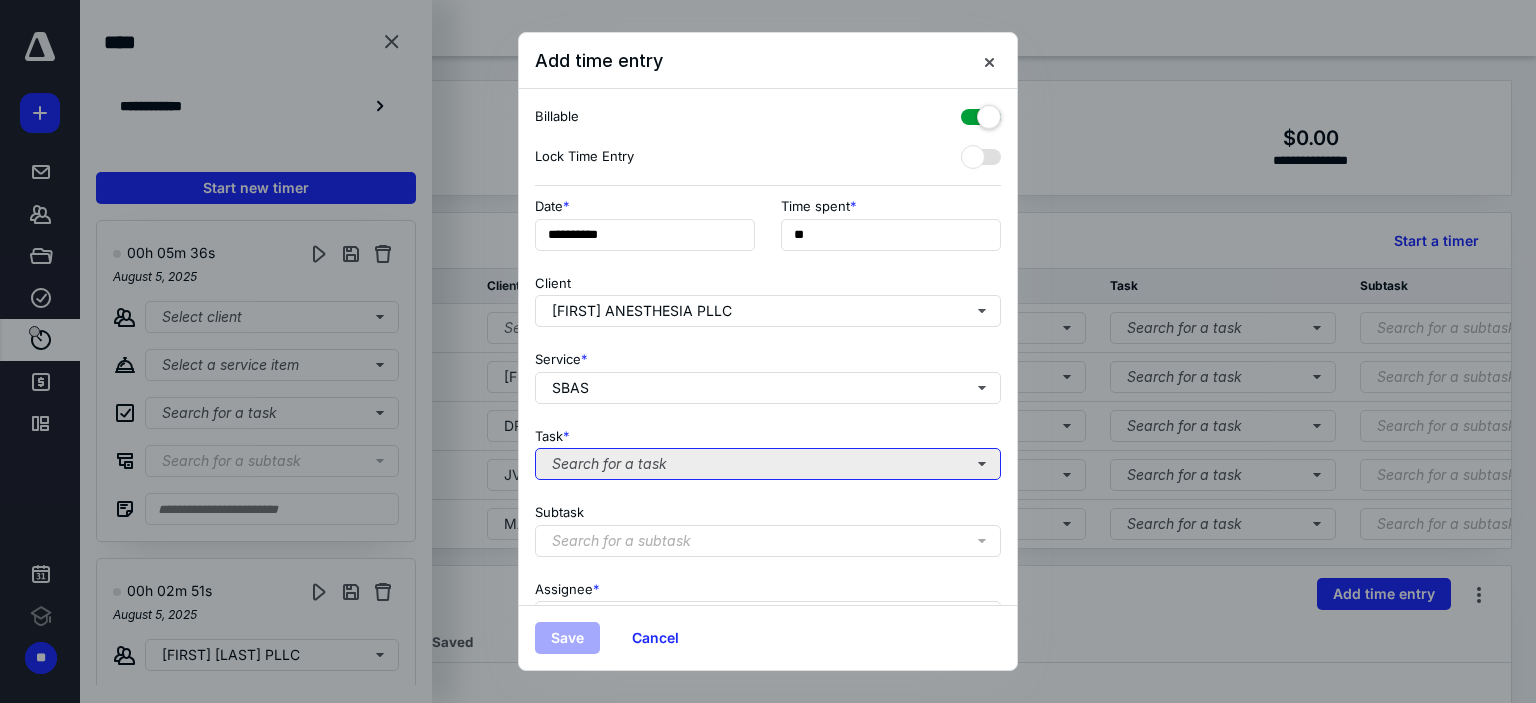 click on "Search for a task" at bounding box center (768, 464) 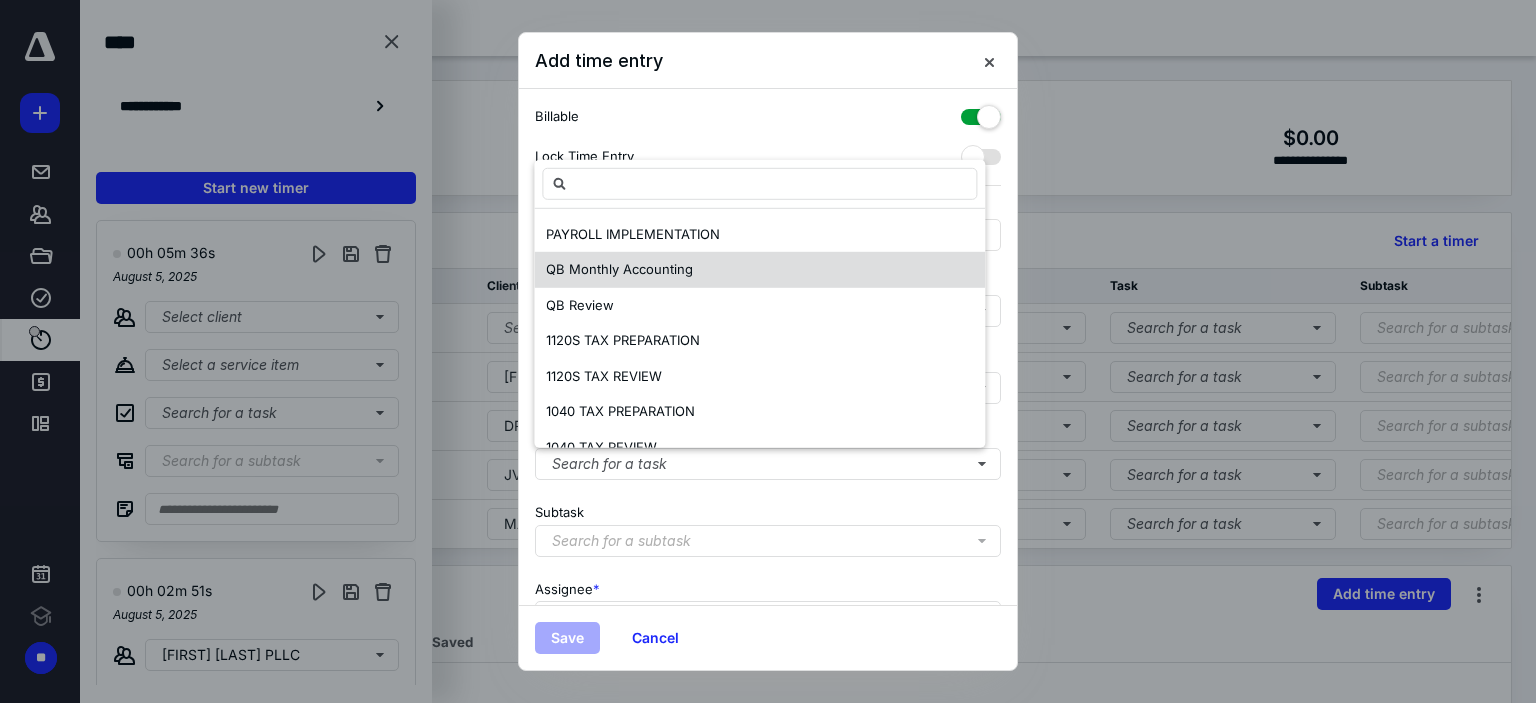 click on "QB Monthly Accounting" at bounding box center (619, 269) 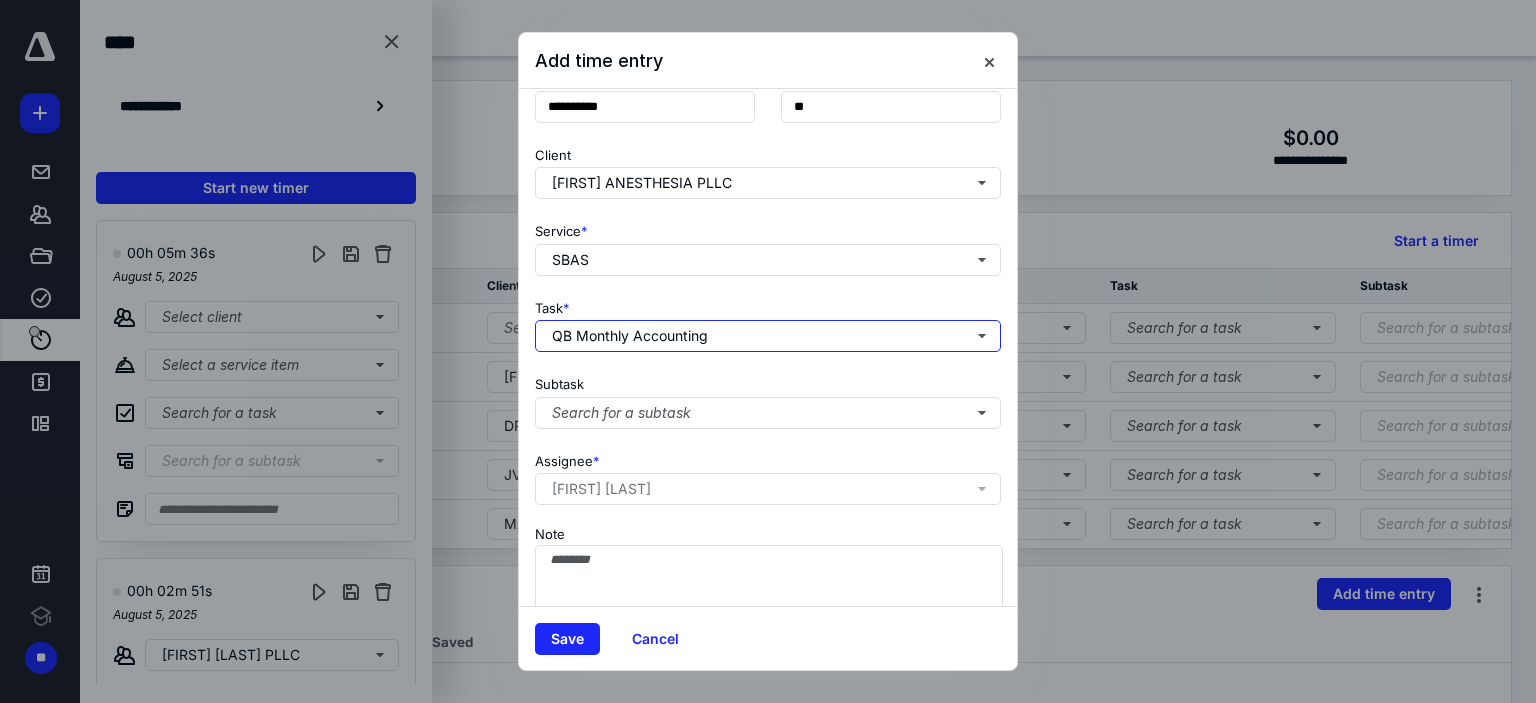 scroll, scrollTop: 197, scrollLeft: 0, axis: vertical 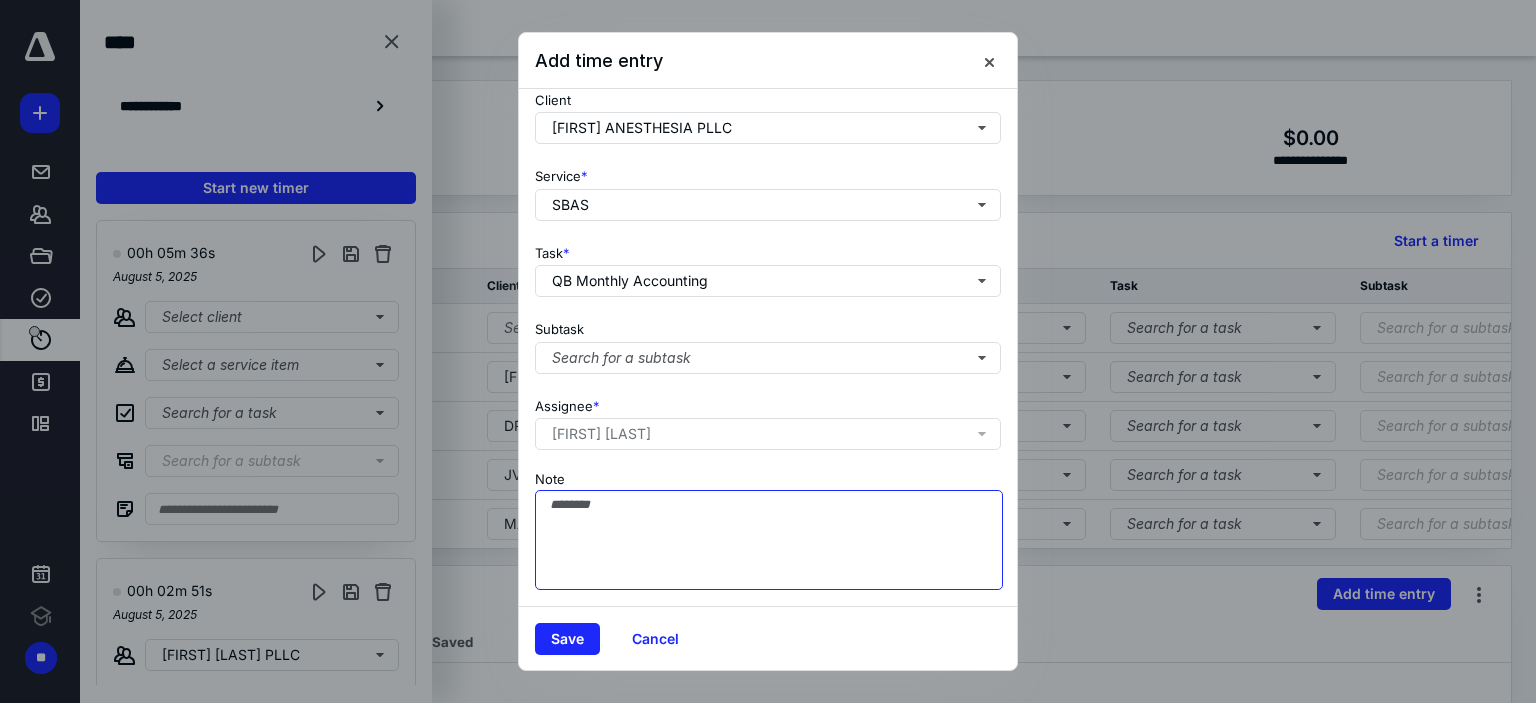 click on "Note" at bounding box center [769, 540] 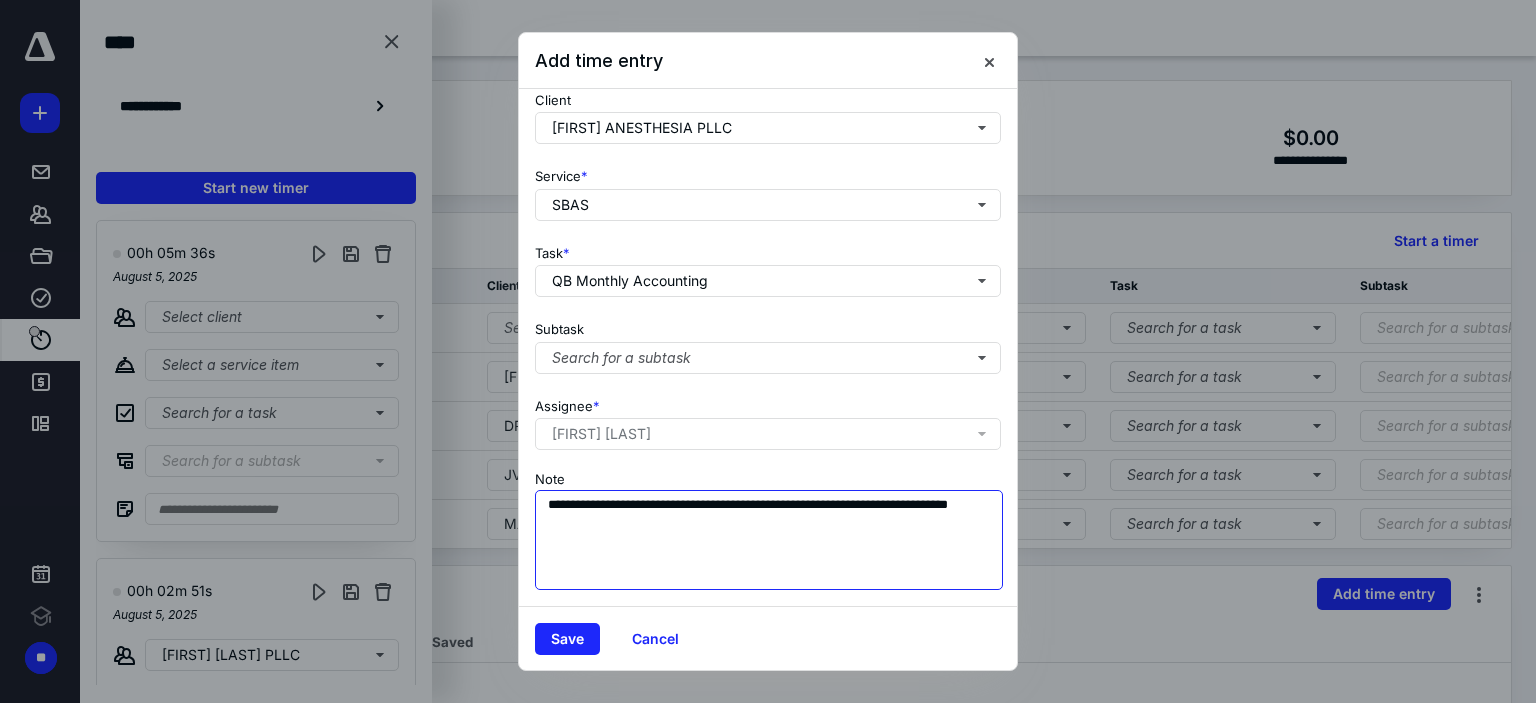 drag, startPoint x: 890, startPoint y: 485, endPoint x: 982, endPoint y: 513, distance: 96.16652 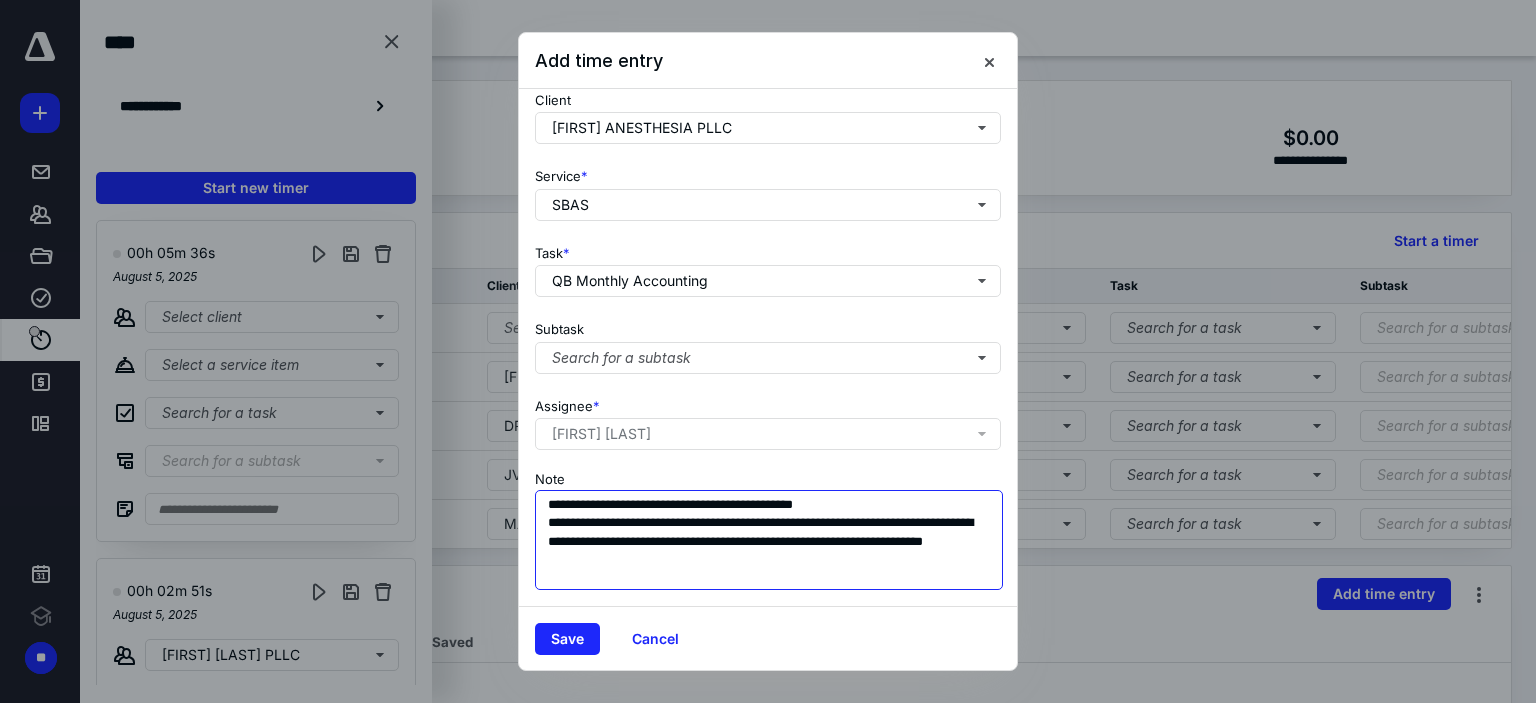 scroll, scrollTop: 0, scrollLeft: 0, axis: both 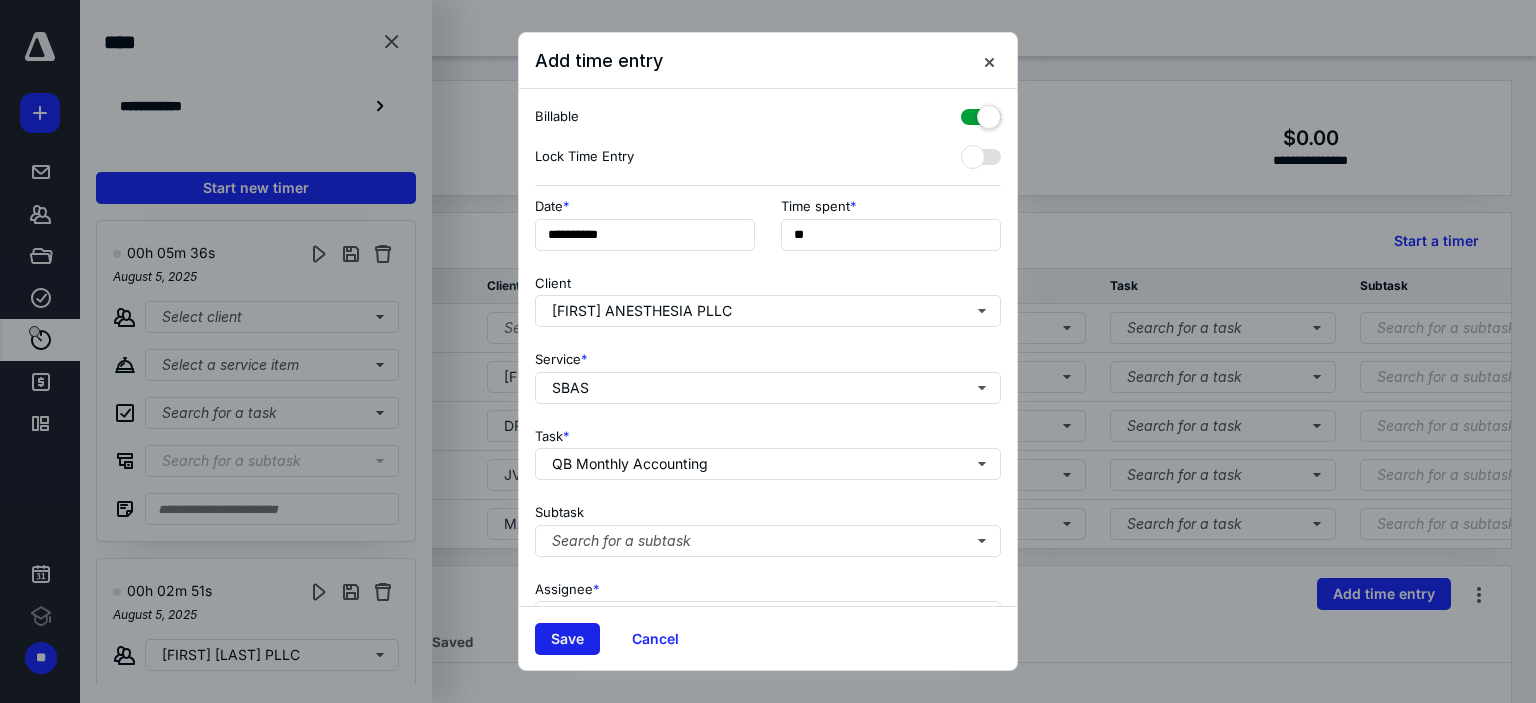 type on "**********" 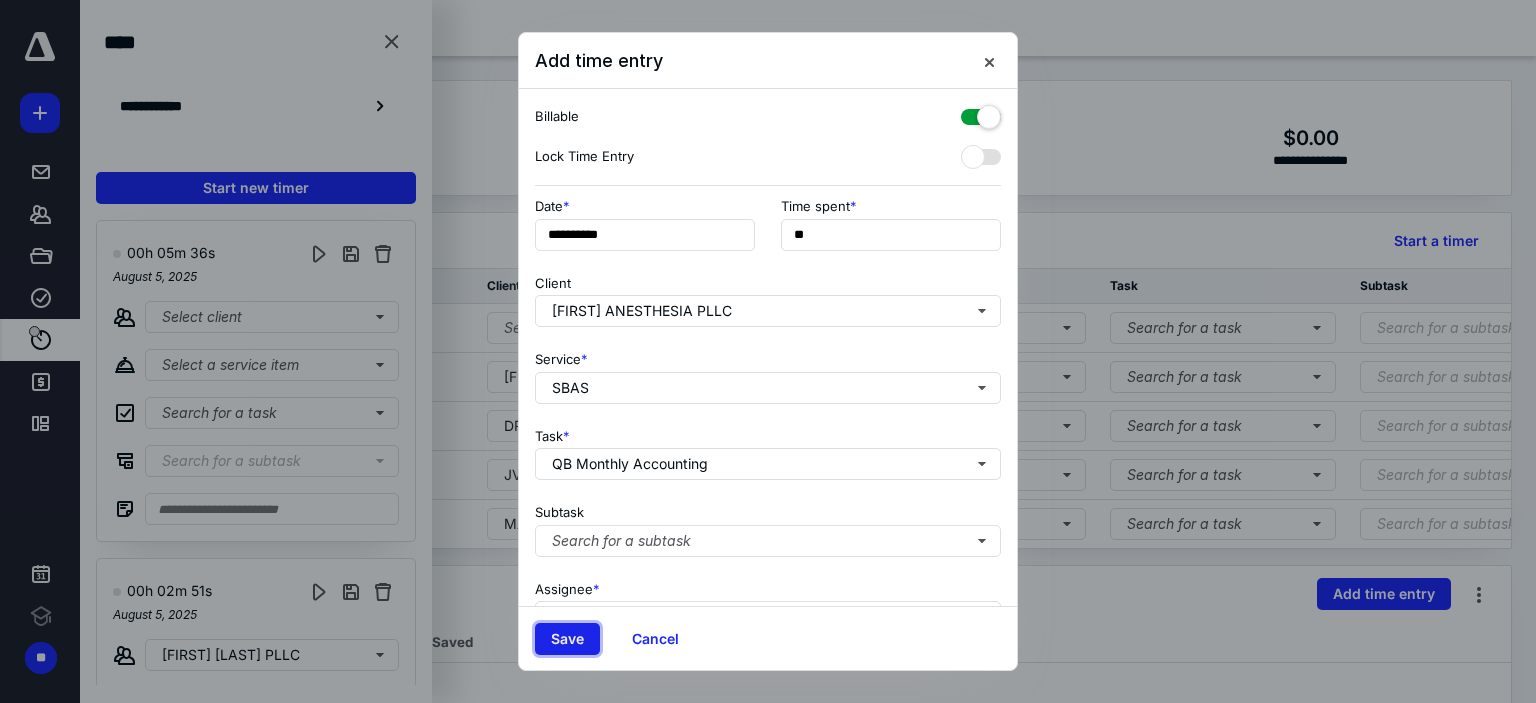 click on "Save" at bounding box center (567, 639) 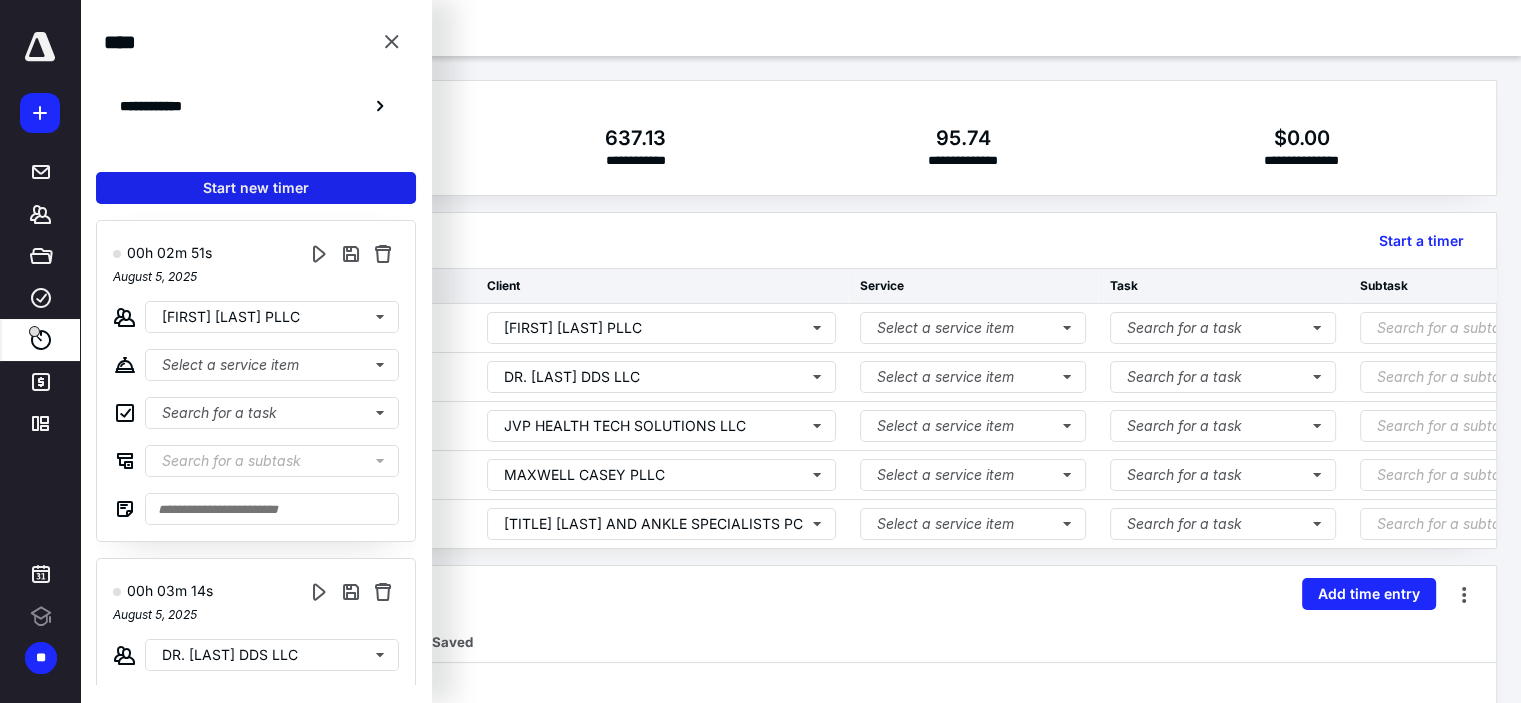 click on "Start new timer" at bounding box center (256, 188) 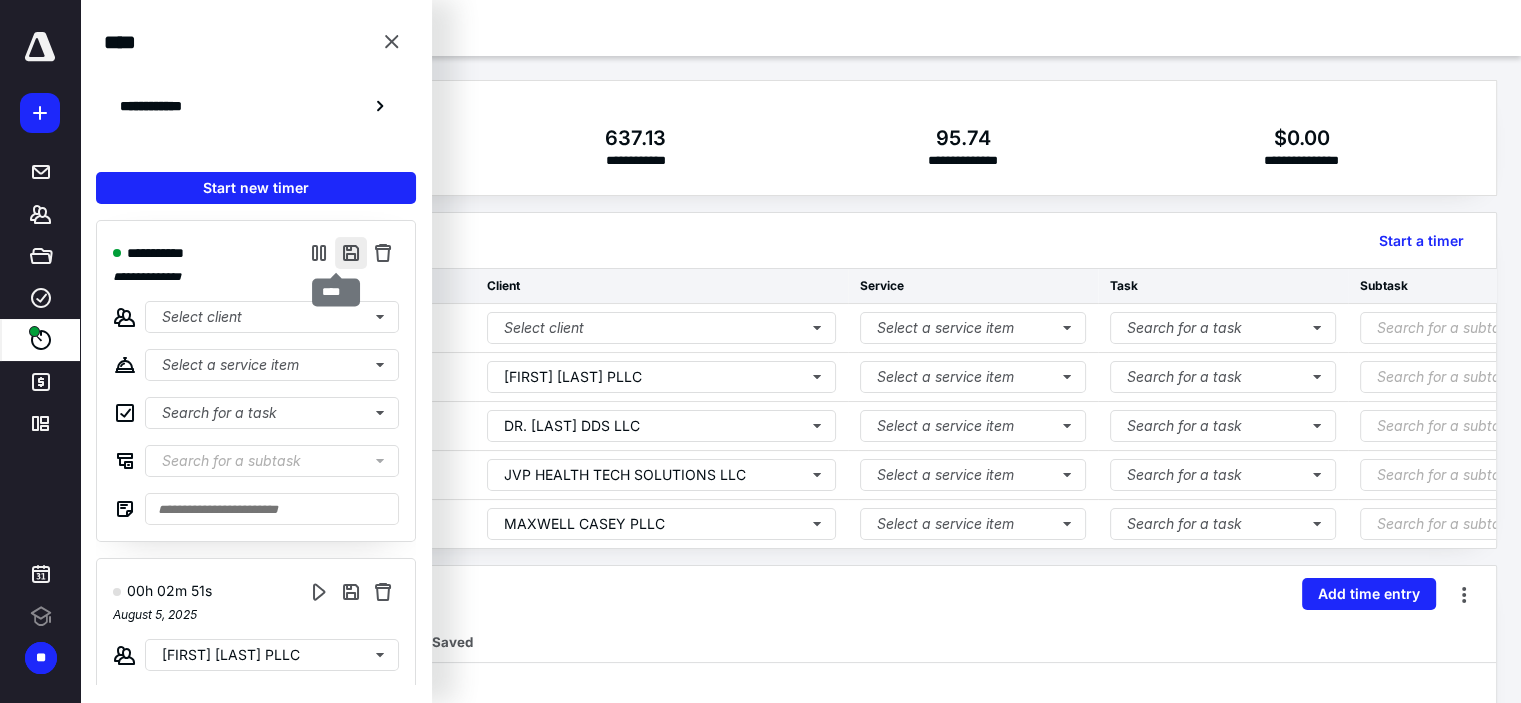 click at bounding box center (351, 253) 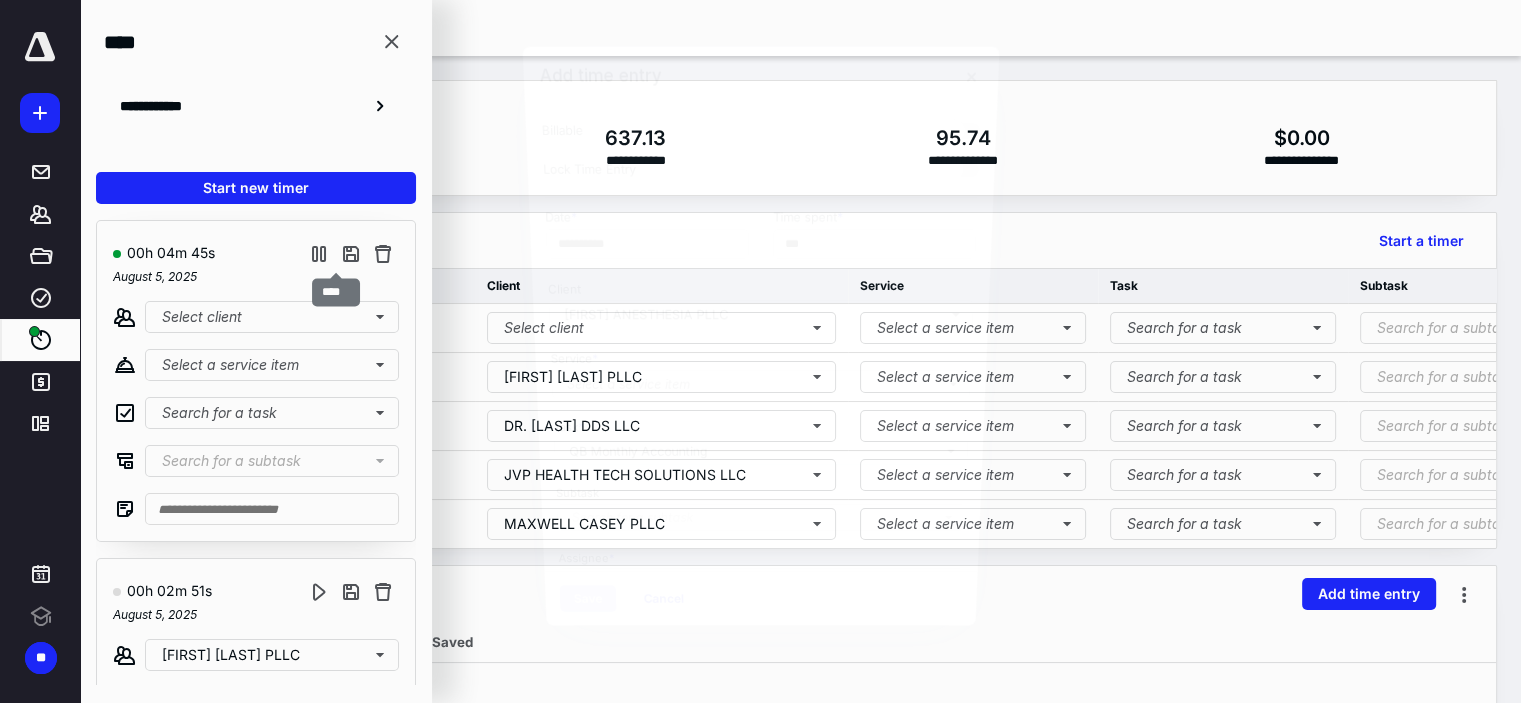 type on "**" 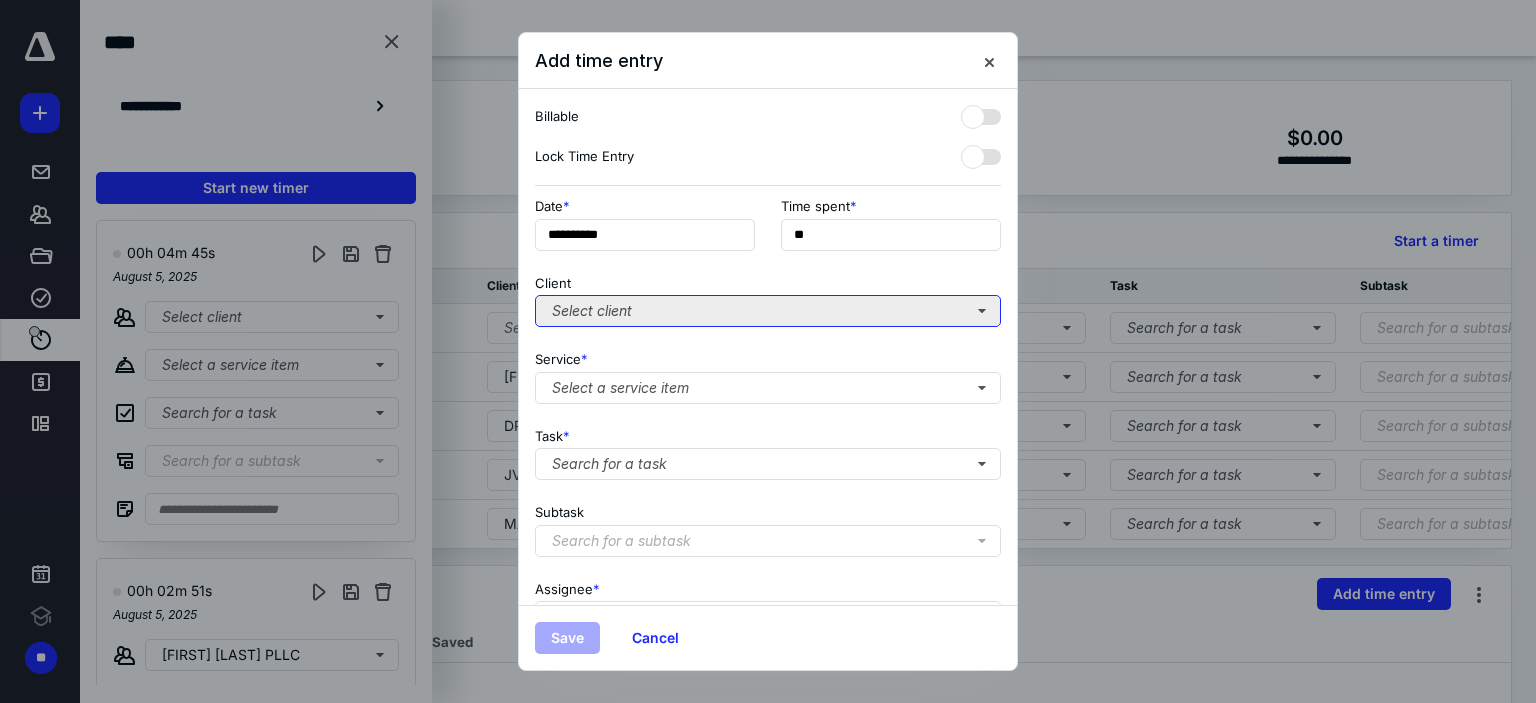 click on "Select client" at bounding box center (768, 311) 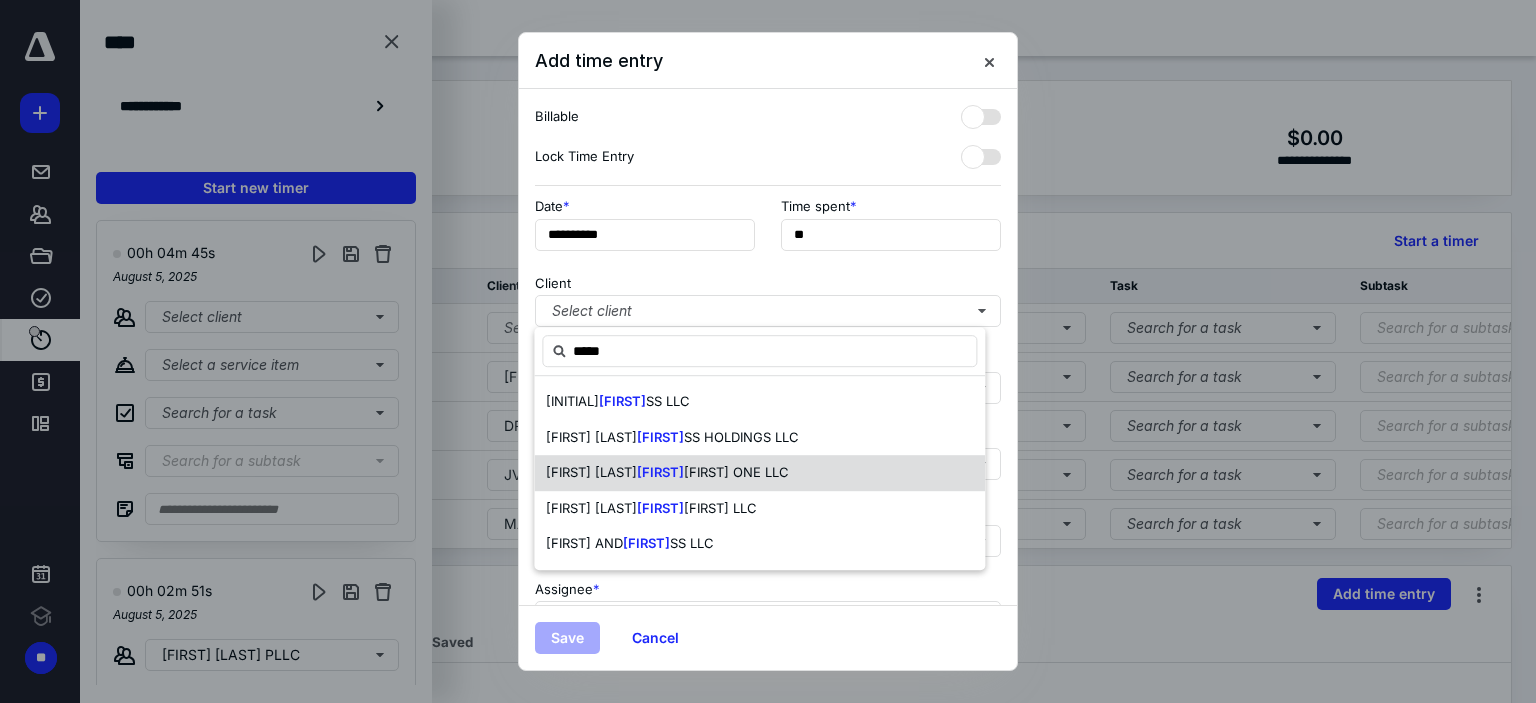 click on "[FIRST] [LAST] ONE LLC" at bounding box center (759, 473) 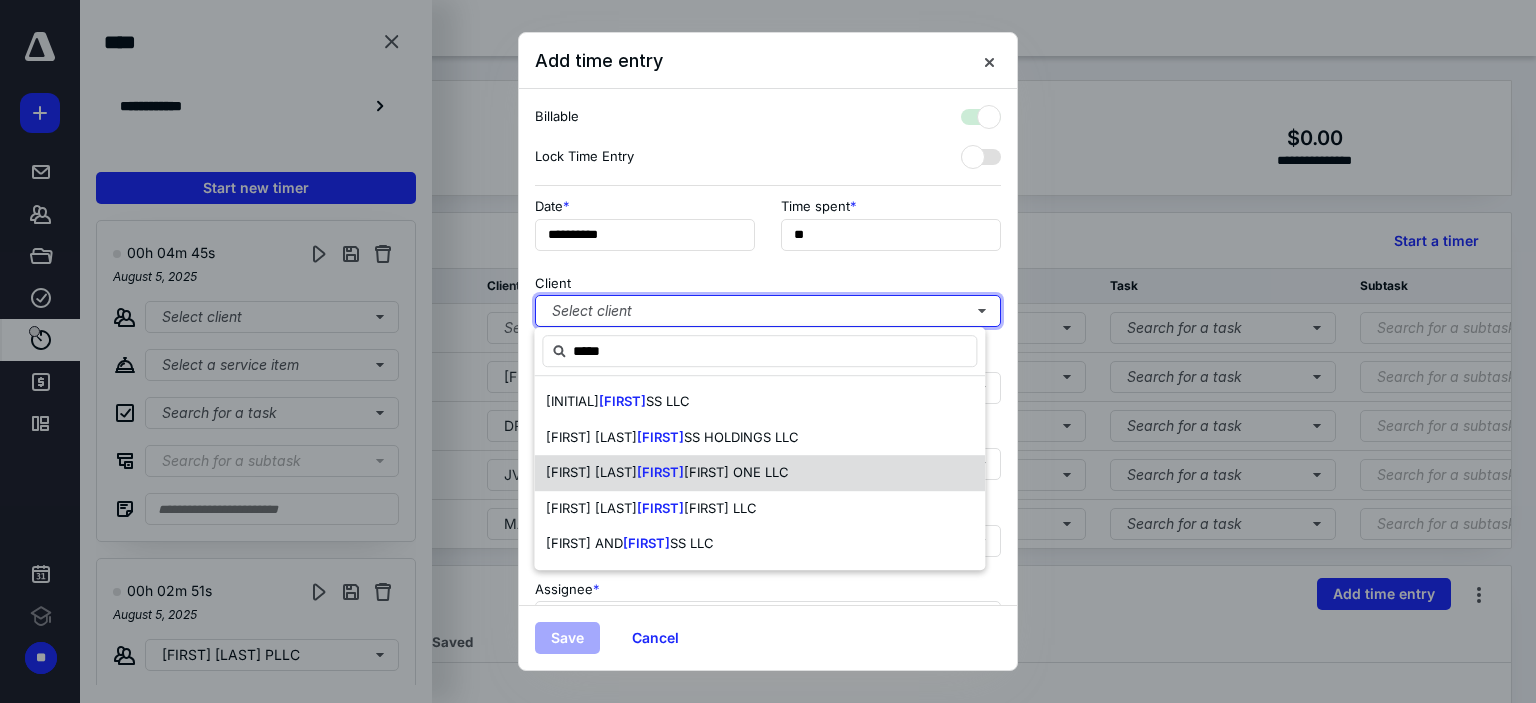 checkbox on "true" 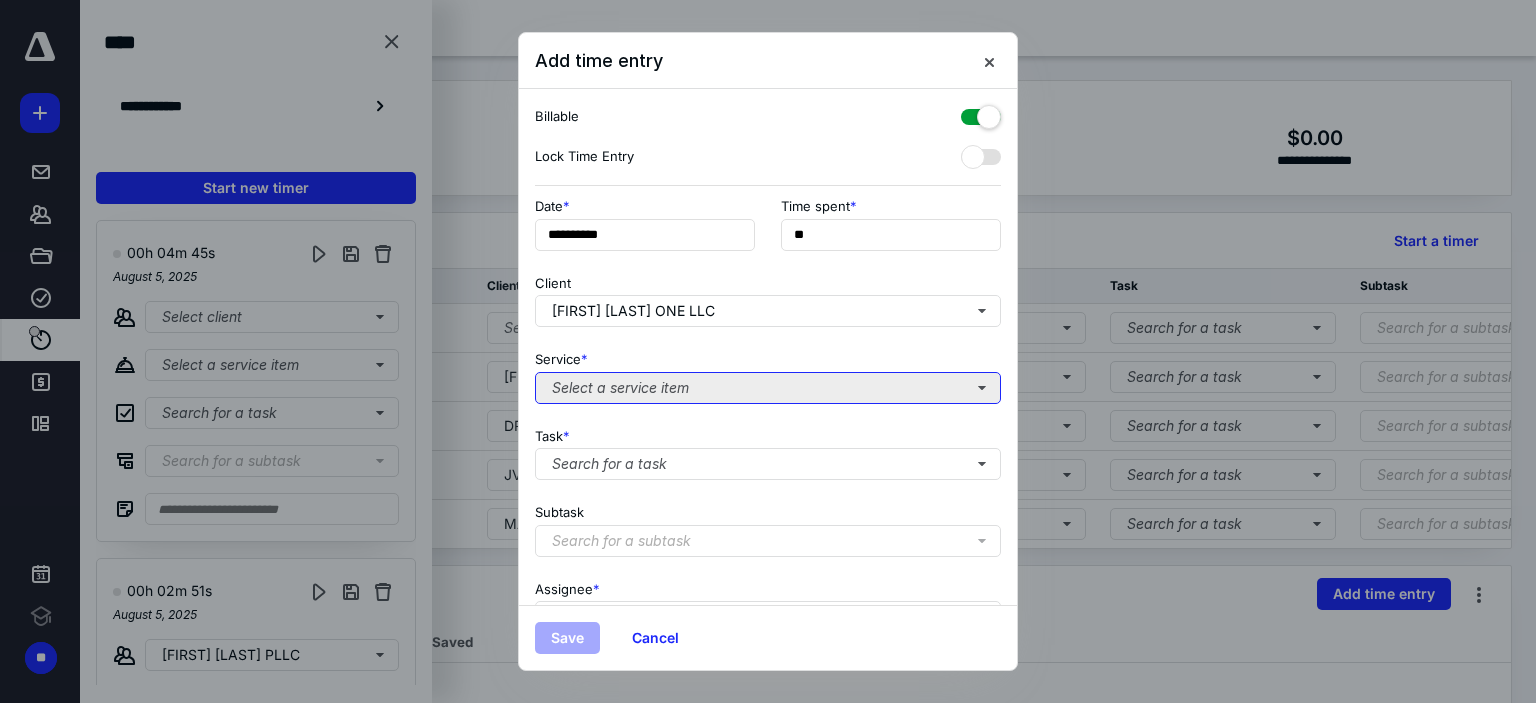 click on "Select a service item" at bounding box center [768, 388] 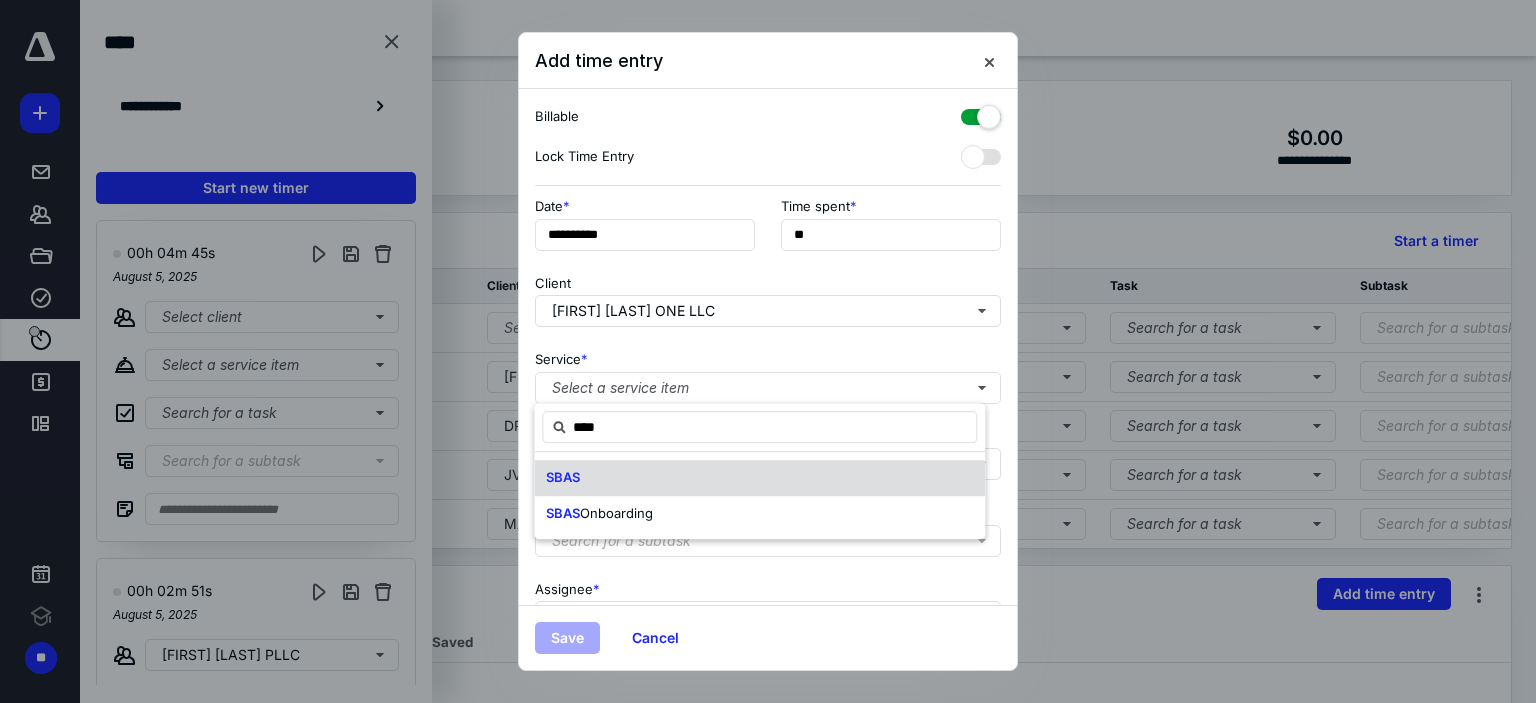 click on "SBAS" at bounding box center [759, 478] 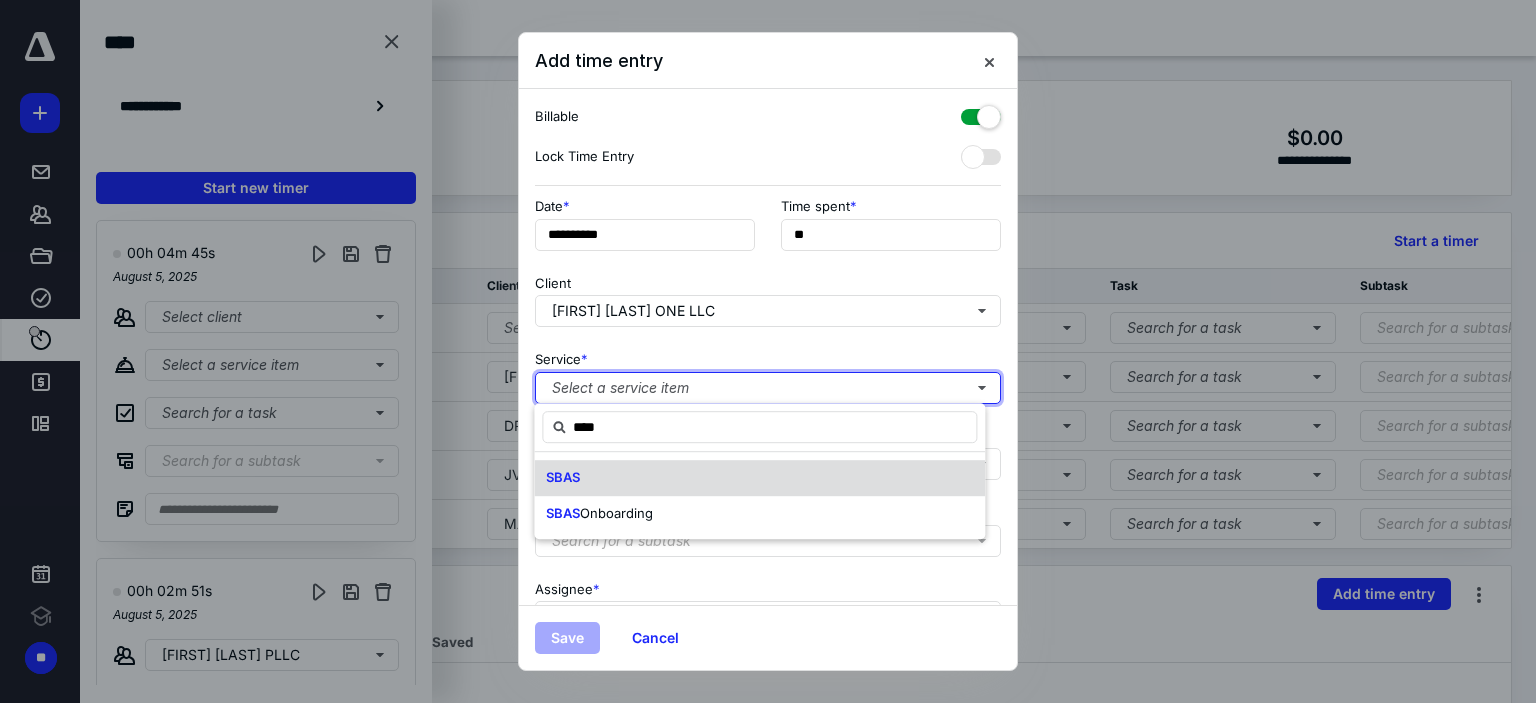 type 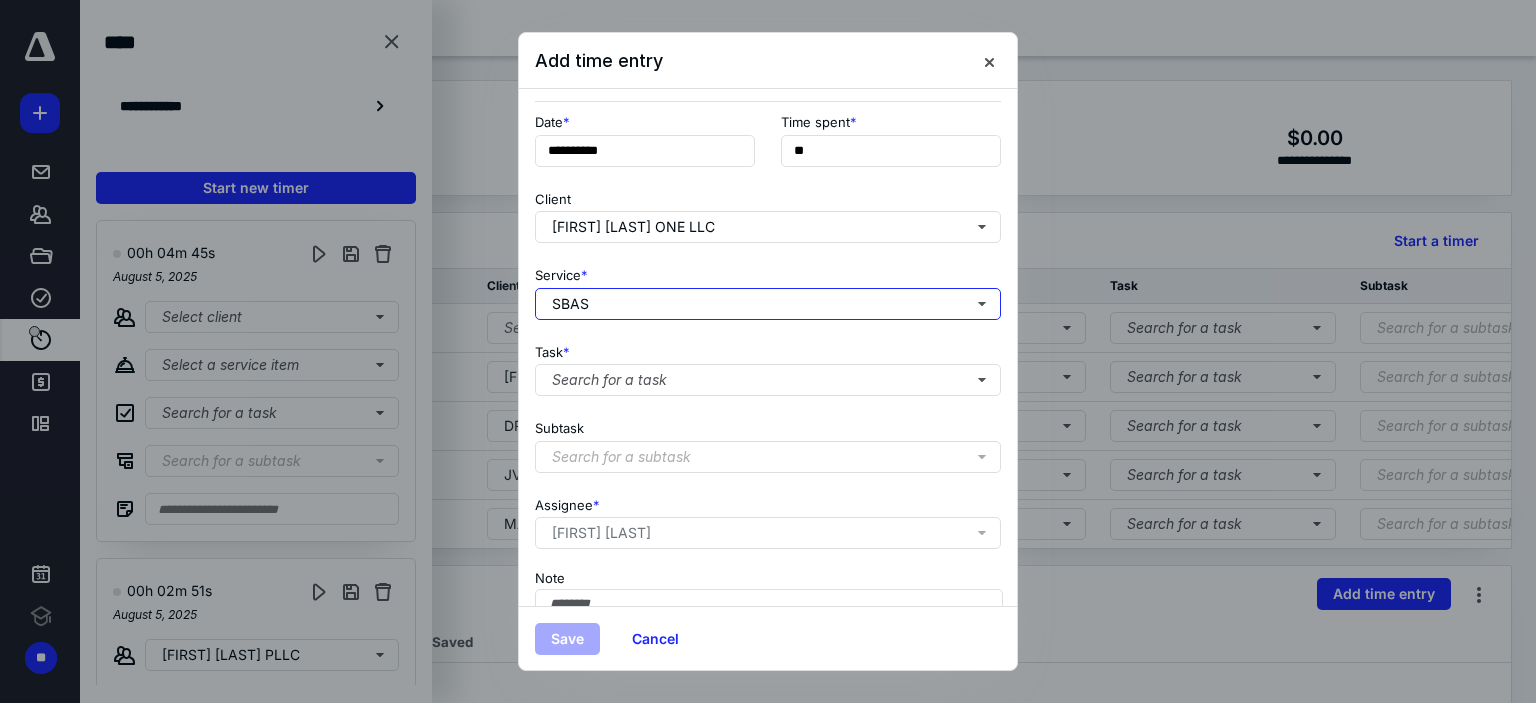 scroll, scrollTop: 197, scrollLeft: 0, axis: vertical 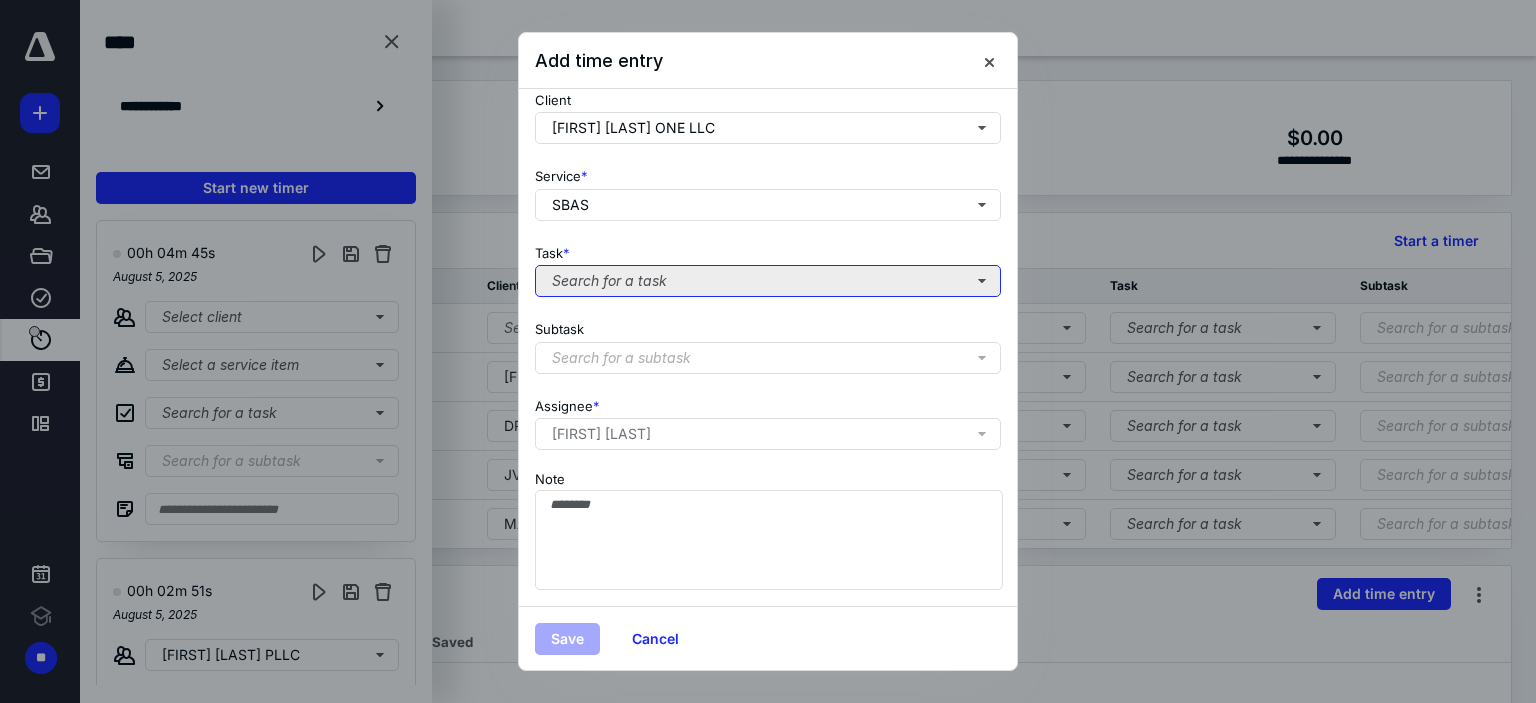 click on "Search for a task" at bounding box center (768, 281) 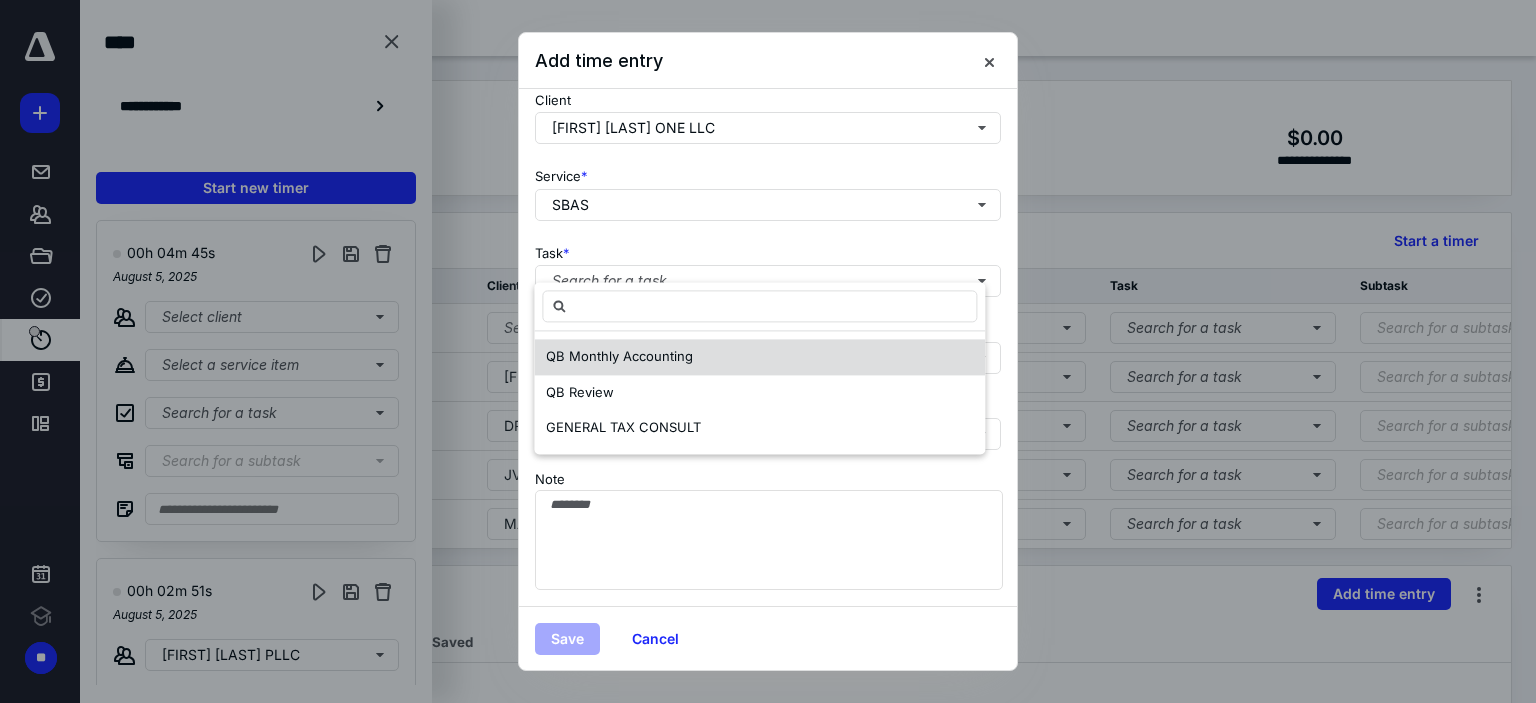 click on "QB Monthly Accounting" at bounding box center [619, 356] 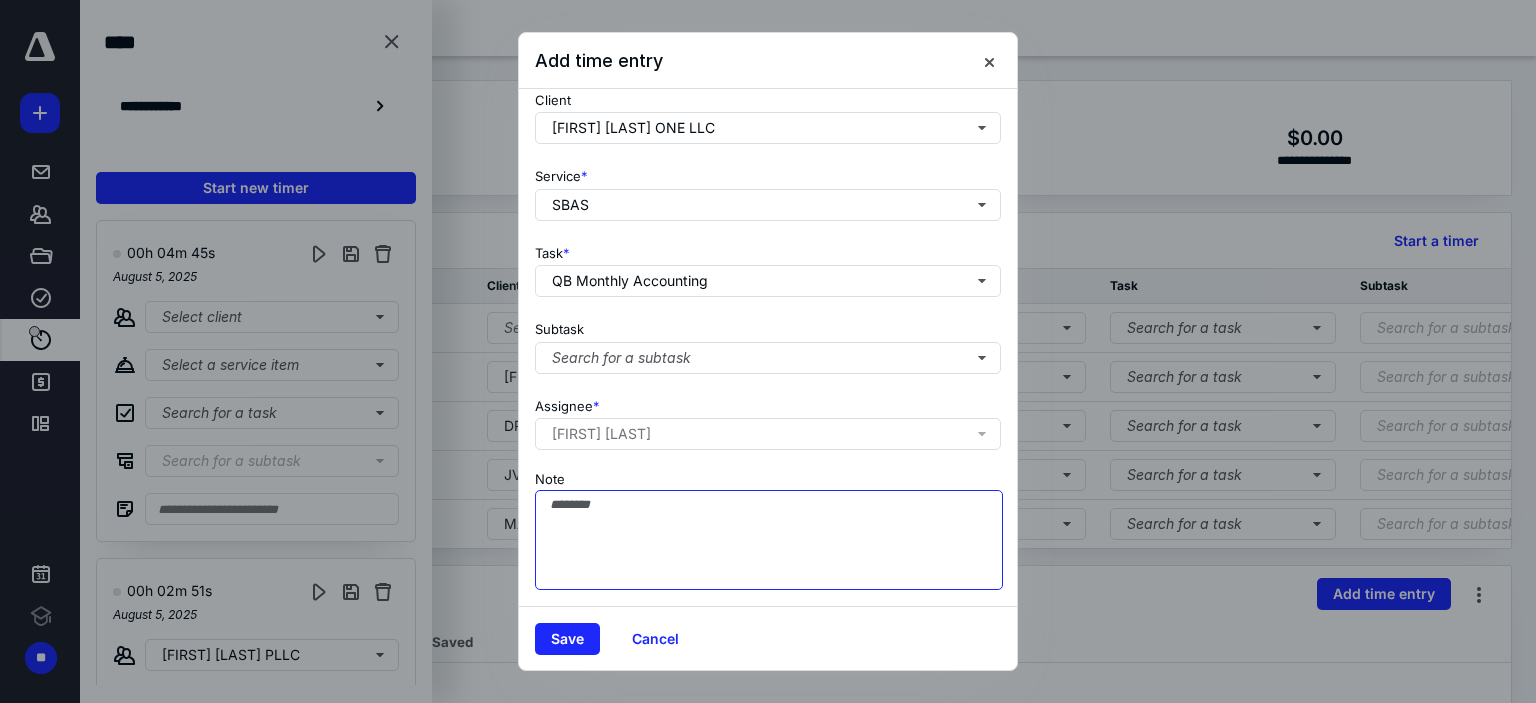 click on "Note" at bounding box center (769, 540) 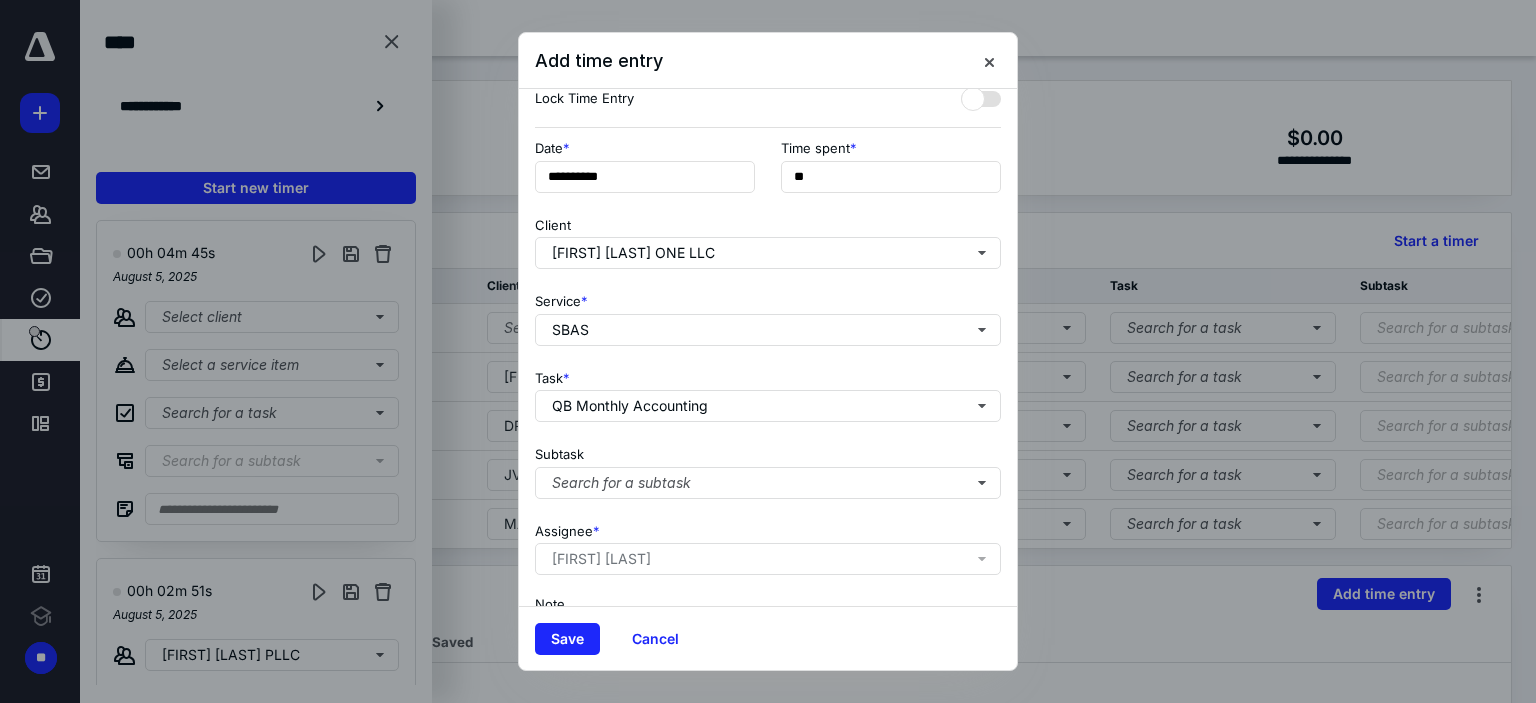 scroll, scrollTop: 0, scrollLeft: 0, axis: both 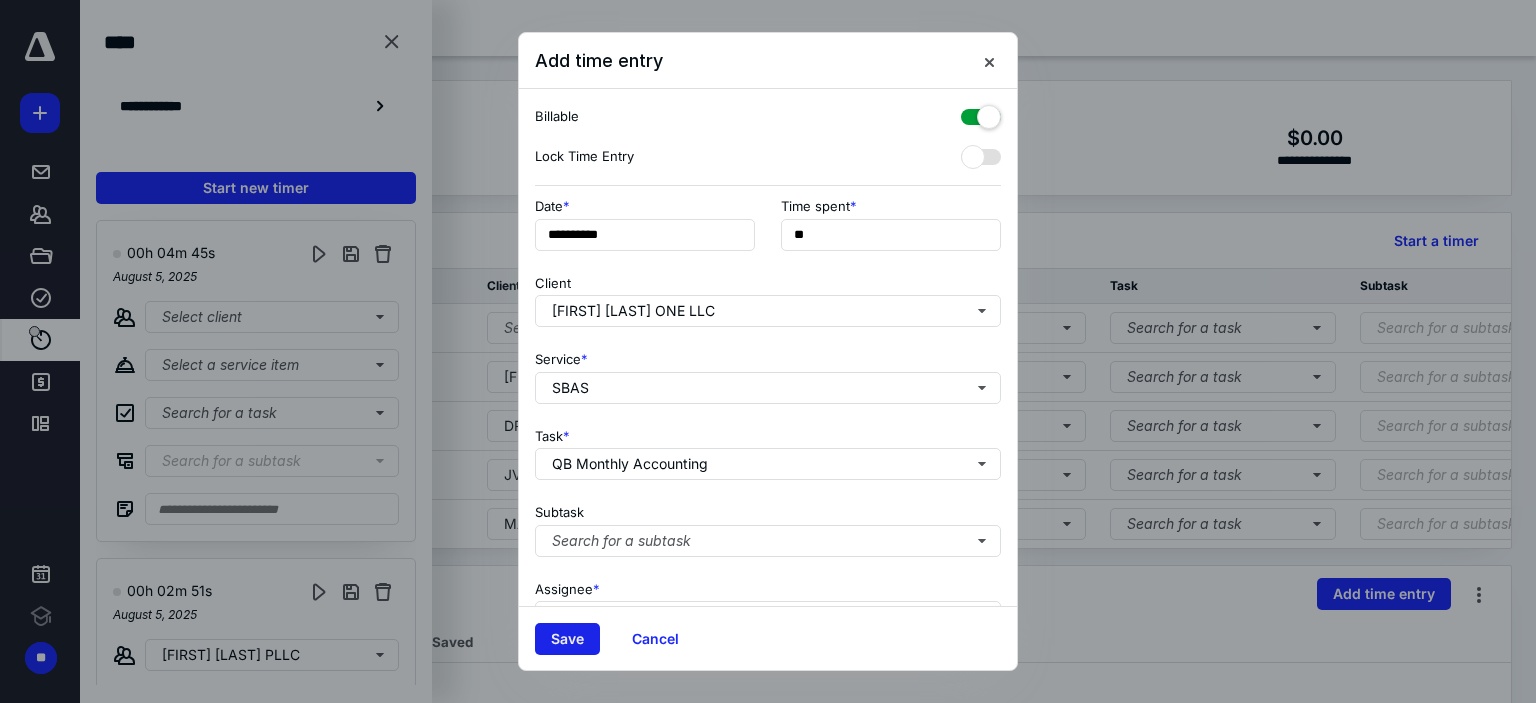 type on "**********" 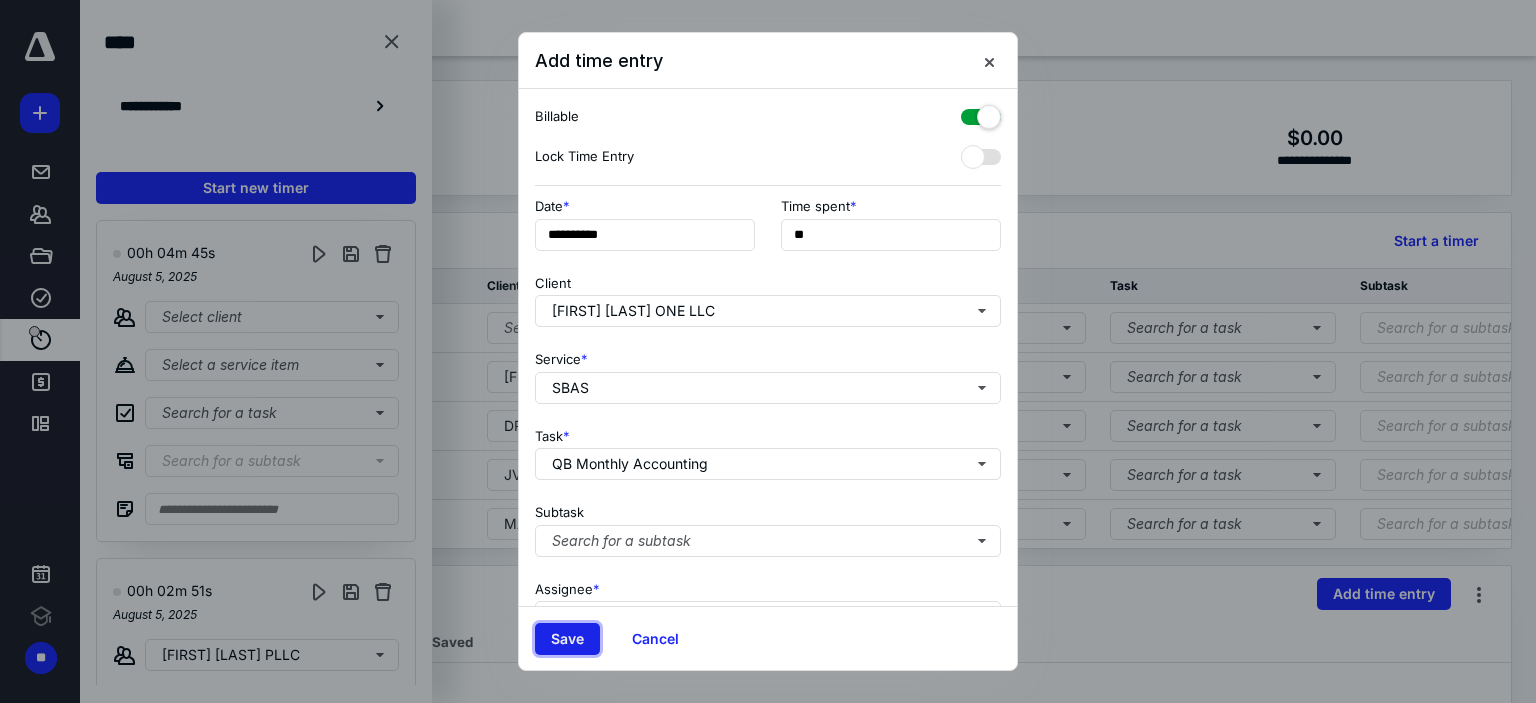 click on "Save" at bounding box center (567, 639) 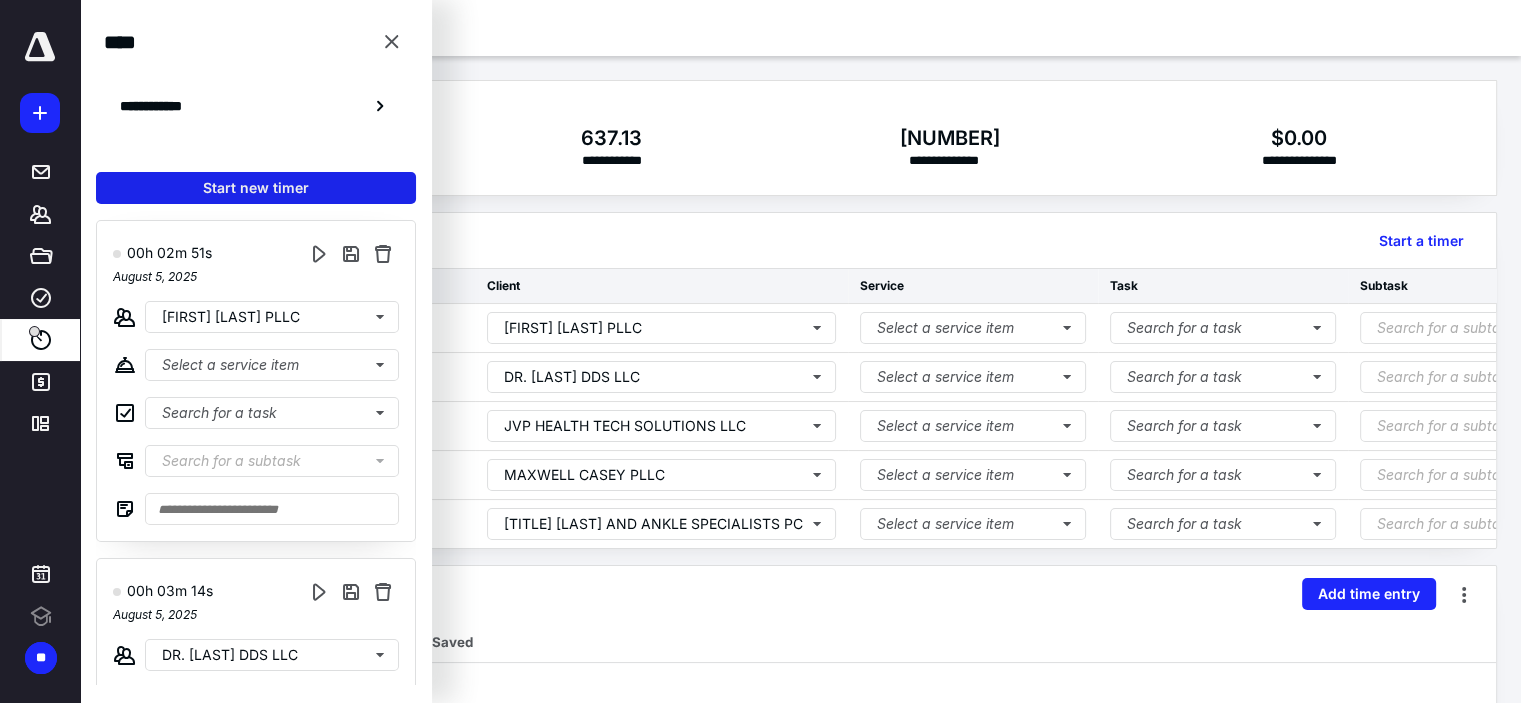 click on "Start new timer" at bounding box center [256, 188] 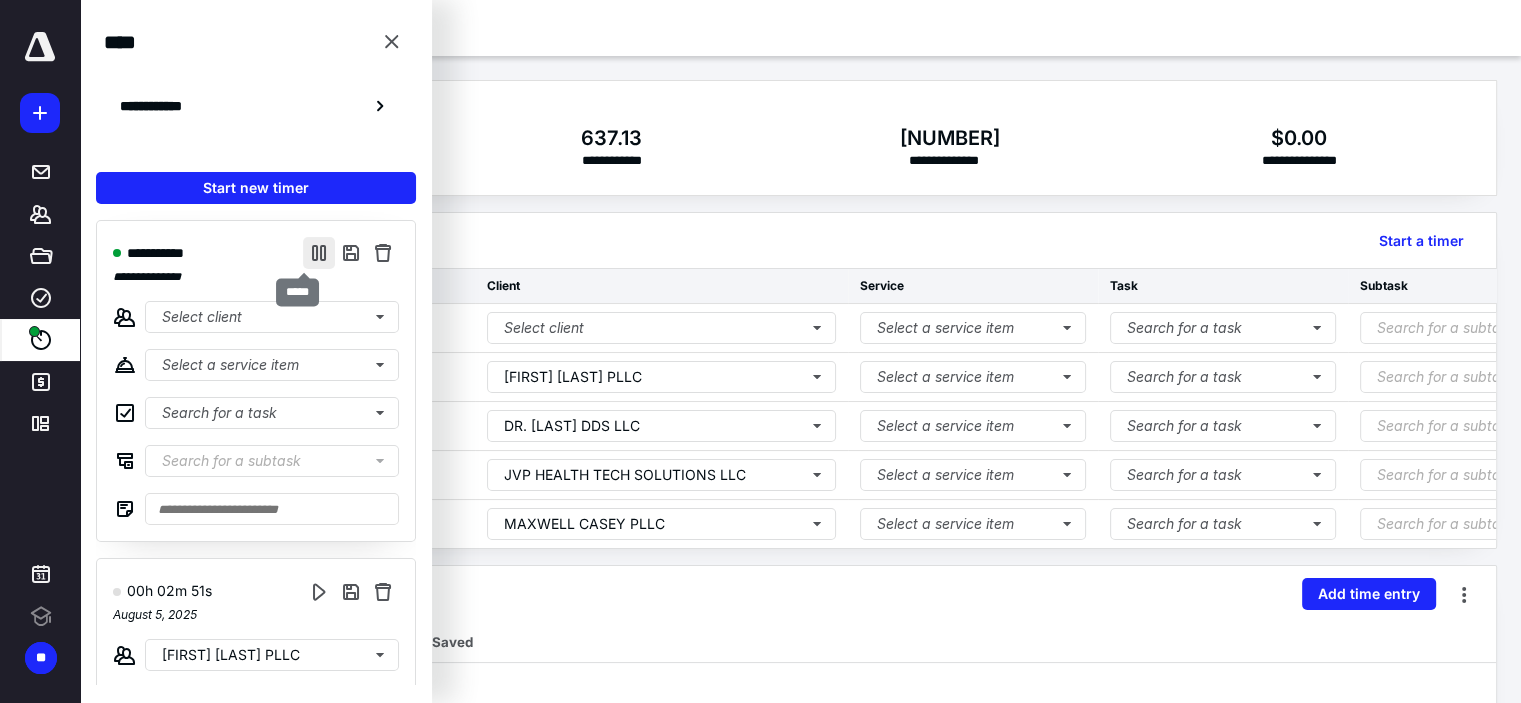 click at bounding box center [319, 253] 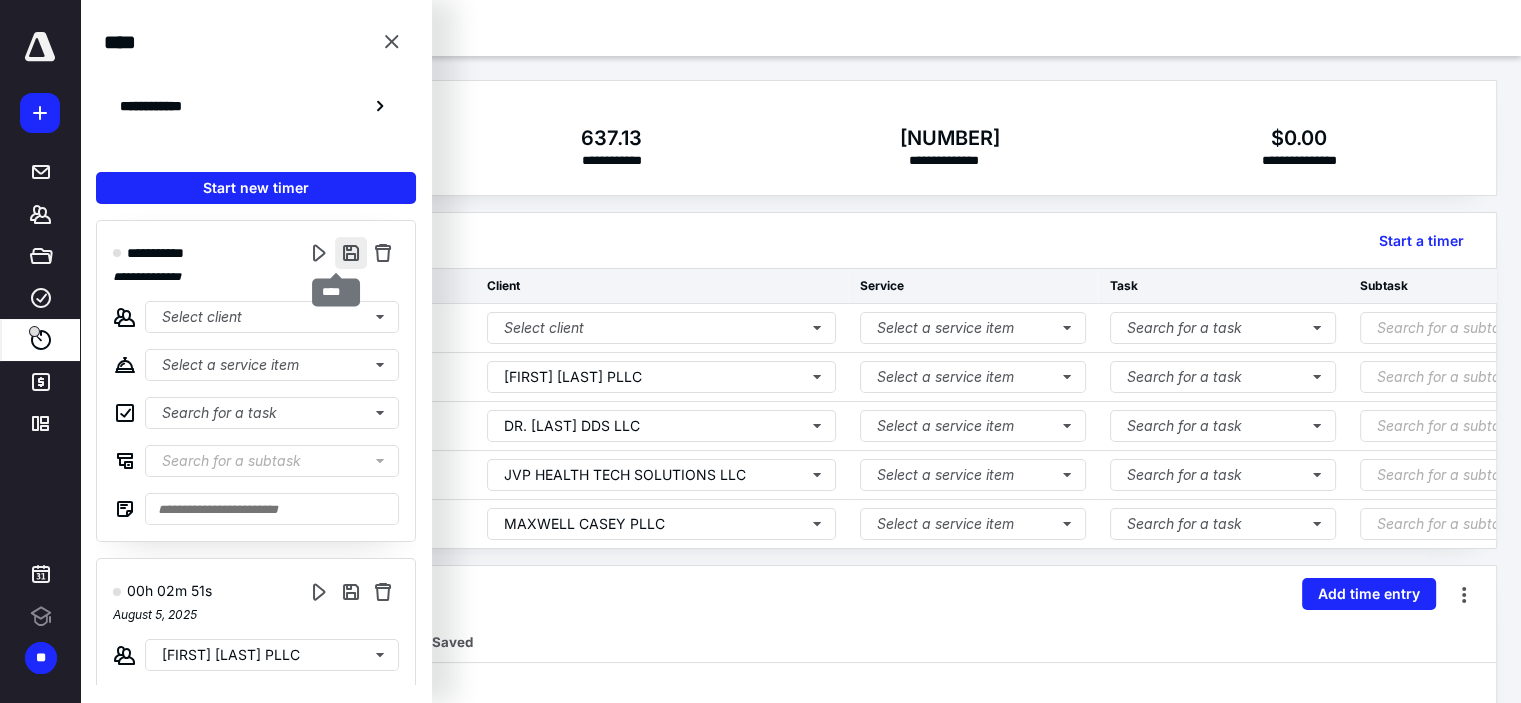 click at bounding box center (351, 253) 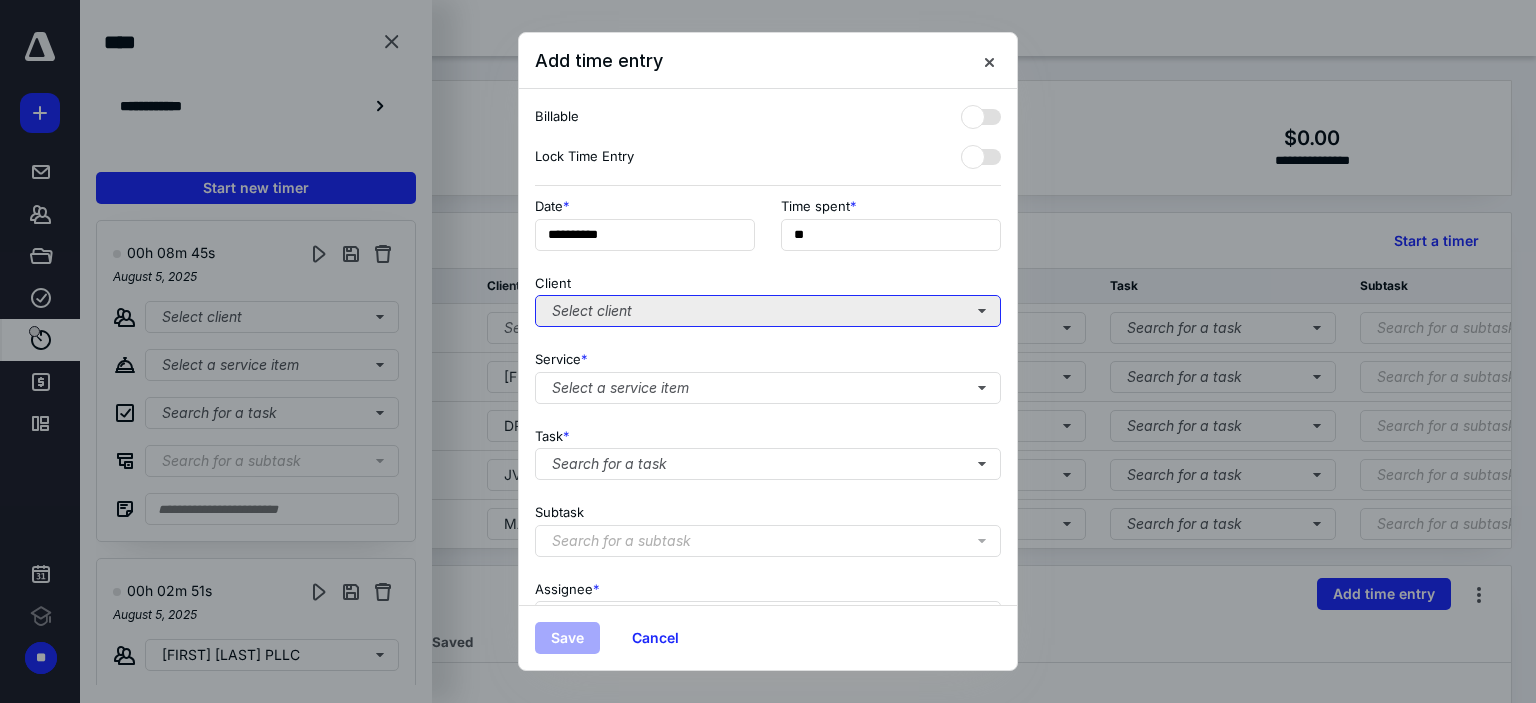 click on "Select client" at bounding box center (768, 311) 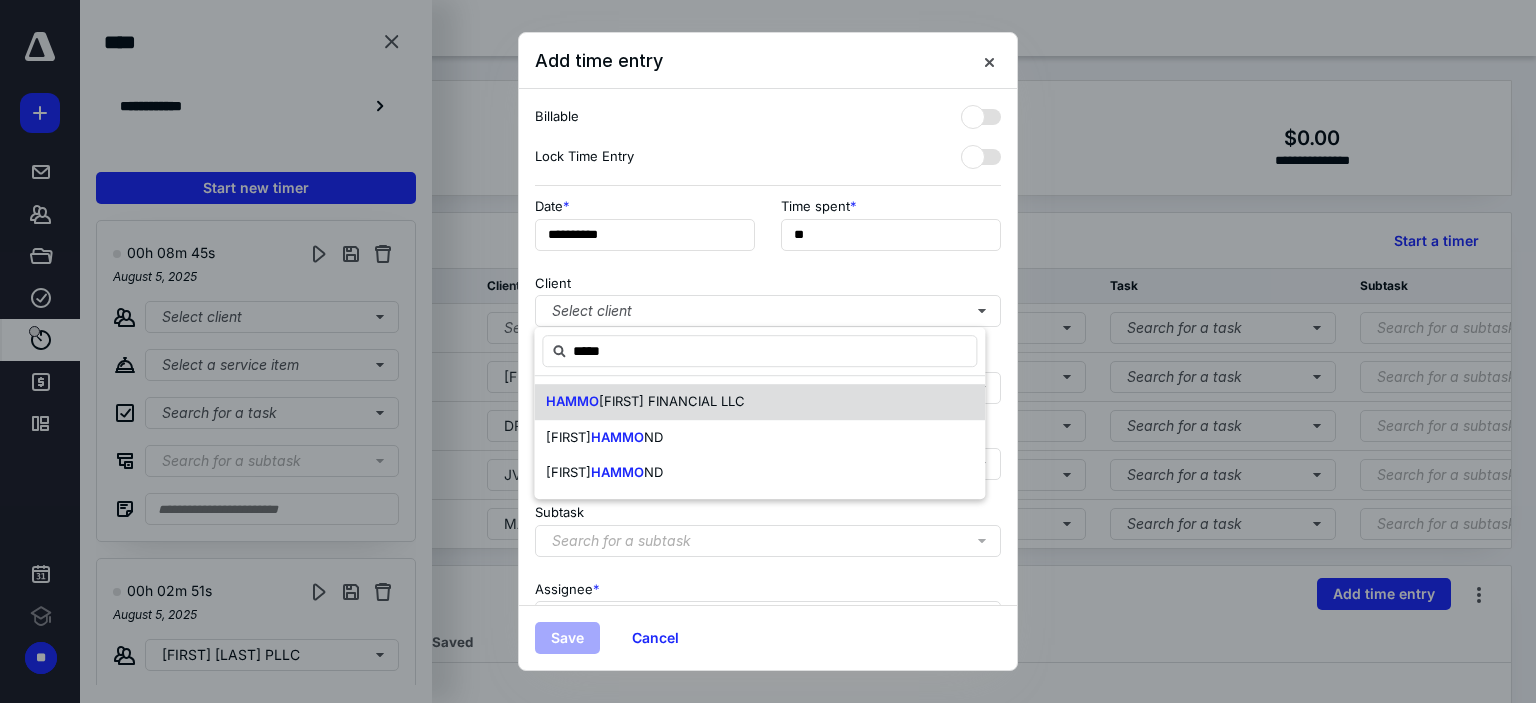 click on "[FIRST] FINANCIAL LLC" at bounding box center [672, 401] 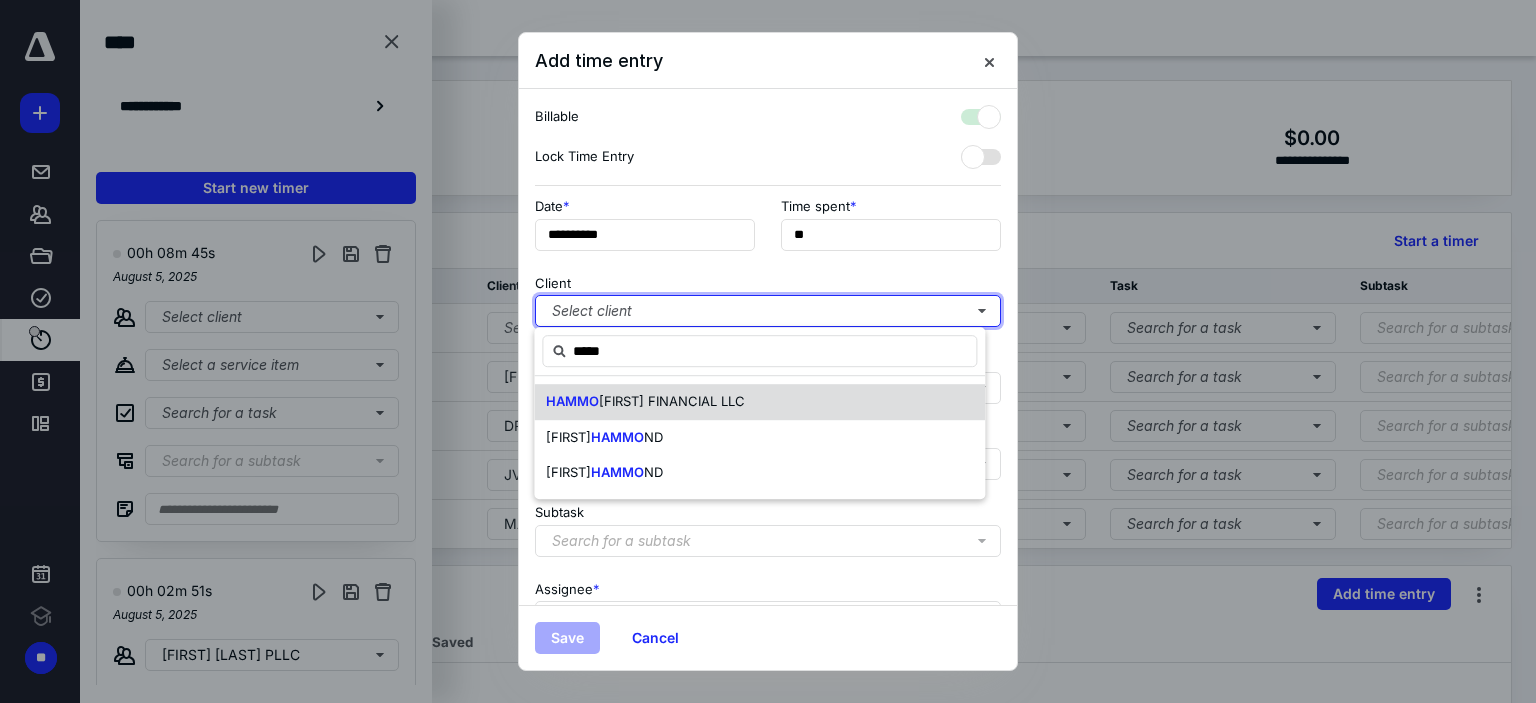 checkbox on "true" 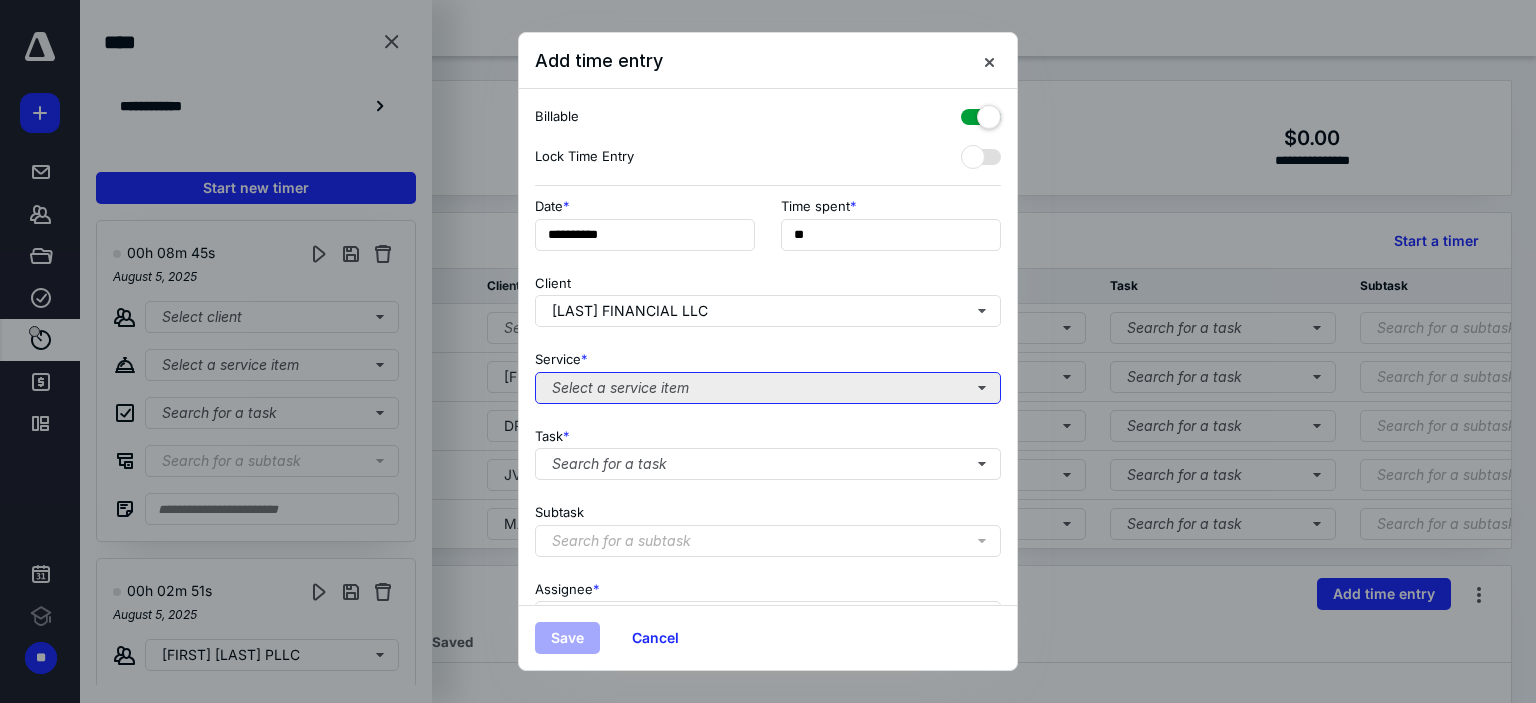 click on "Select a service item" at bounding box center [768, 388] 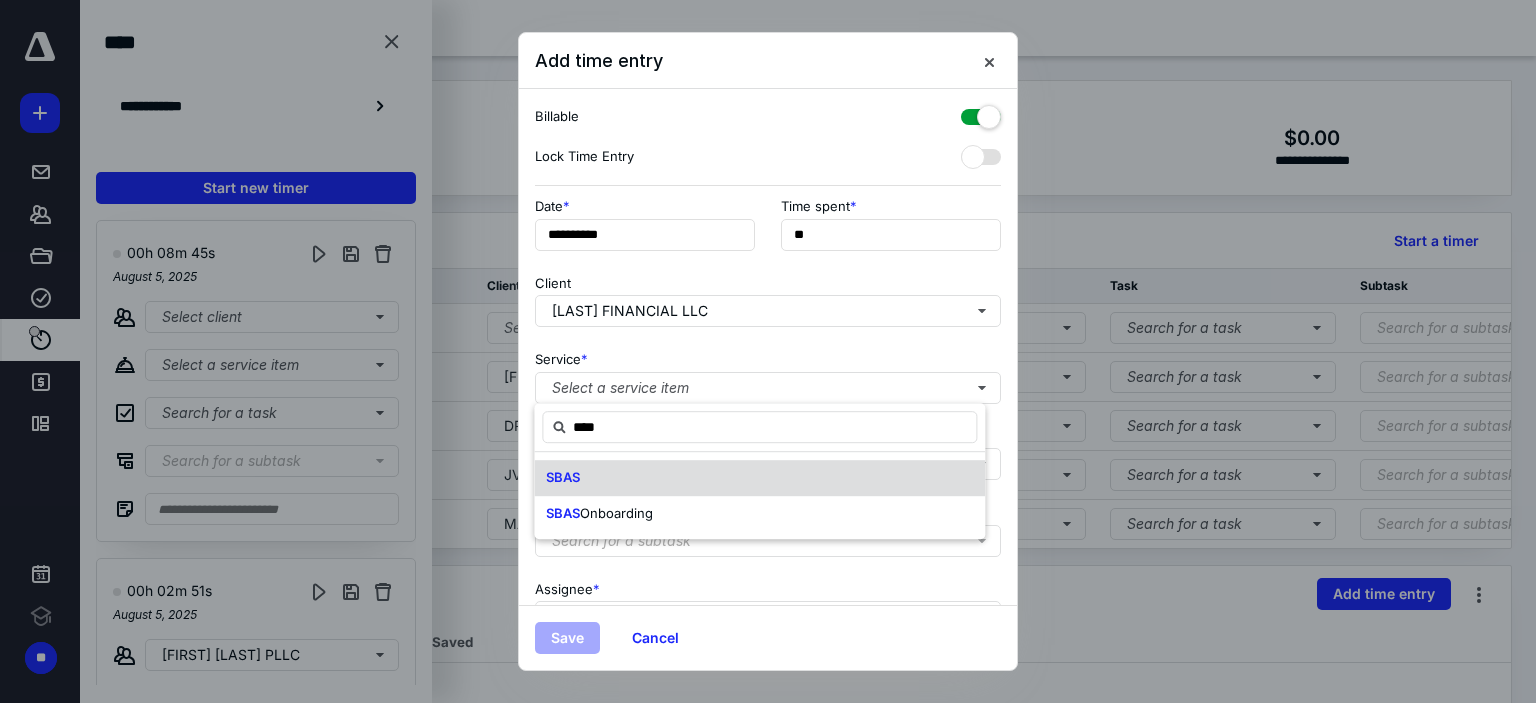 click on "SBAS" at bounding box center (759, 478) 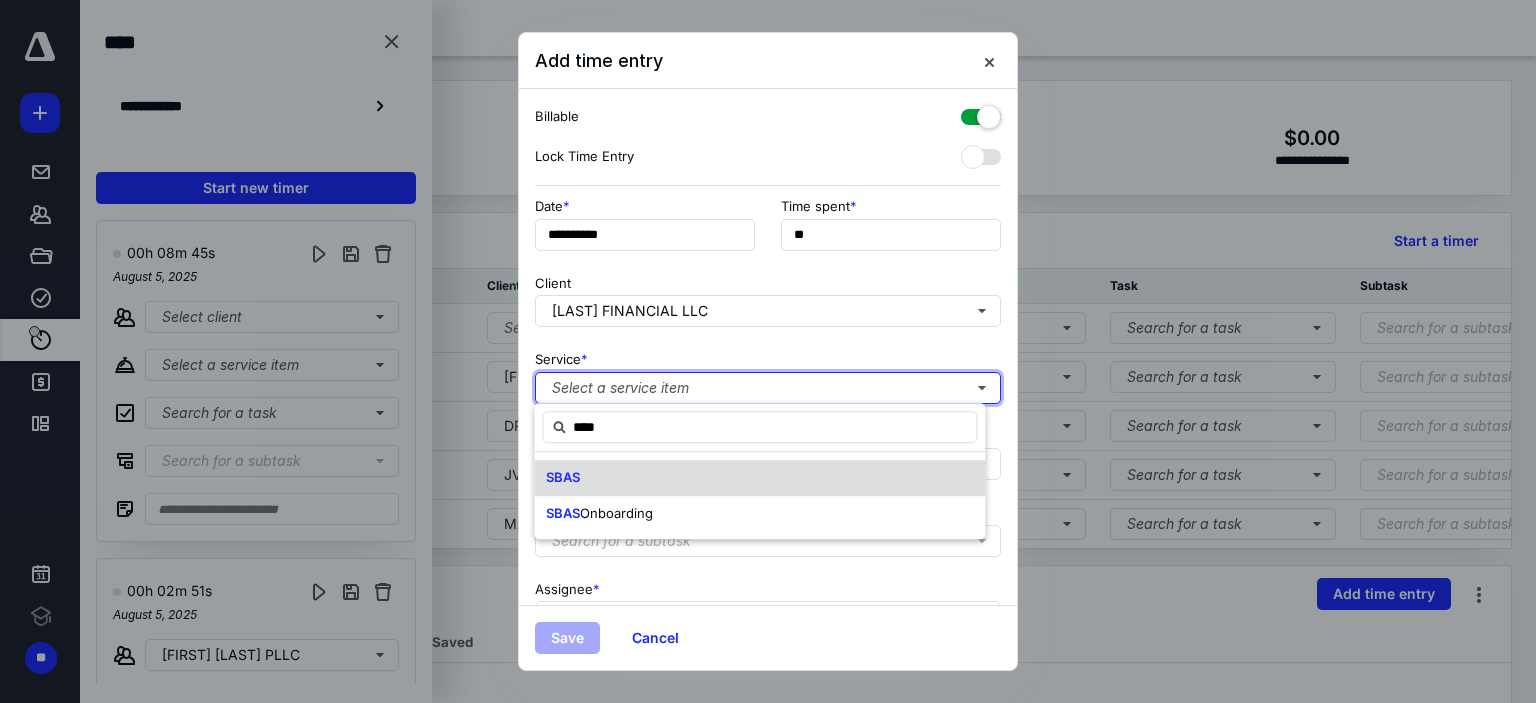 type 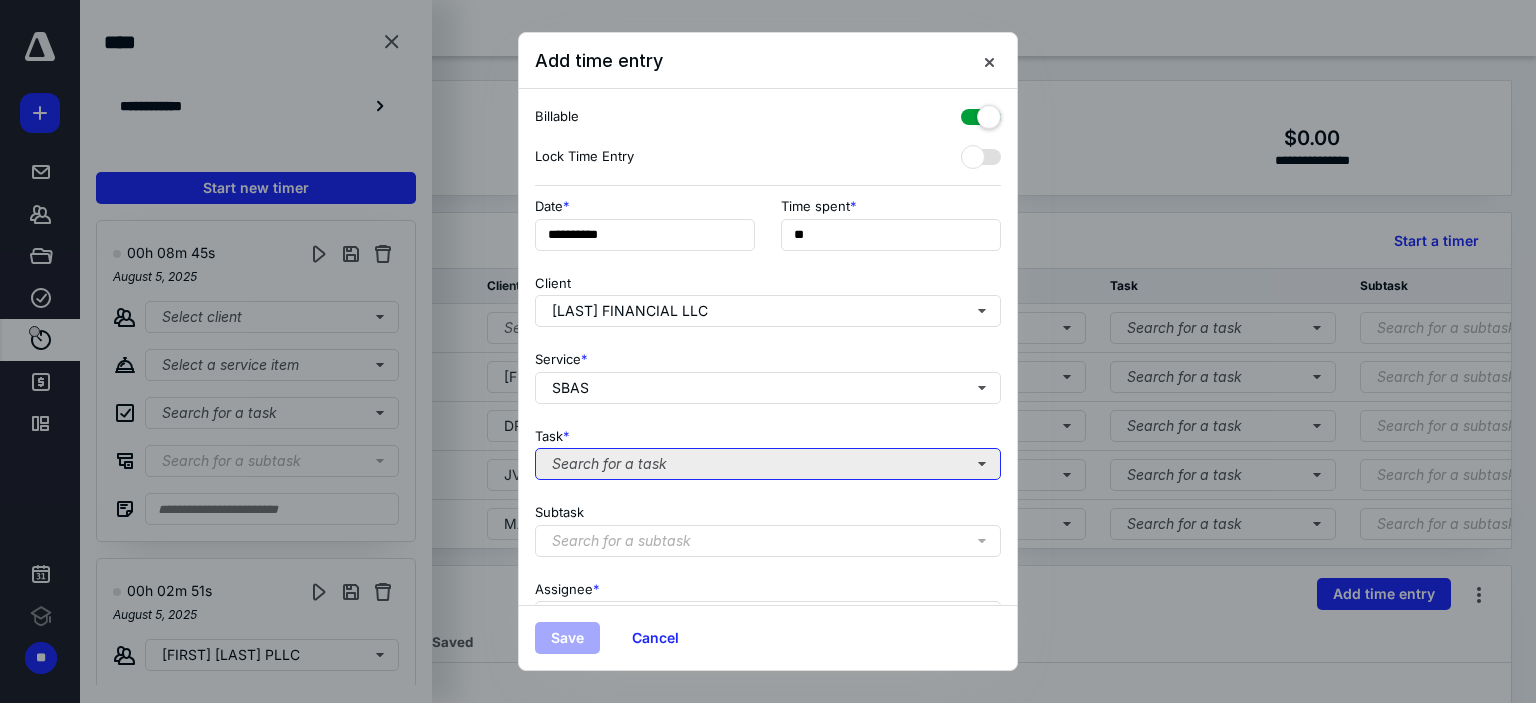 click on "Search for a task" at bounding box center (768, 464) 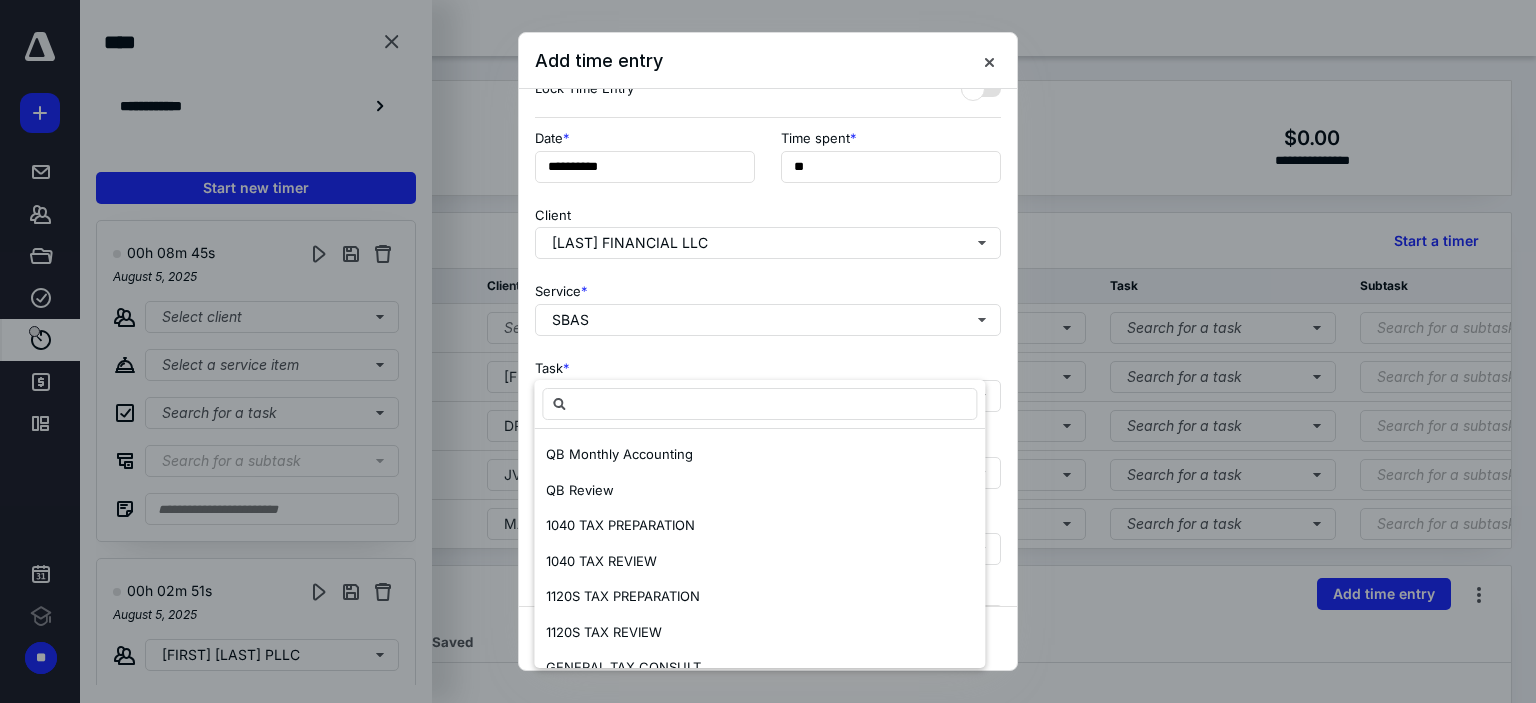 scroll, scrollTop: 100, scrollLeft: 0, axis: vertical 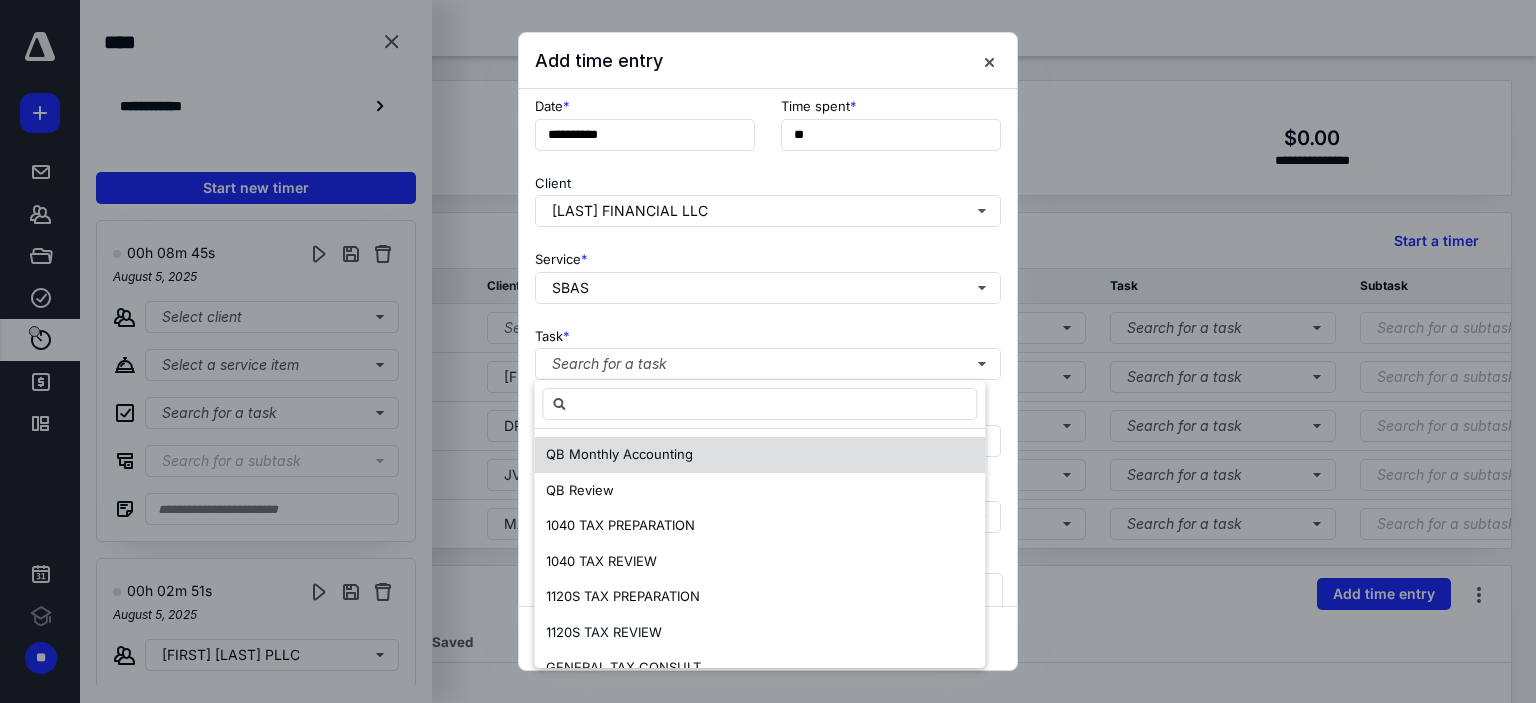 drag, startPoint x: 672, startPoint y: 448, endPoint x: 692, endPoint y: 439, distance: 21.931713 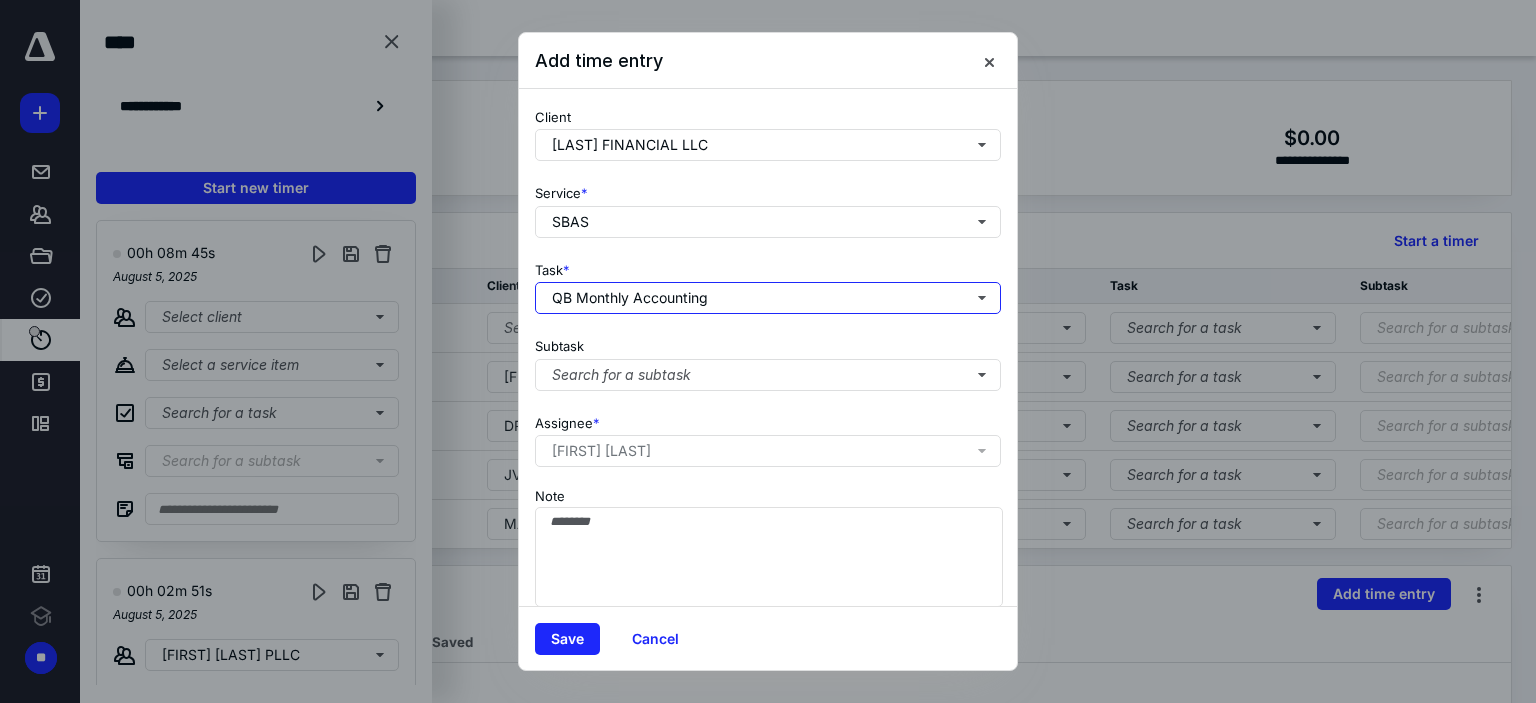 scroll, scrollTop: 197, scrollLeft: 0, axis: vertical 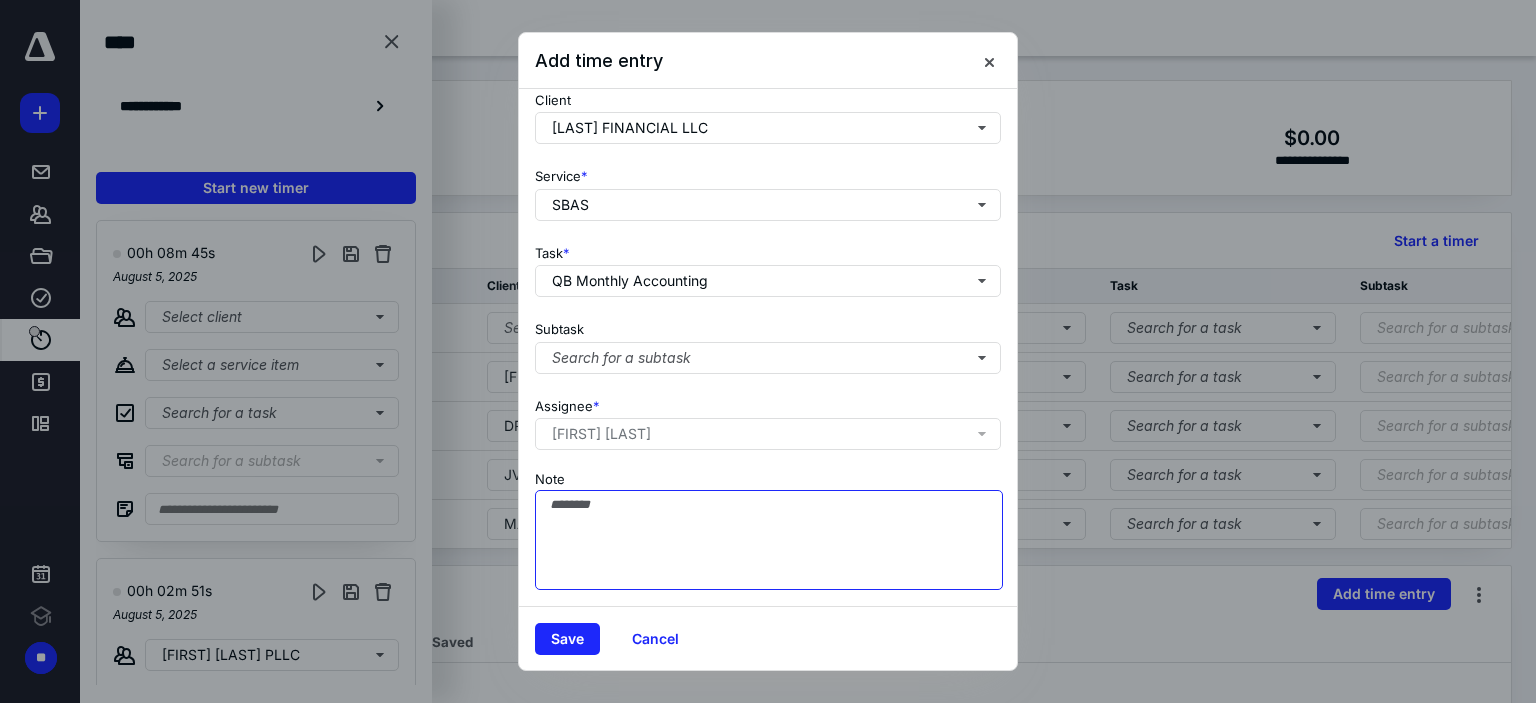 click on "Note" at bounding box center [769, 540] 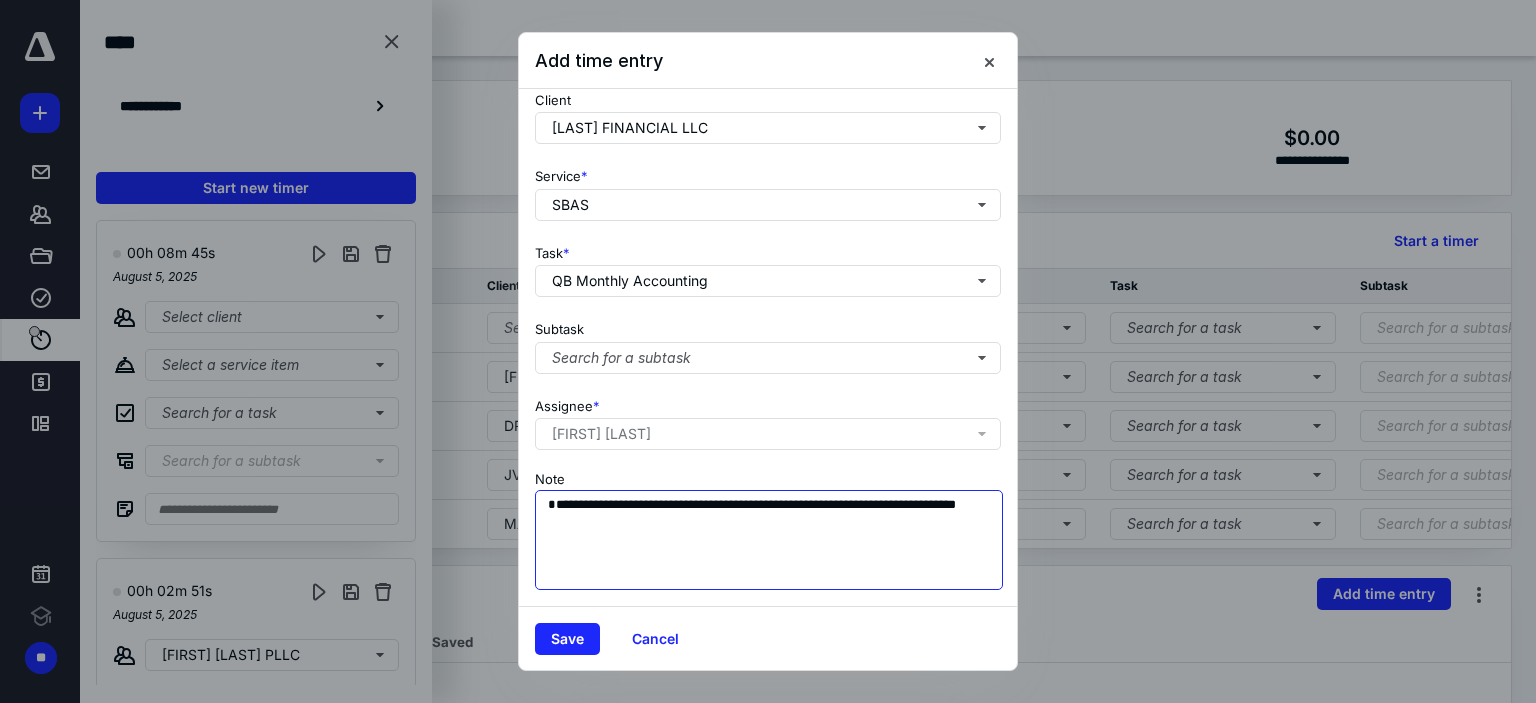 click on "**********" at bounding box center (769, 540) 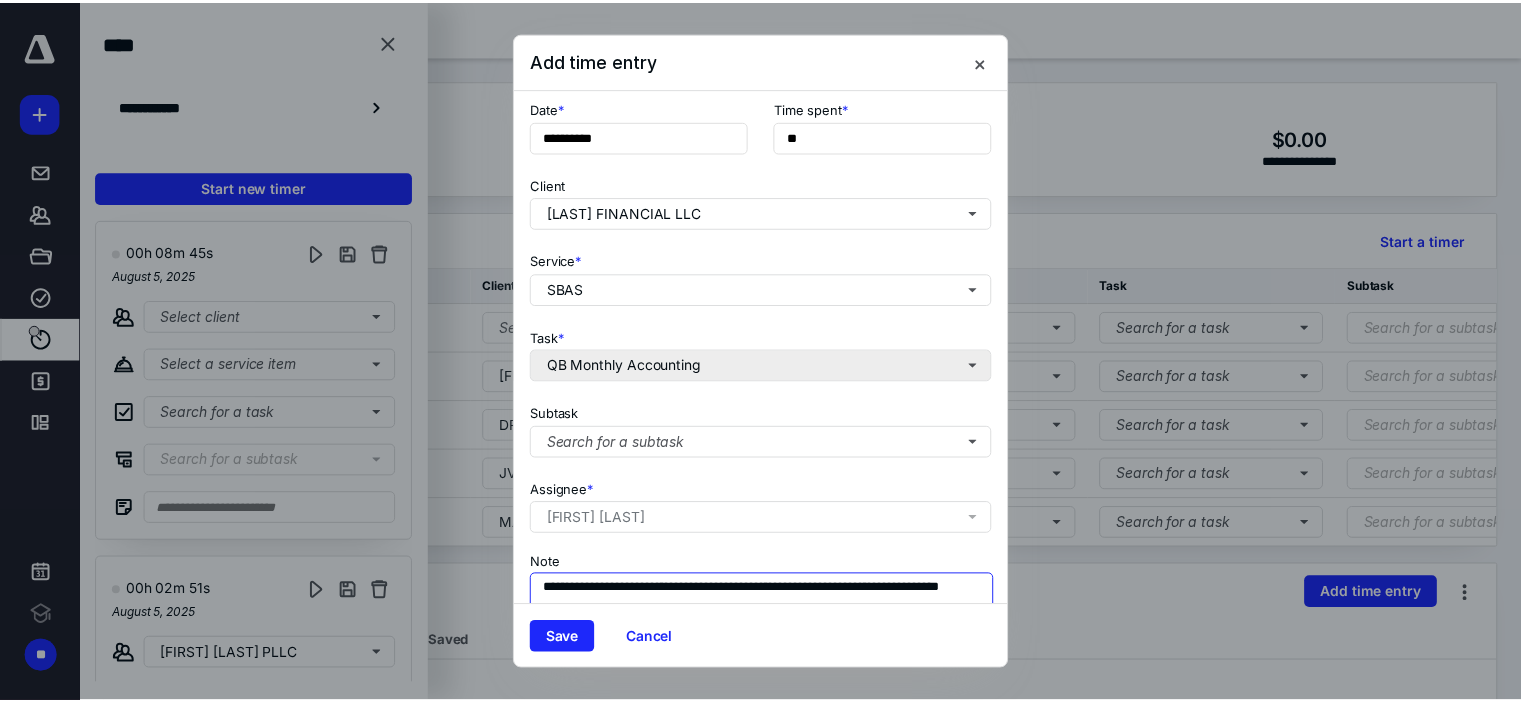 scroll, scrollTop: 0, scrollLeft: 0, axis: both 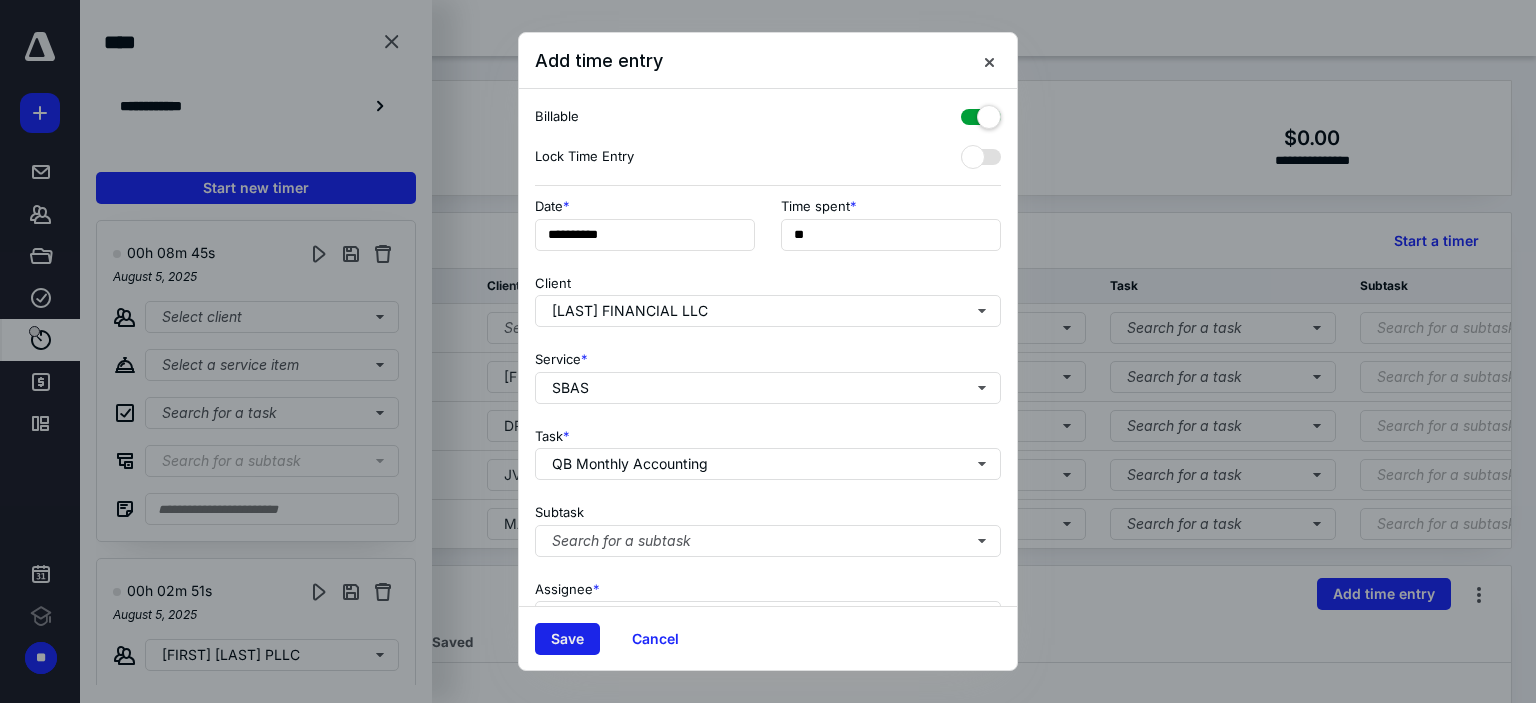 type on "**********" 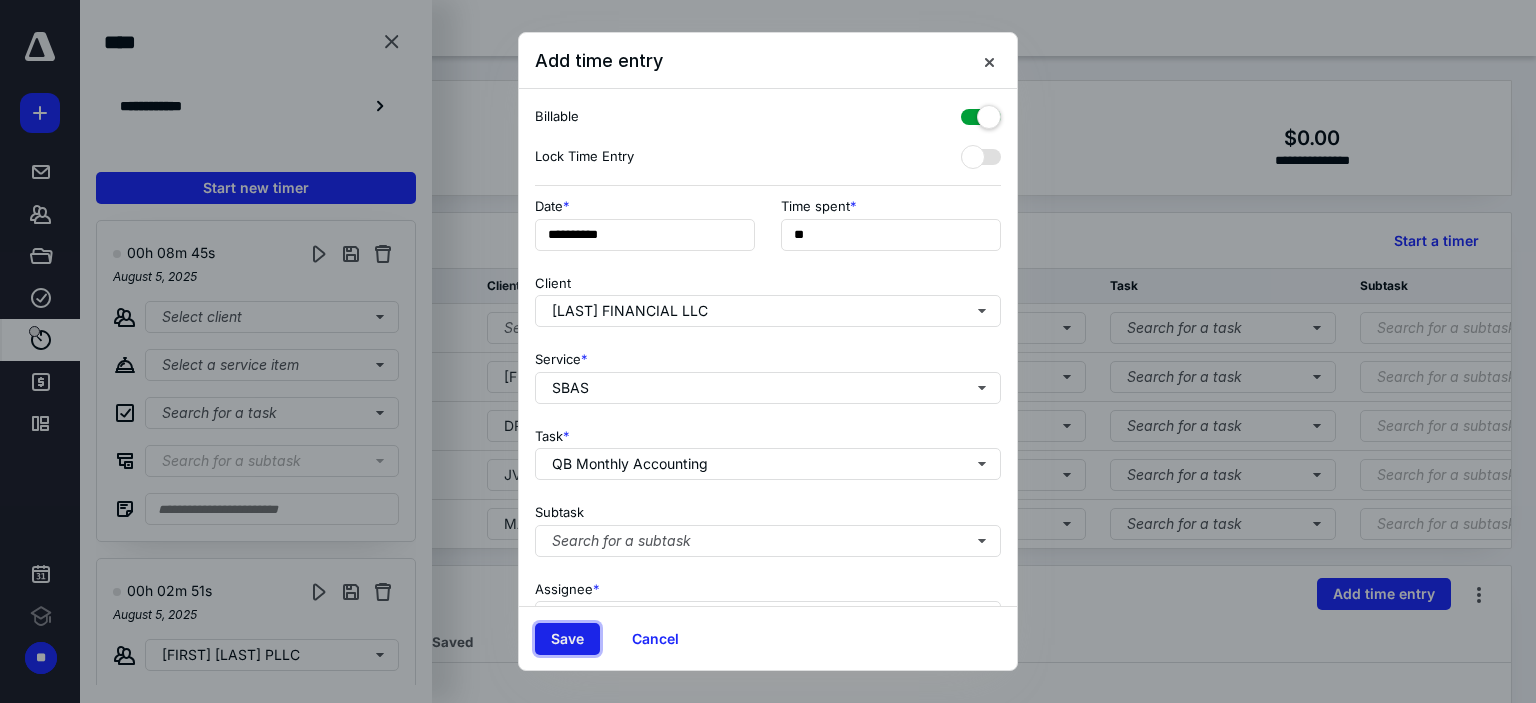 click on "Save" at bounding box center (567, 639) 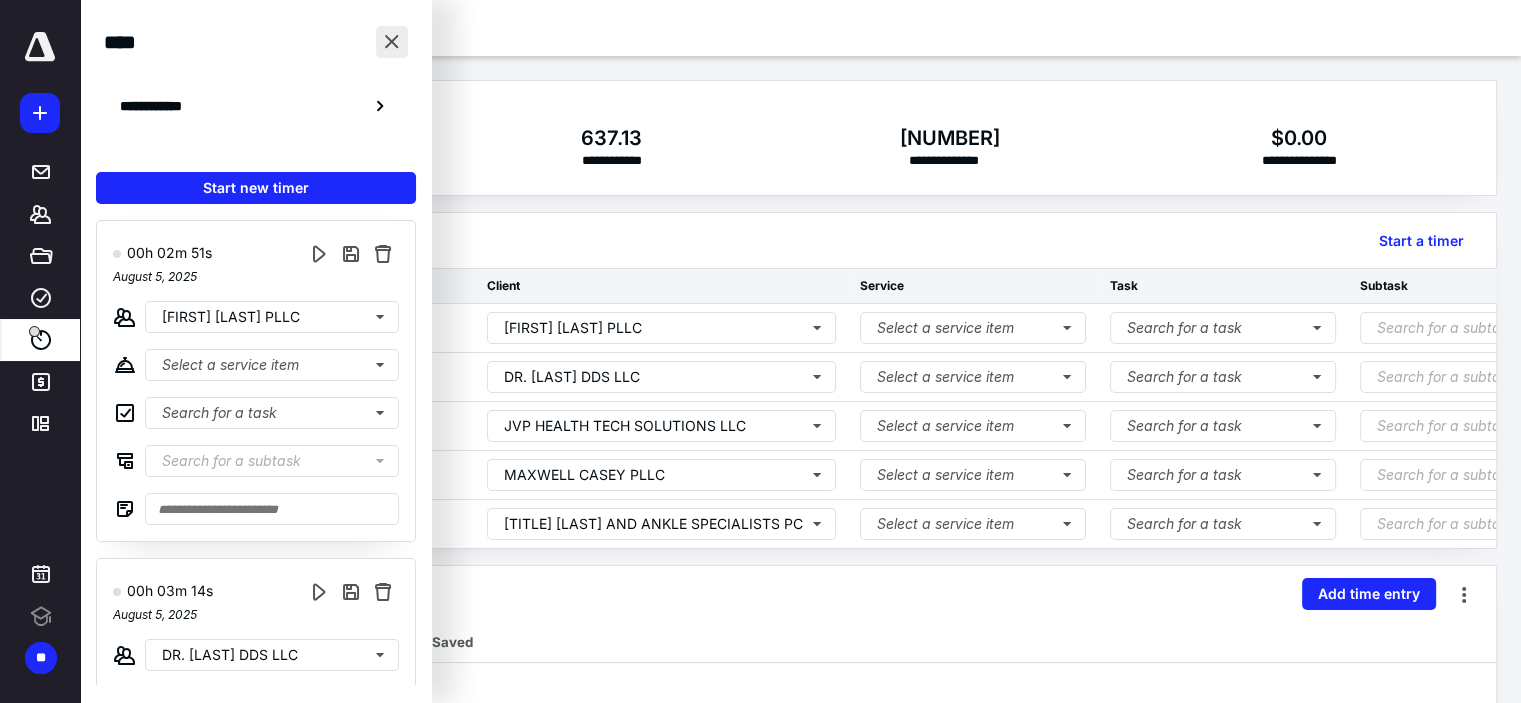 click at bounding box center [392, 42] 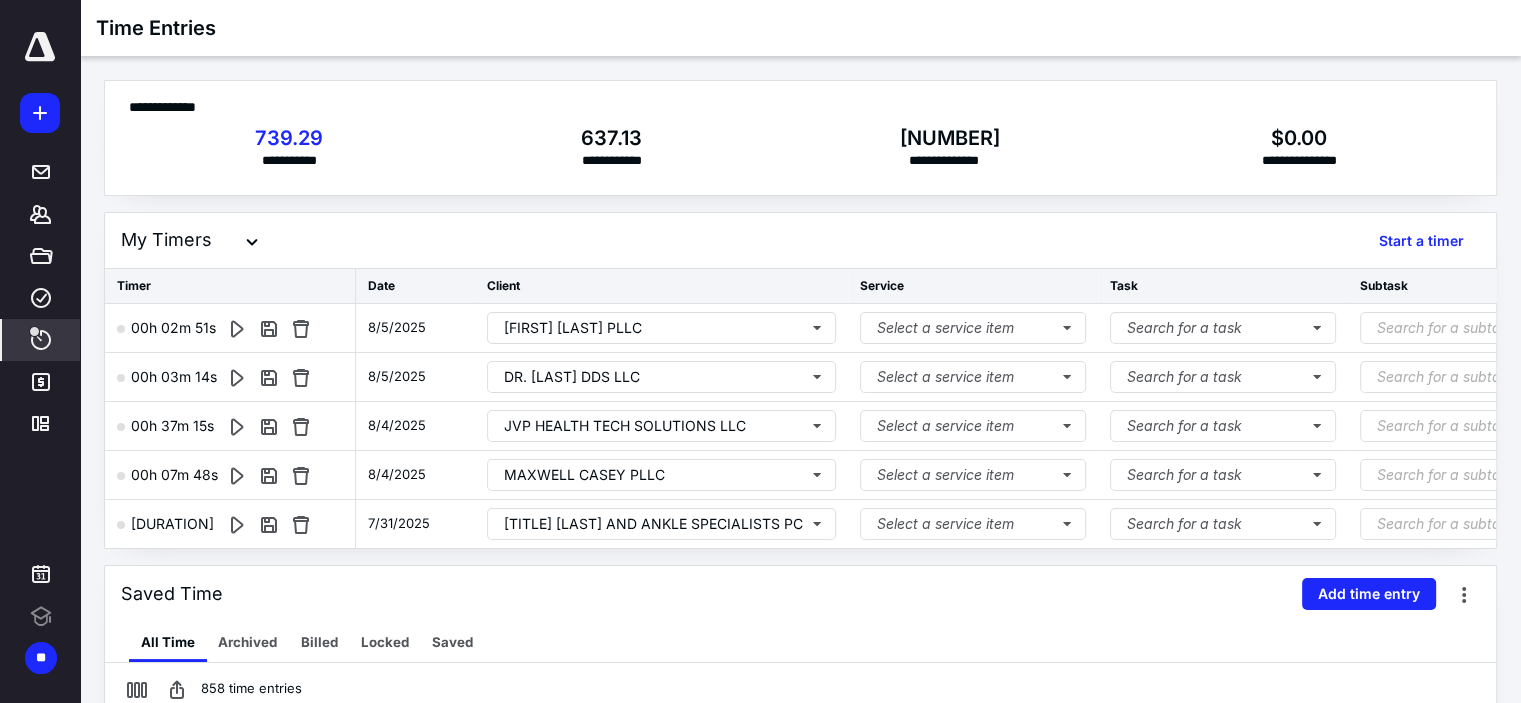 click on "****" at bounding box center [41, 340] 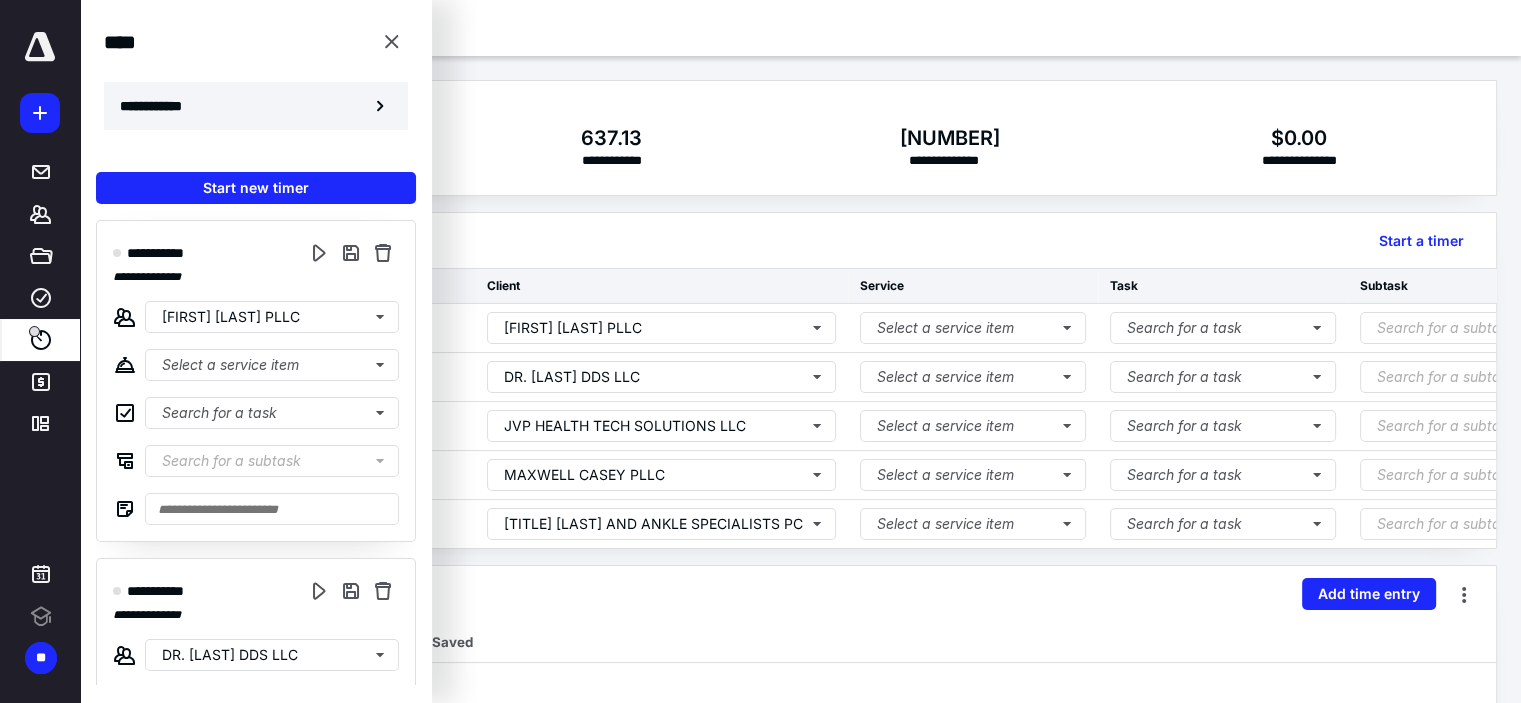 click on "**********" at bounding box center (256, 106) 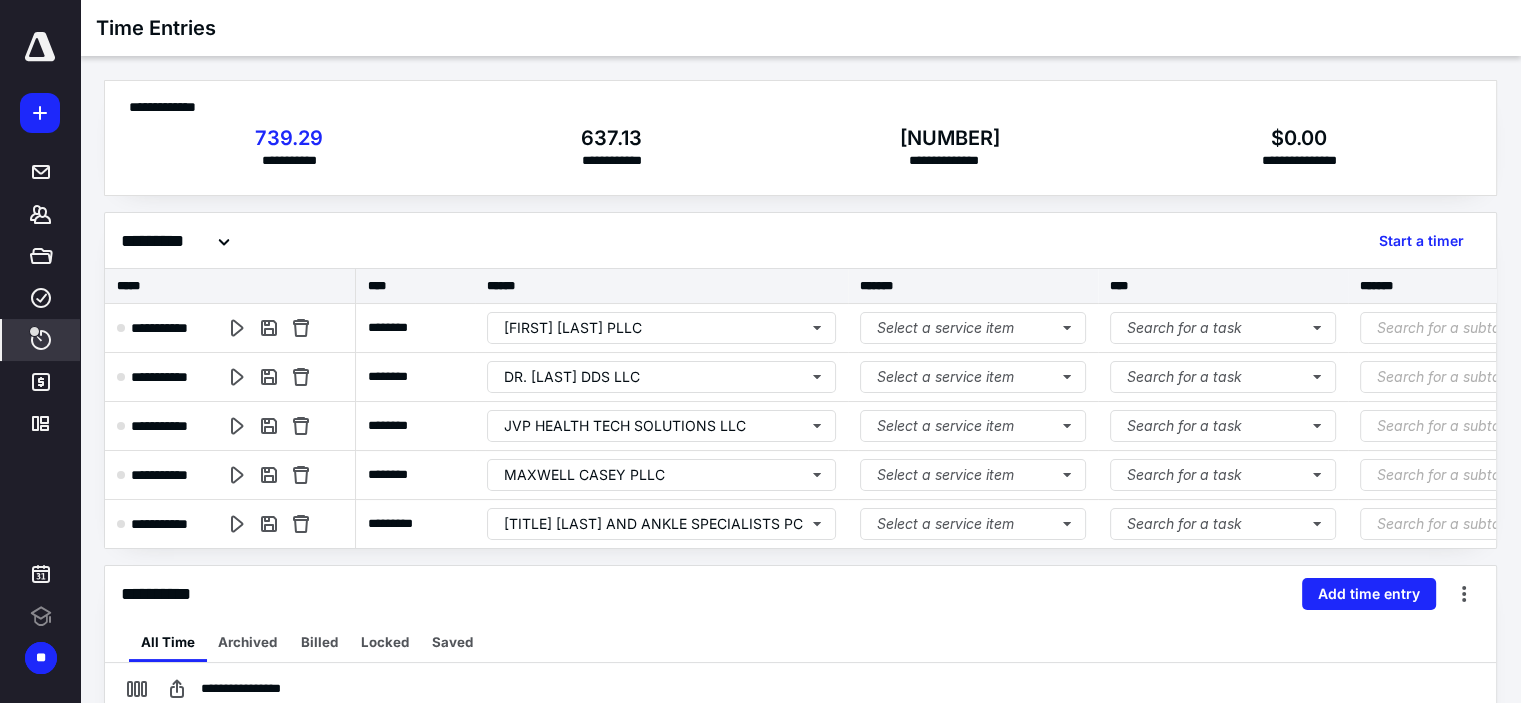 scroll, scrollTop: 14, scrollLeft: 0, axis: vertical 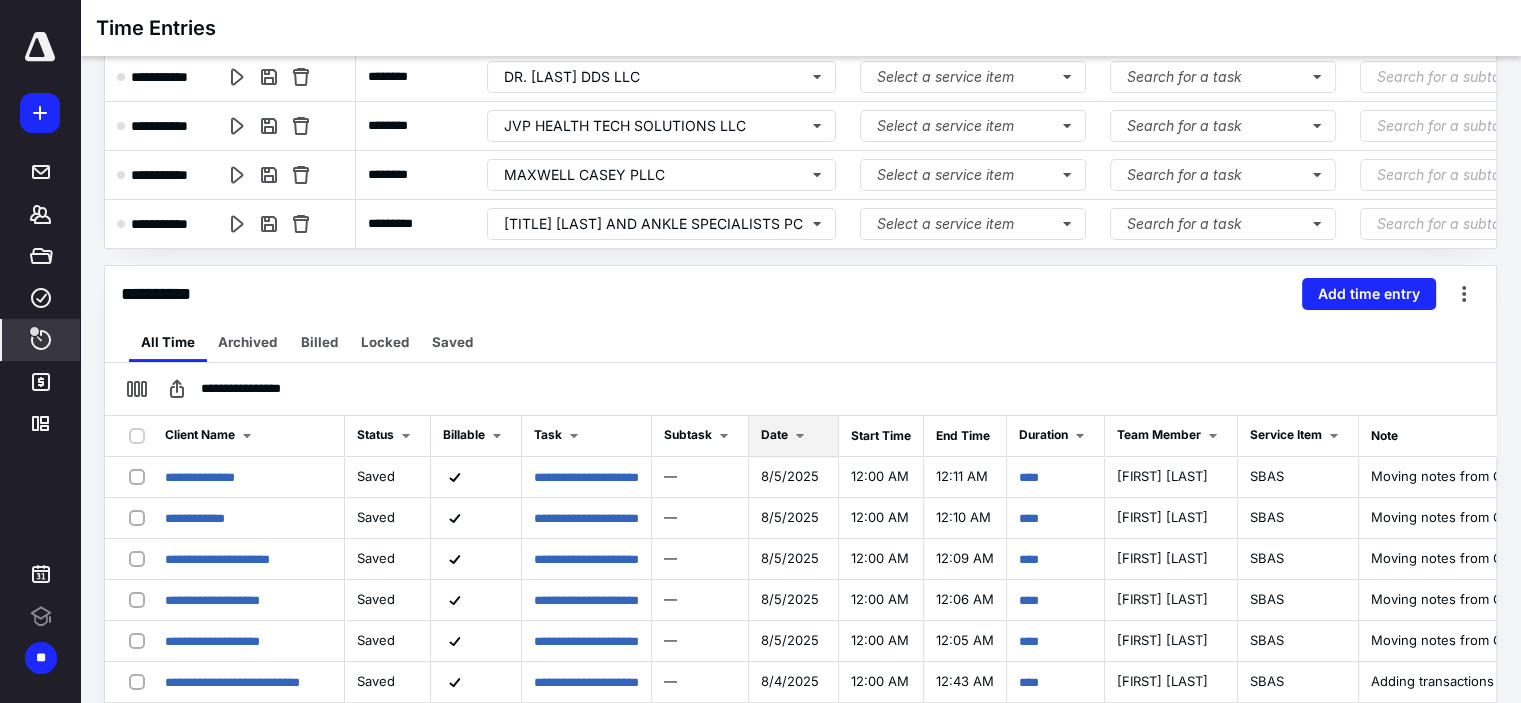 click at bounding box center (800, 436) 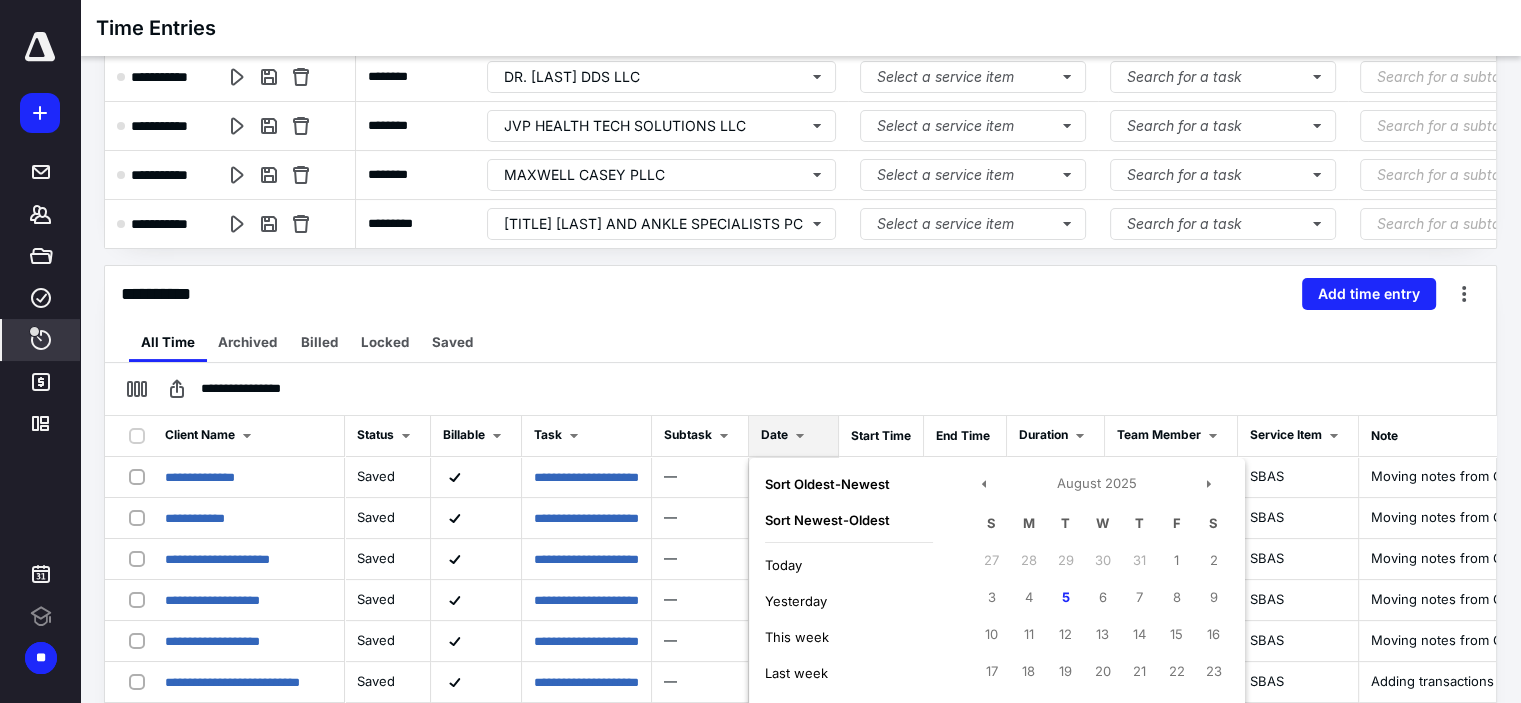 click on "Today" at bounding box center (849, 565) 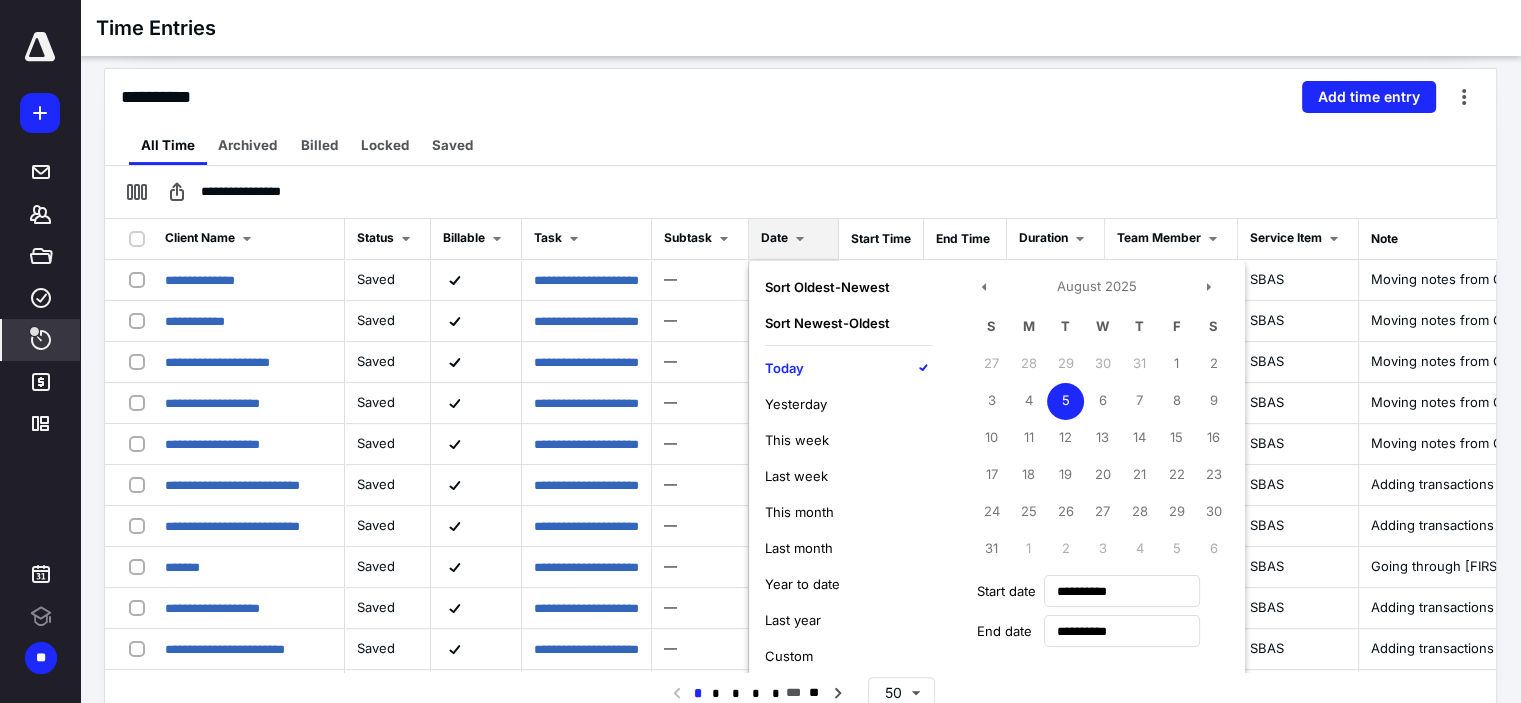 scroll, scrollTop: 508, scrollLeft: 0, axis: vertical 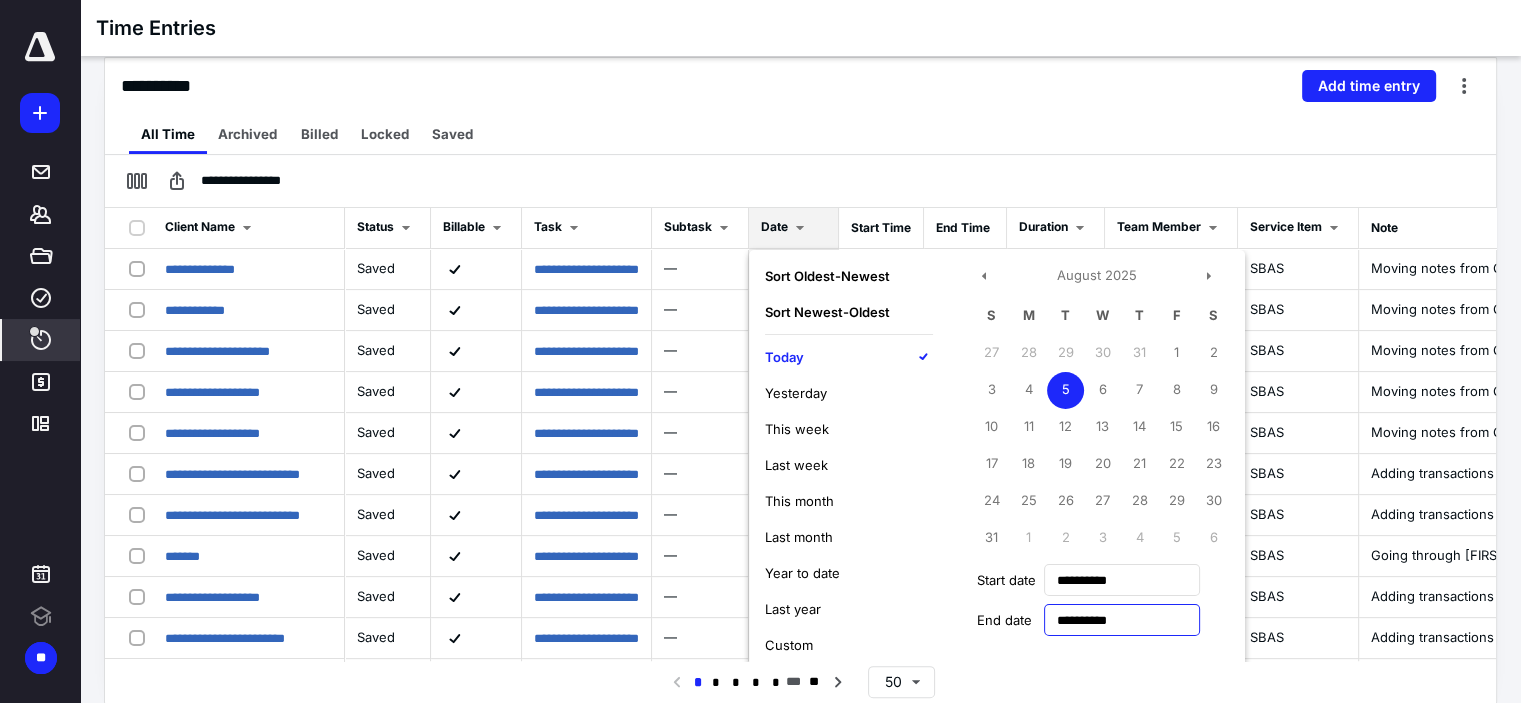 click on "**********" at bounding box center (1122, 620) 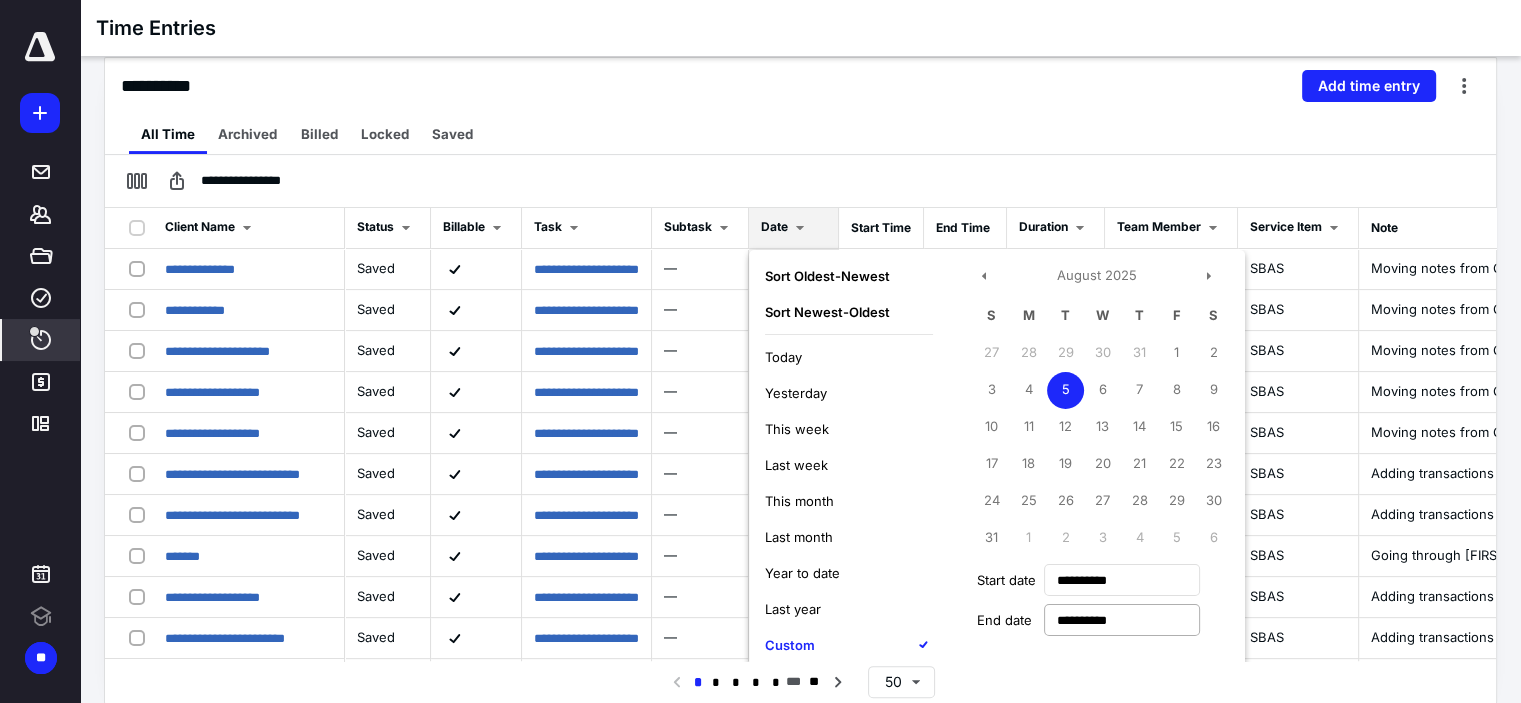 type 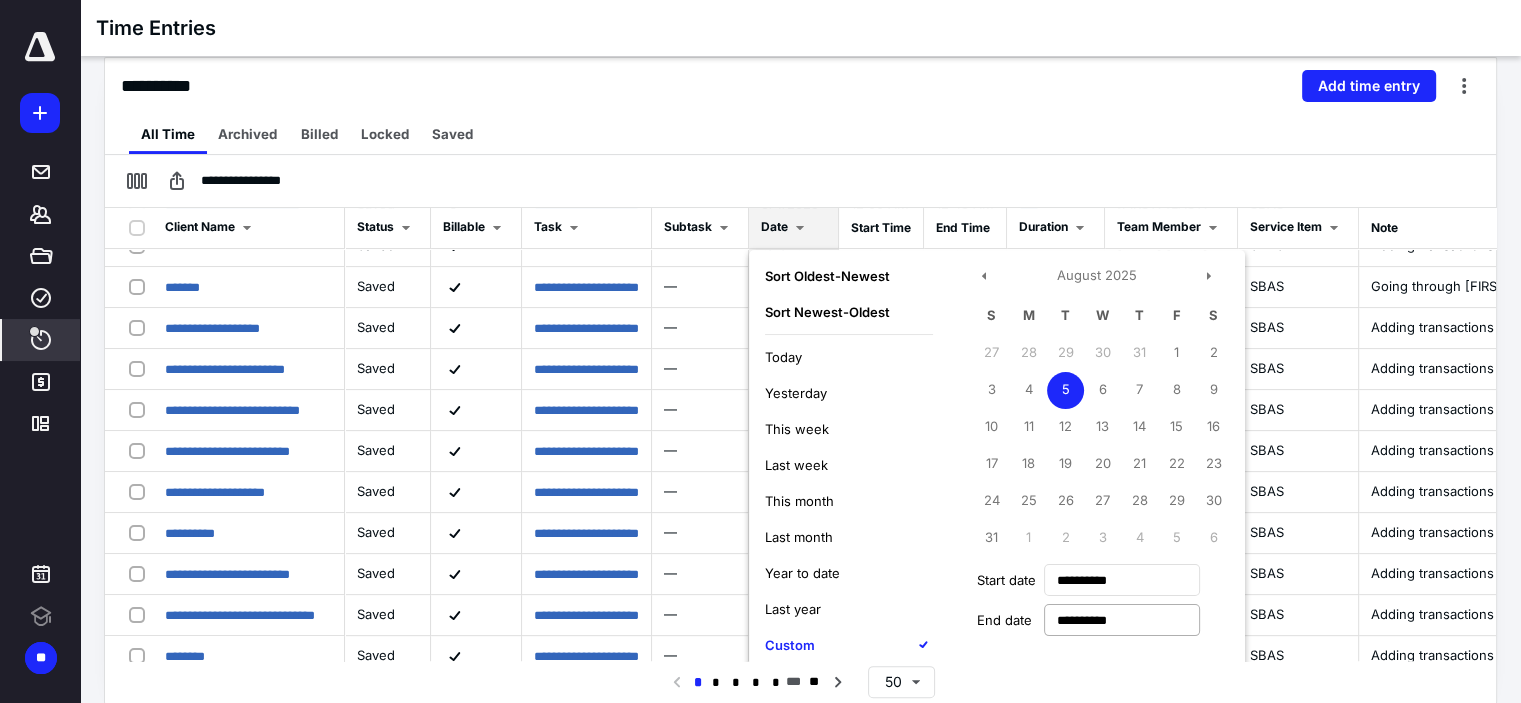 click on "Apply" at bounding box center (801, 696) 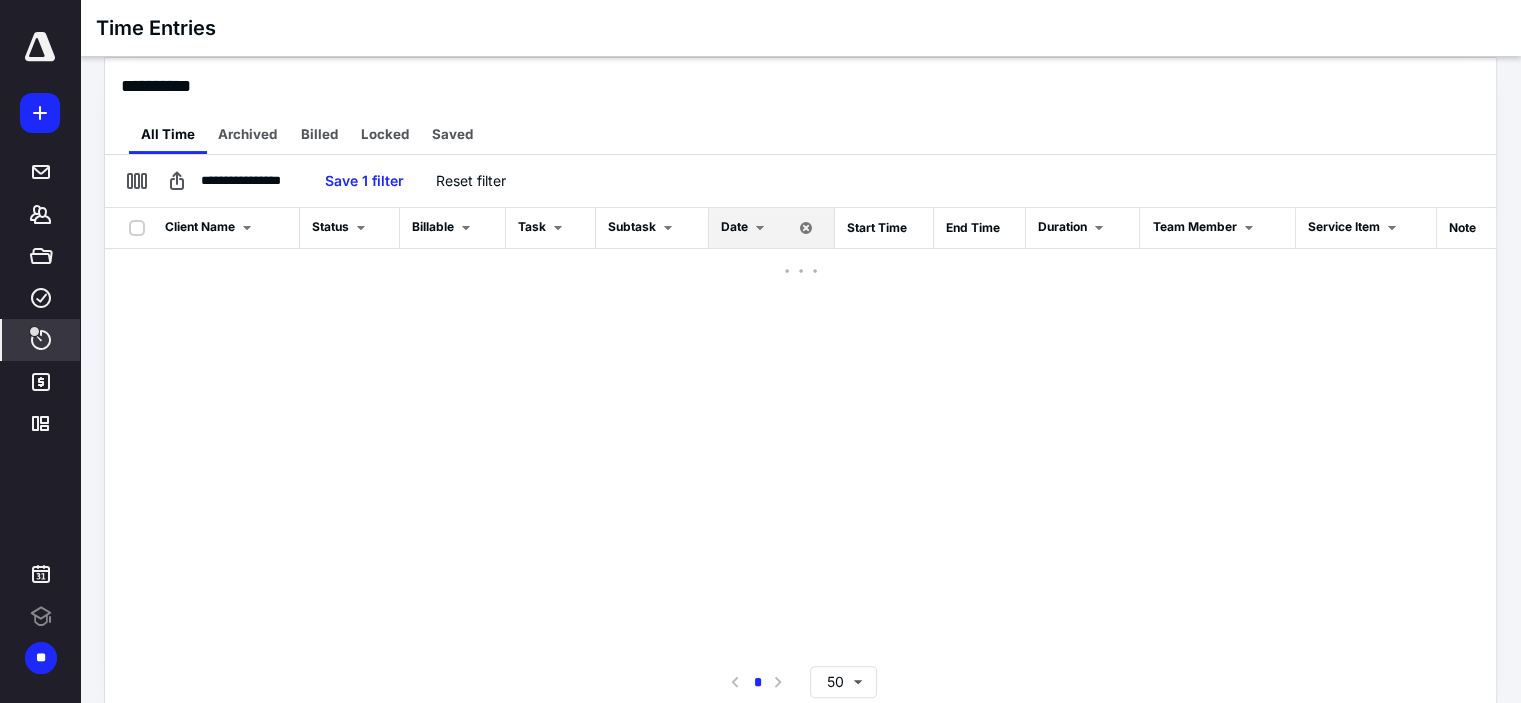 scroll, scrollTop: 0, scrollLeft: 0, axis: both 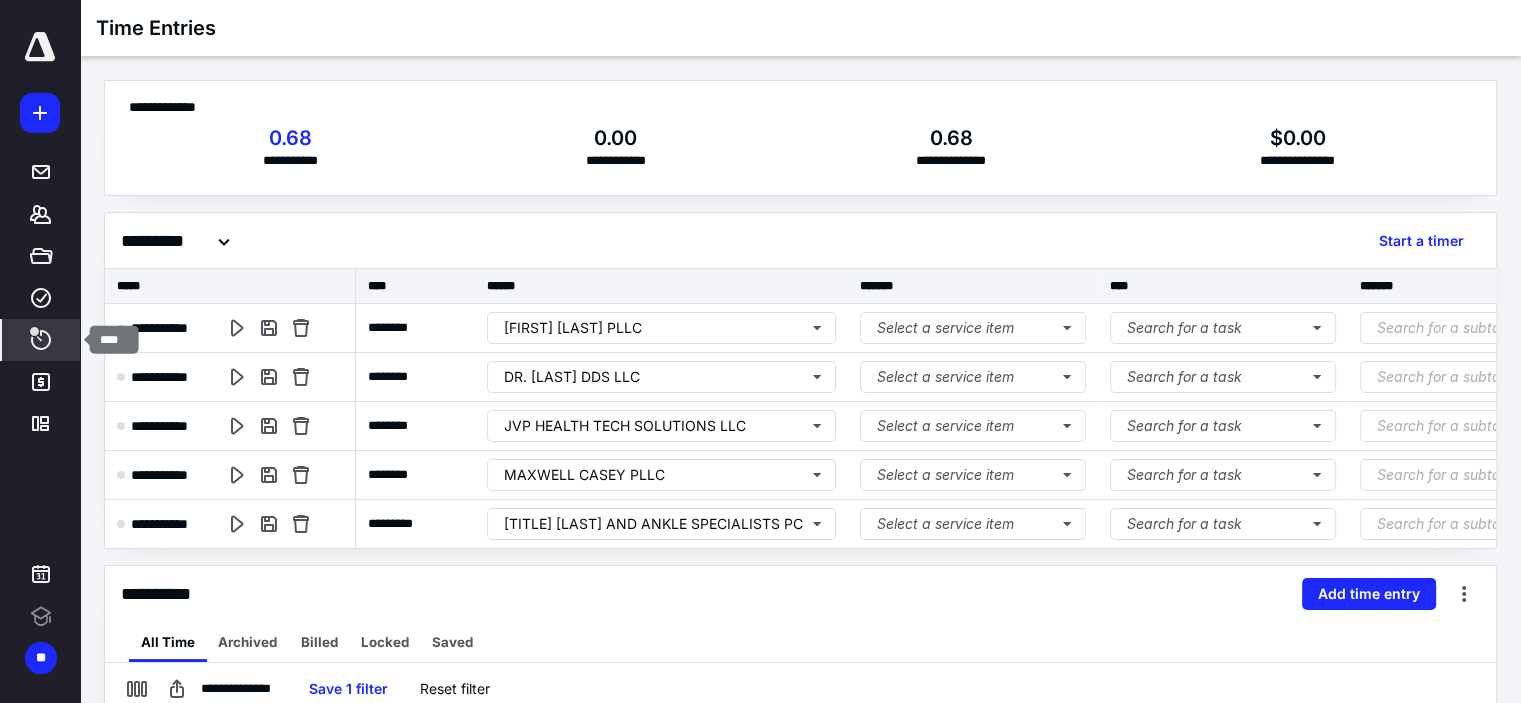 click at bounding box center [34, 331] 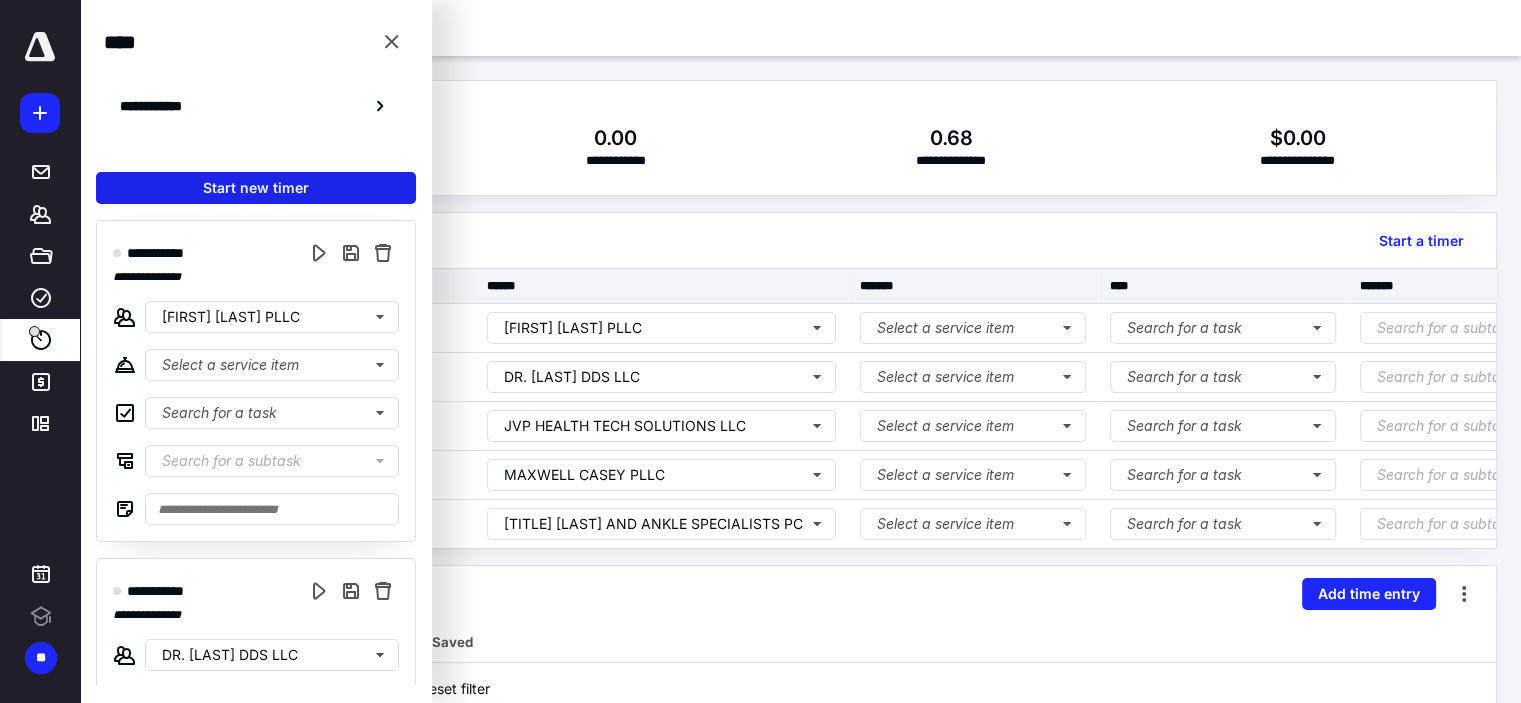 click on "Start new timer" at bounding box center (256, 188) 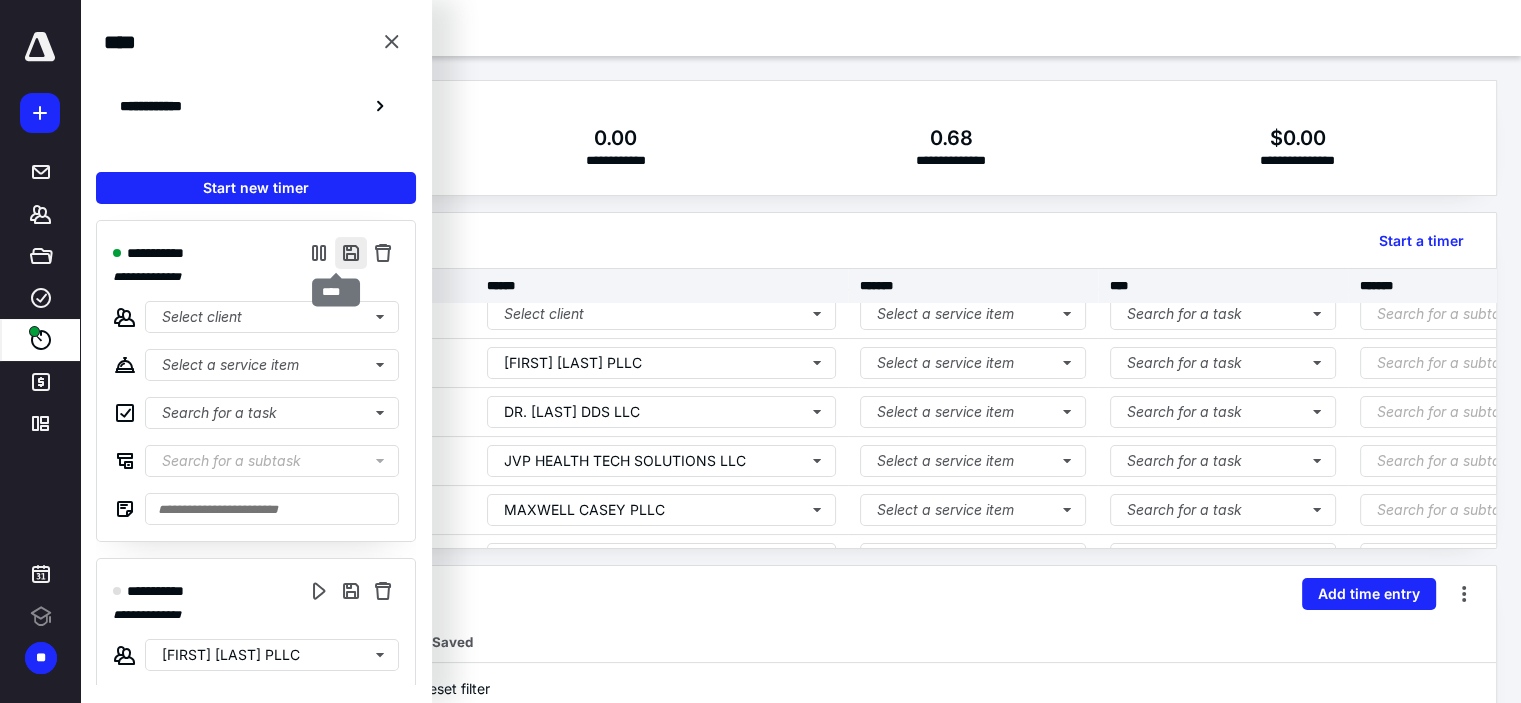 click at bounding box center (351, 253) 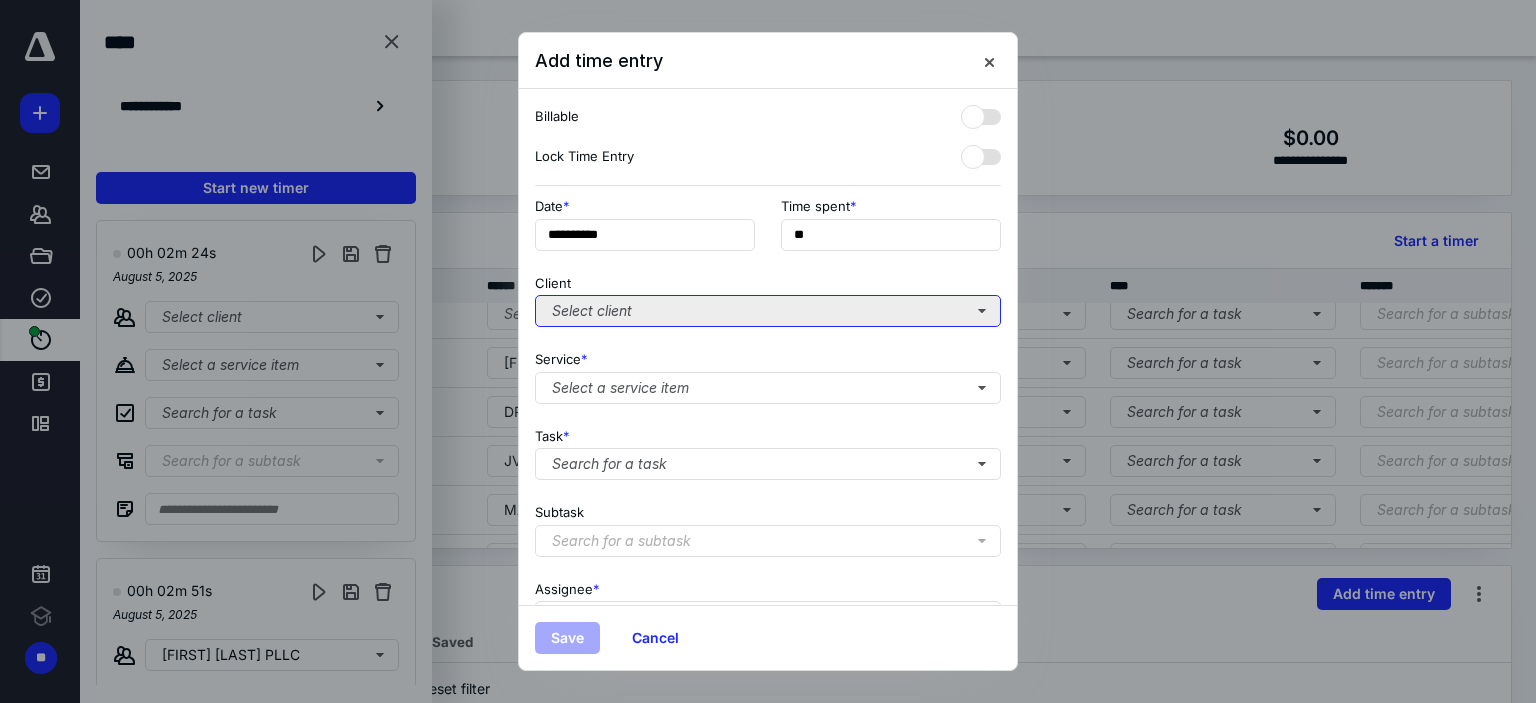 click on "Select client" at bounding box center (768, 311) 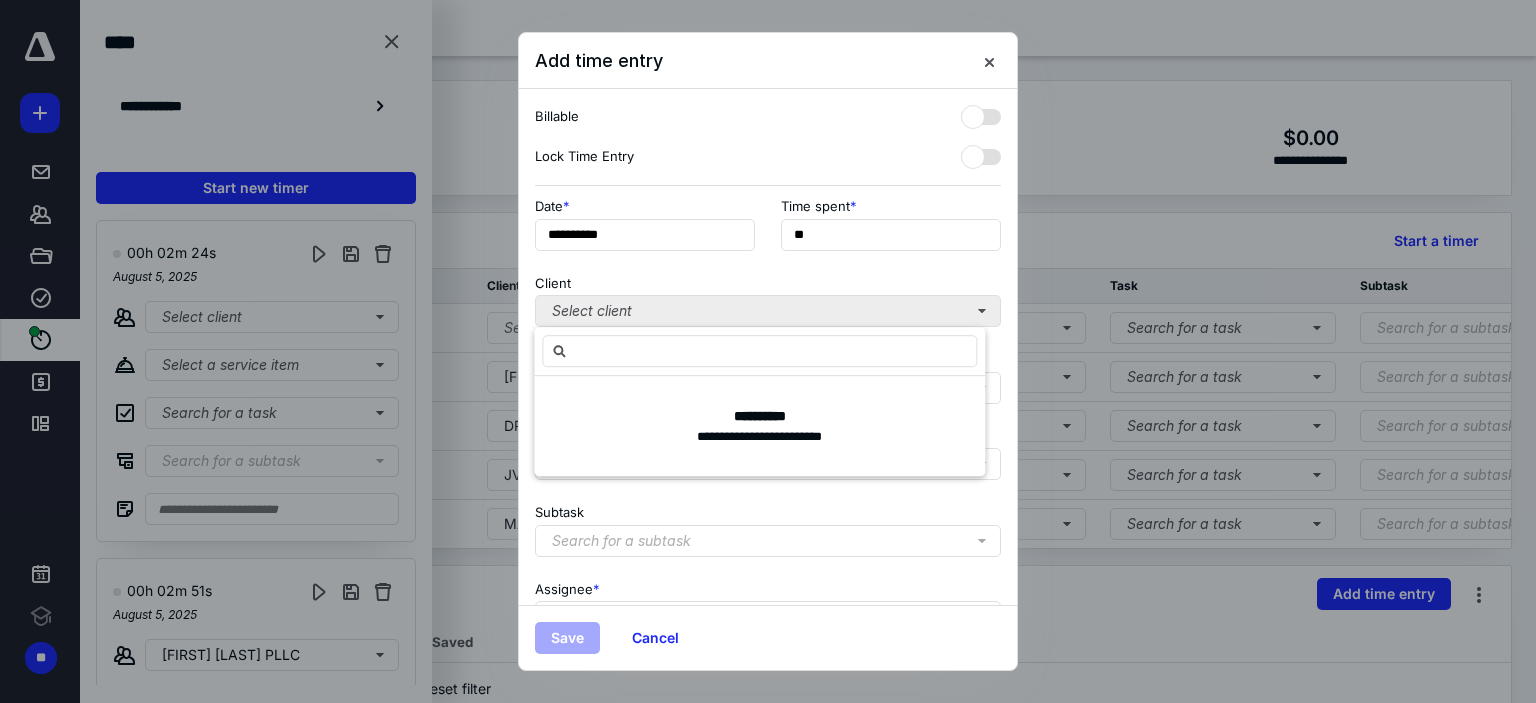 scroll, scrollTop: 14, scrollLeft: 0, axis: vertical 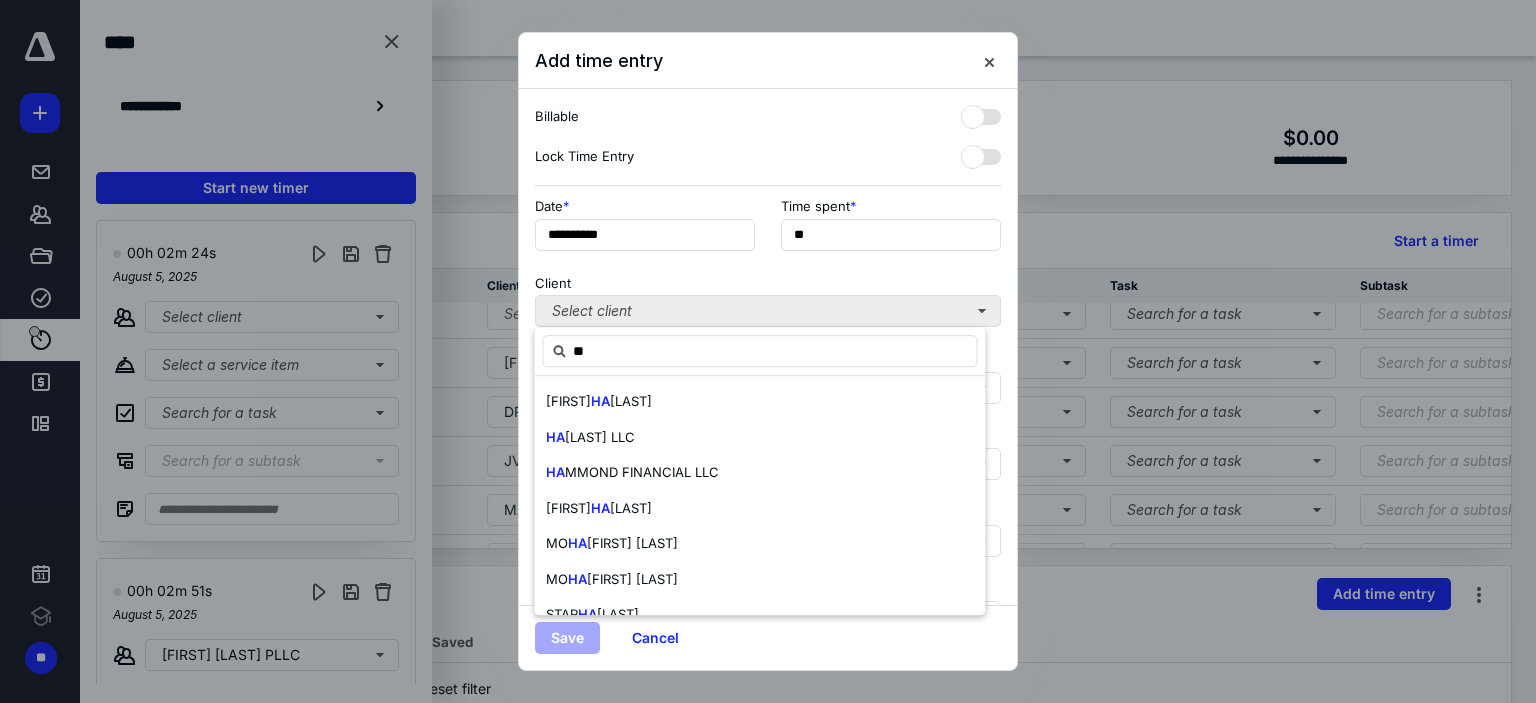 type on "*" 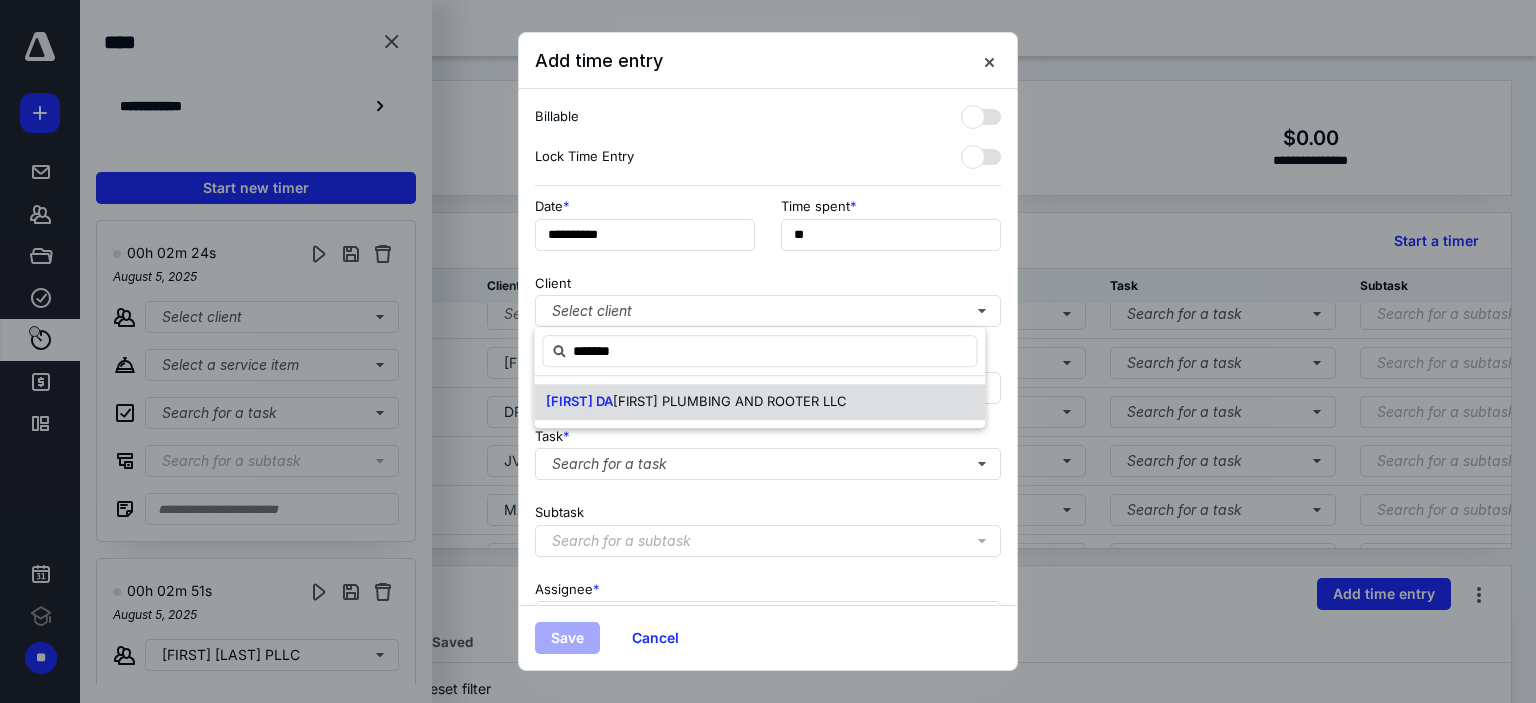 click on "[FIRST] [LAST] AND ROOTER LLC" at bounding box center [759, 402] 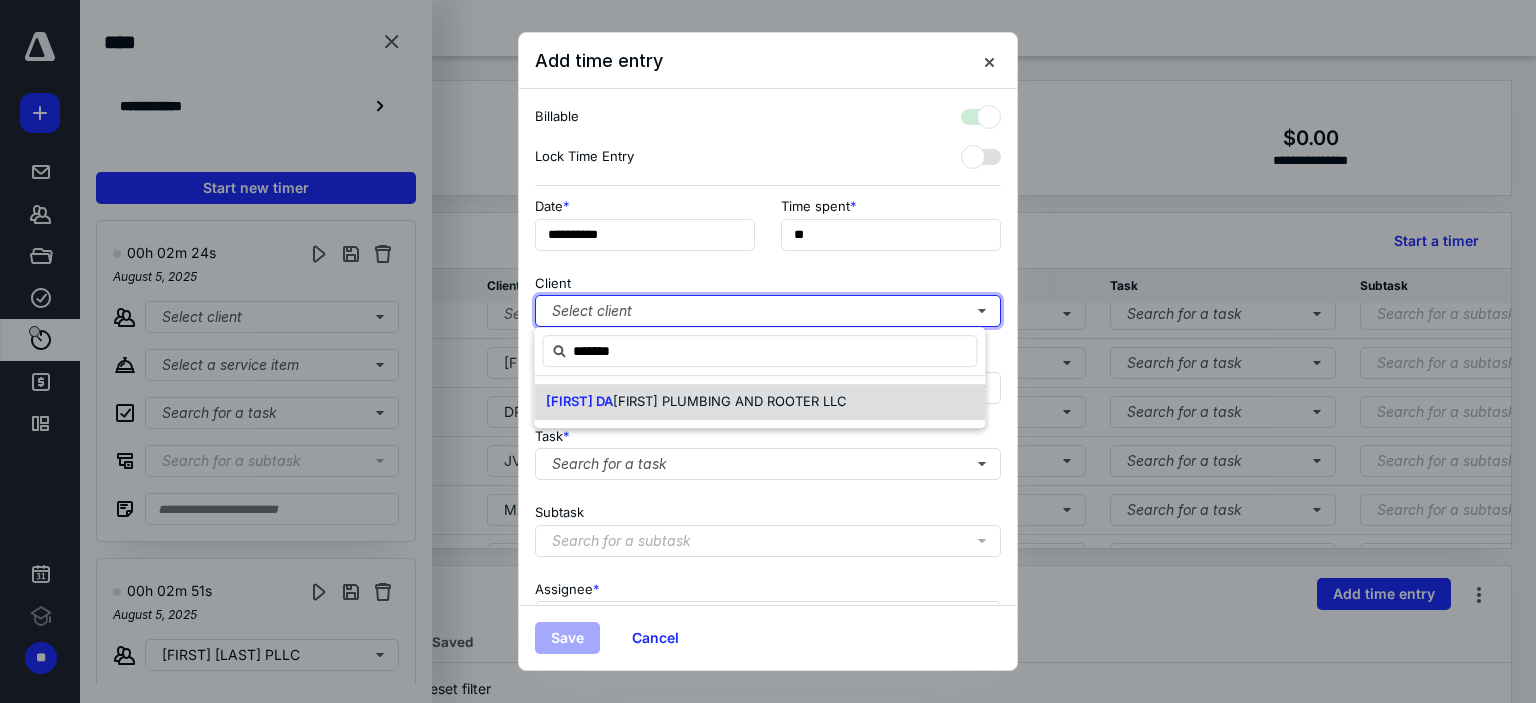 checkbox on "true" 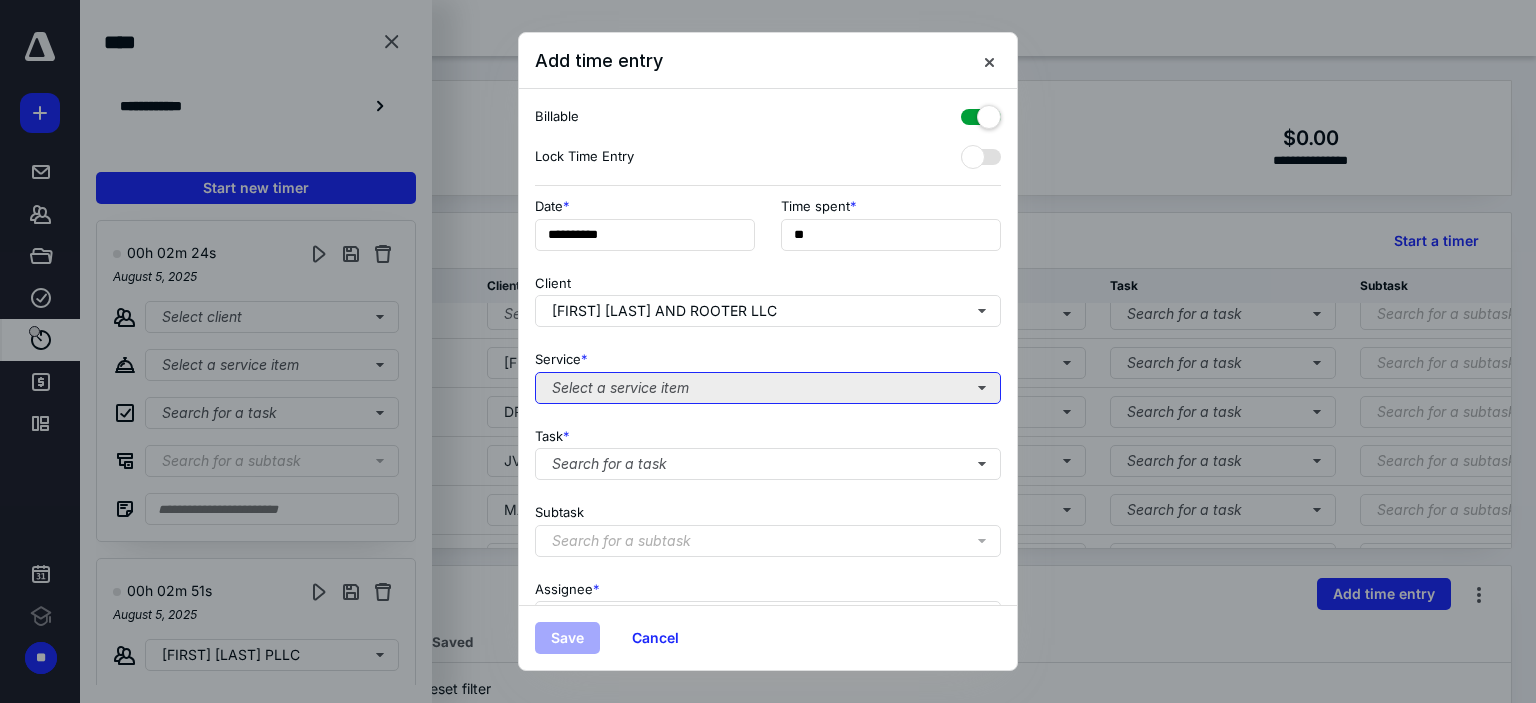 click on "Select a service item" at bounding box center (768, 388) 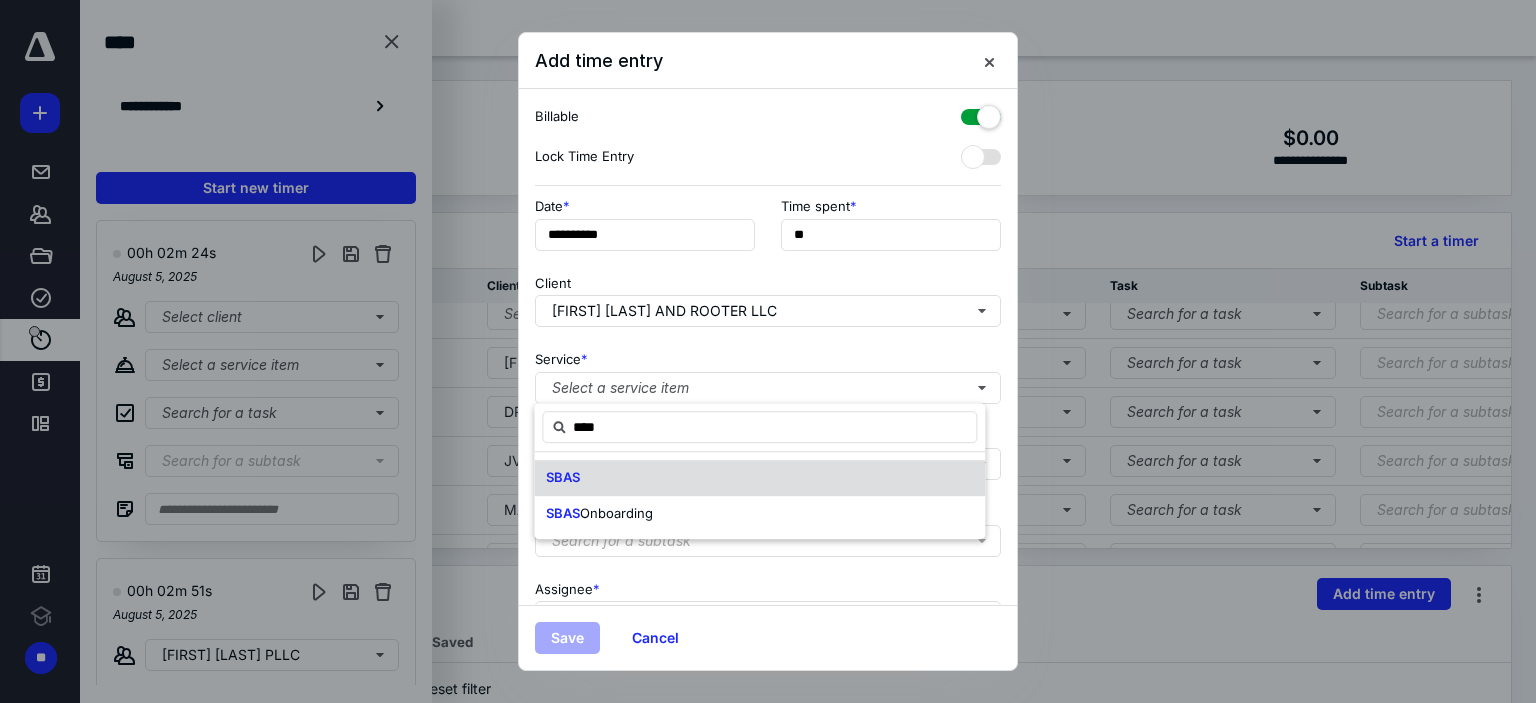 click on "SBAS" at bounding box center (759, 478) 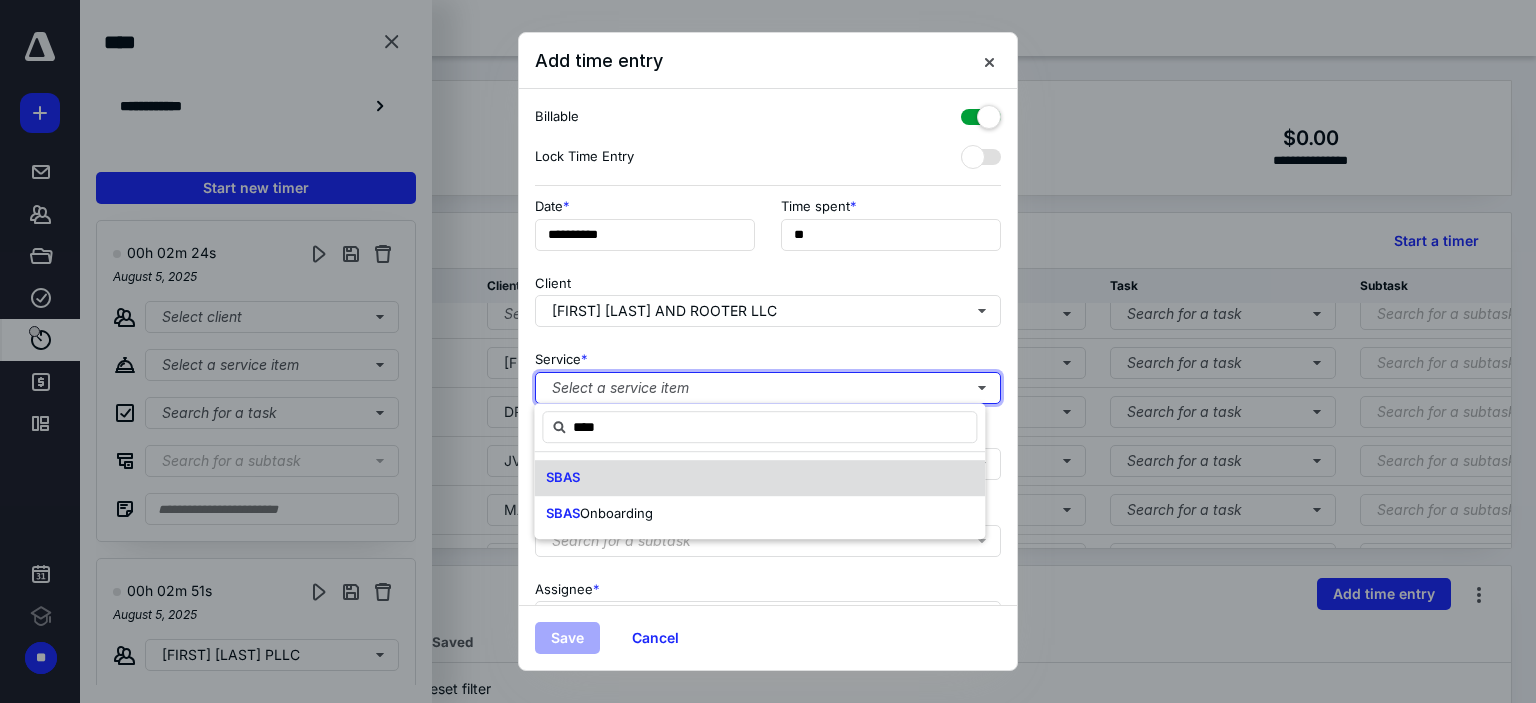 type 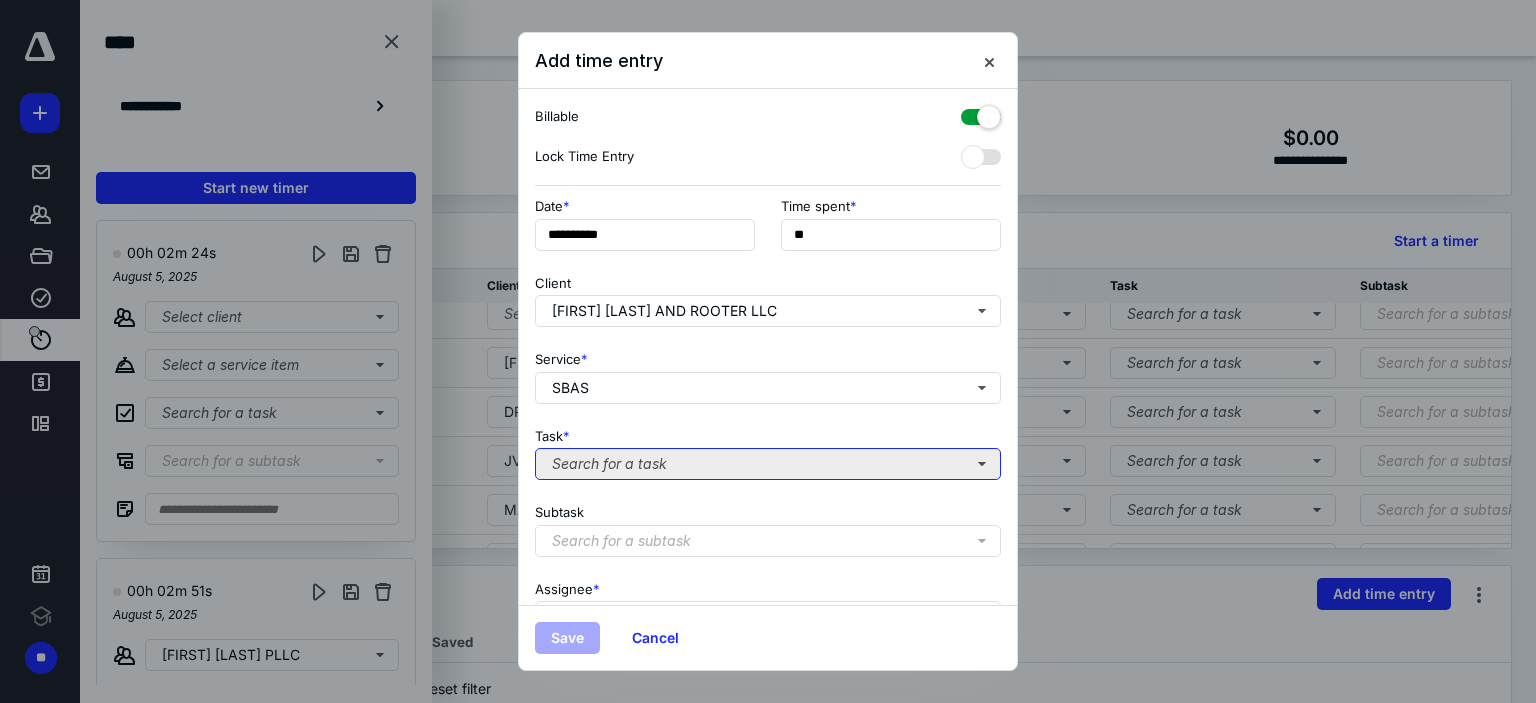 click on "Search for a task" at bounding box center [768, 464] 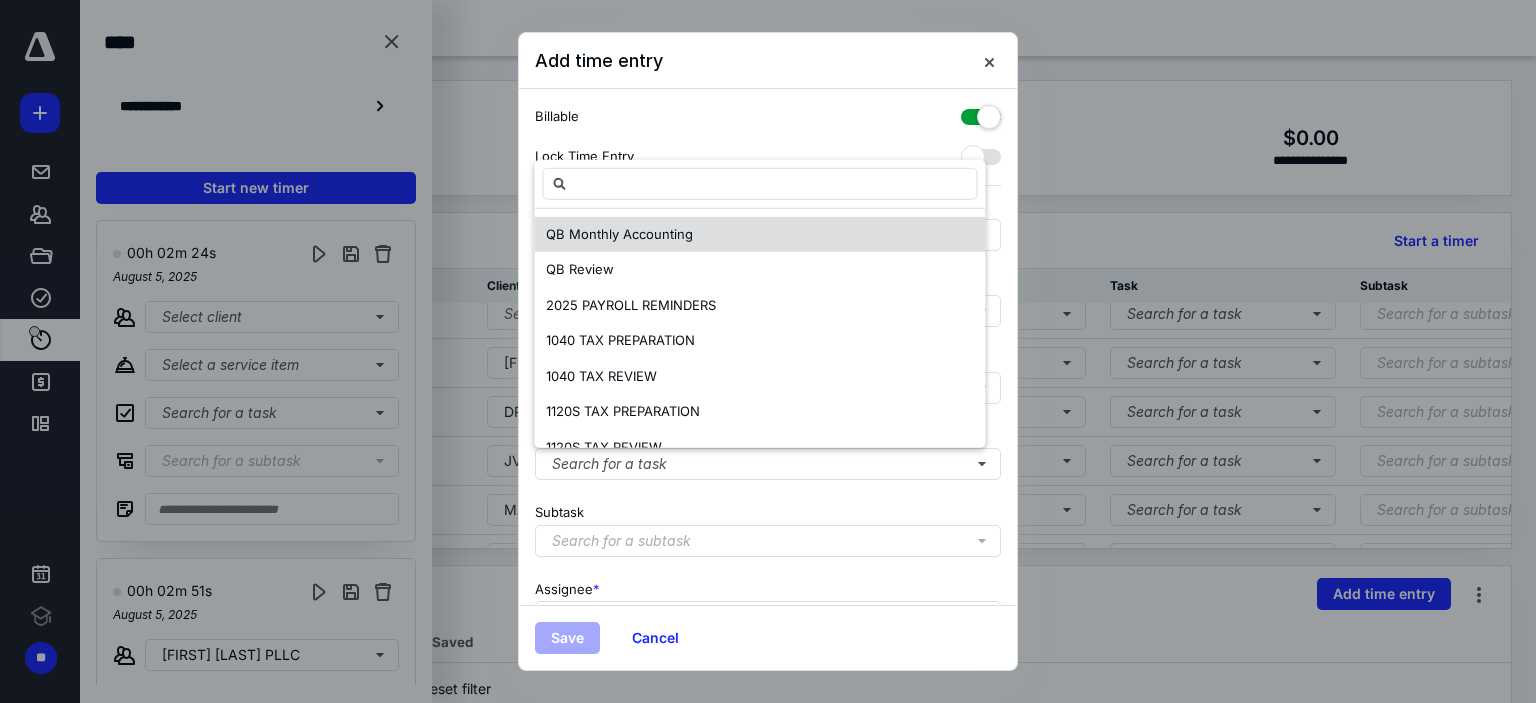 click on "QB Monthly Accounting" at bounding box center [759, 235] 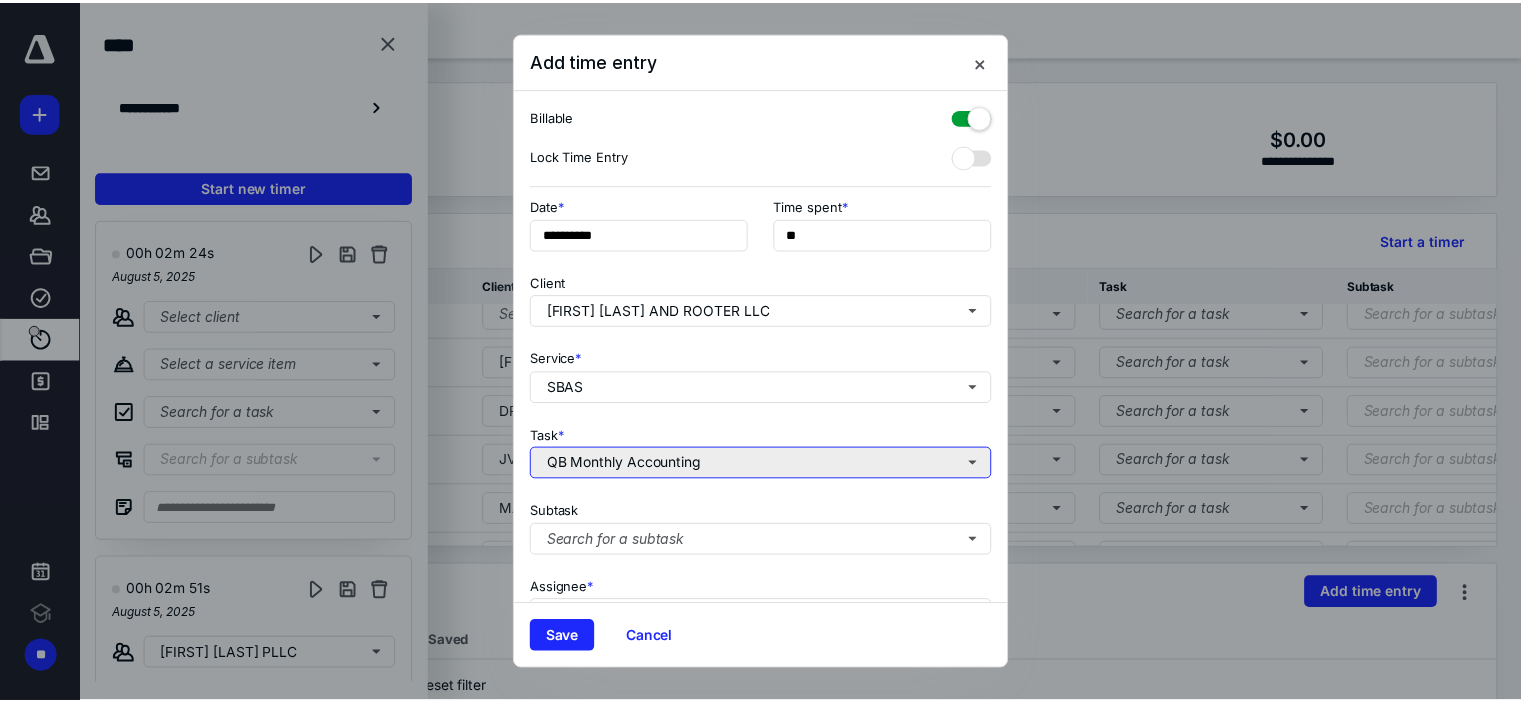 scroll, scrollTop: 197, scrollLeft: 0, axis: vertical 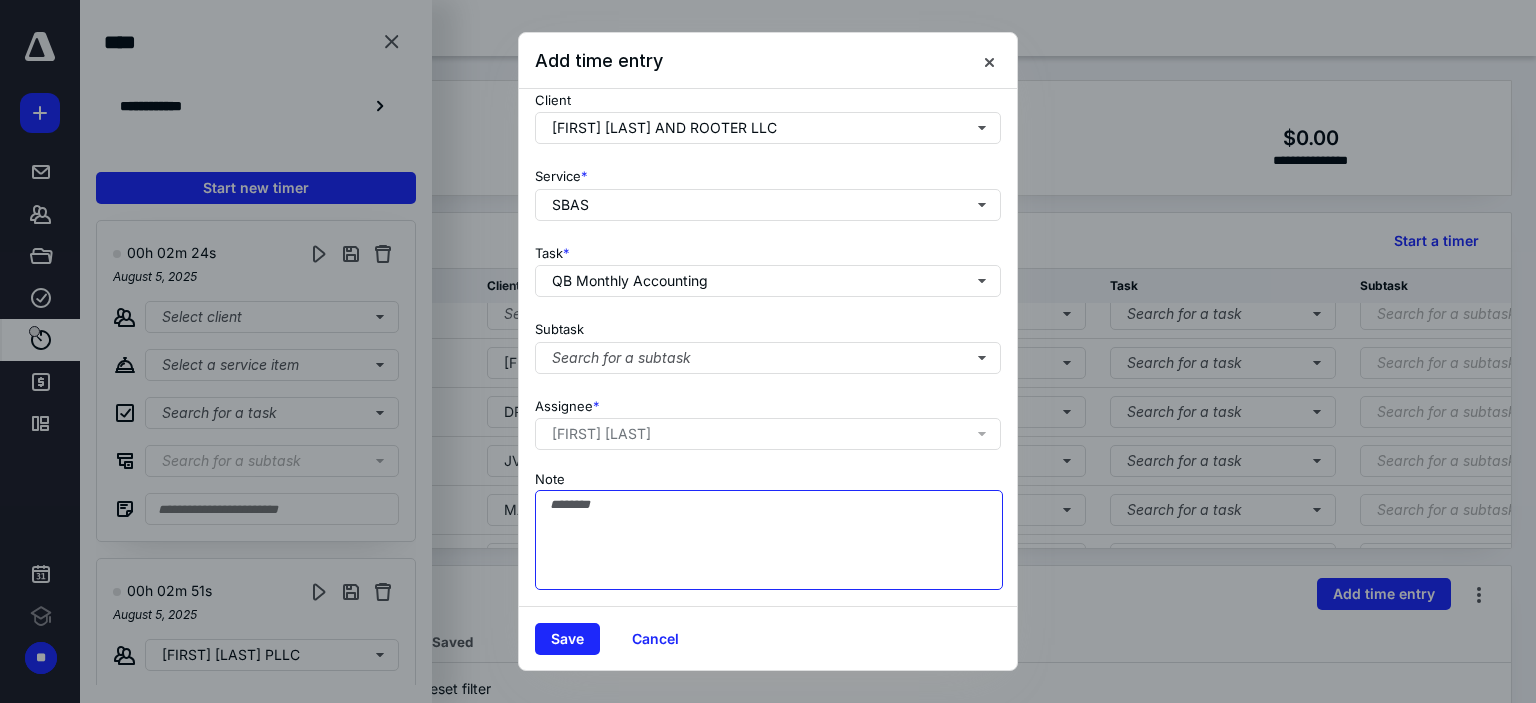 click on "Note" at bounding box center (769, 540) 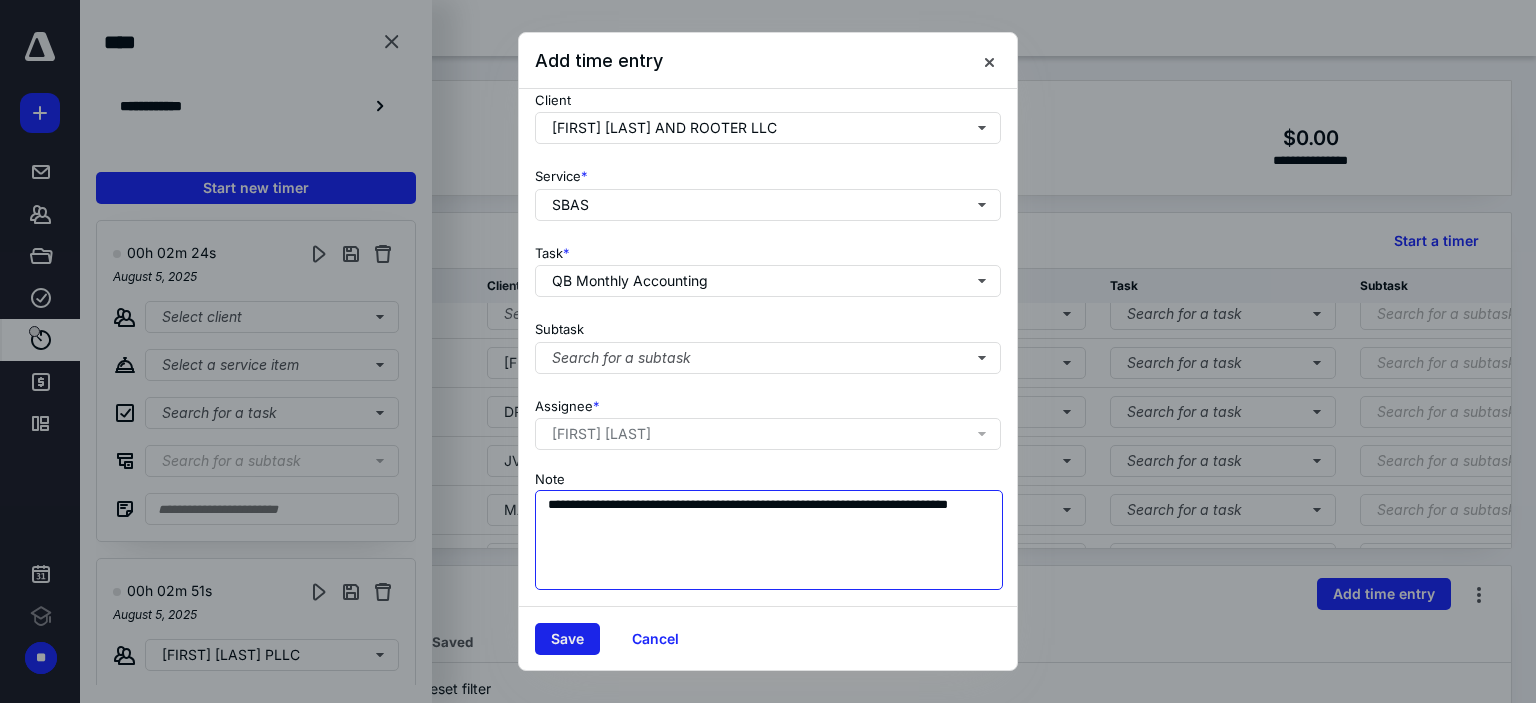type on "**********" 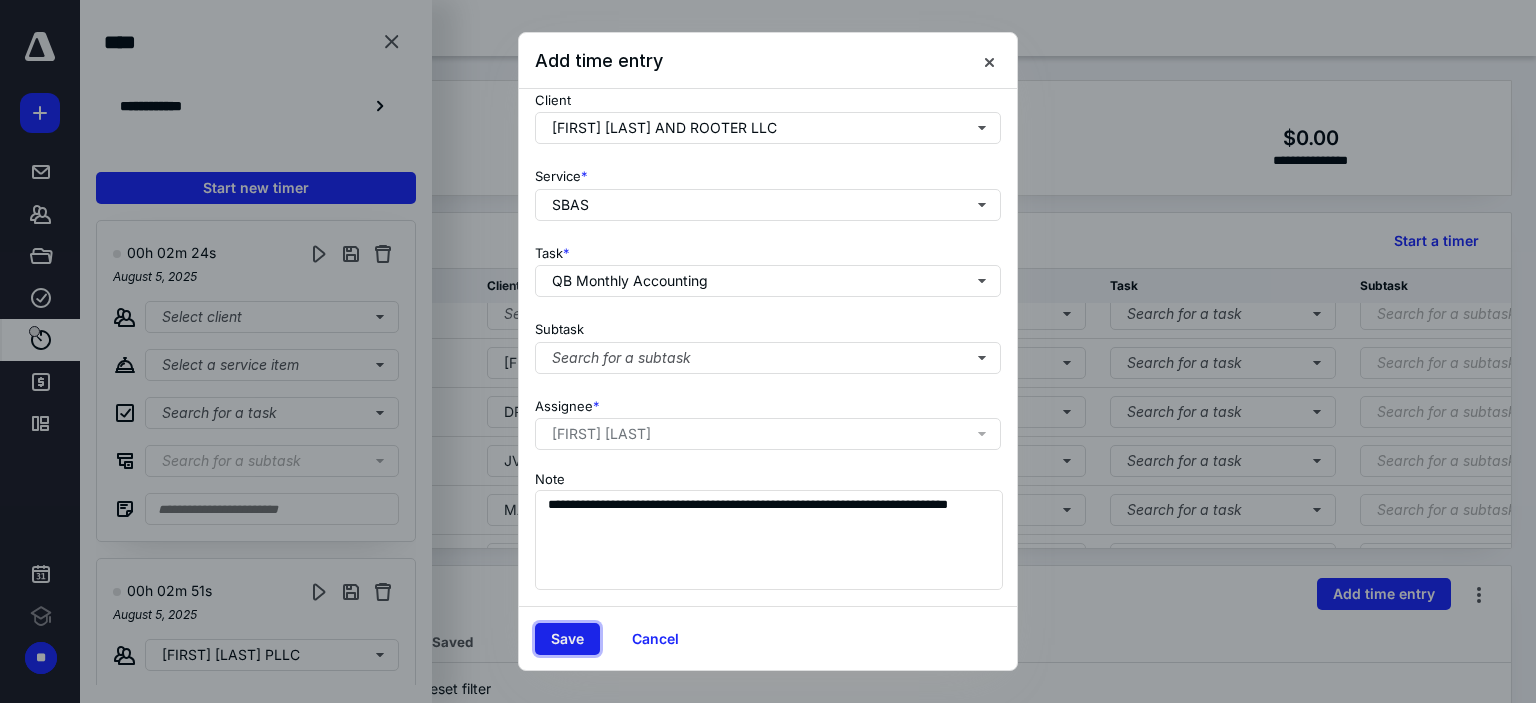 click on "Save" at bounding box center (567, 639) 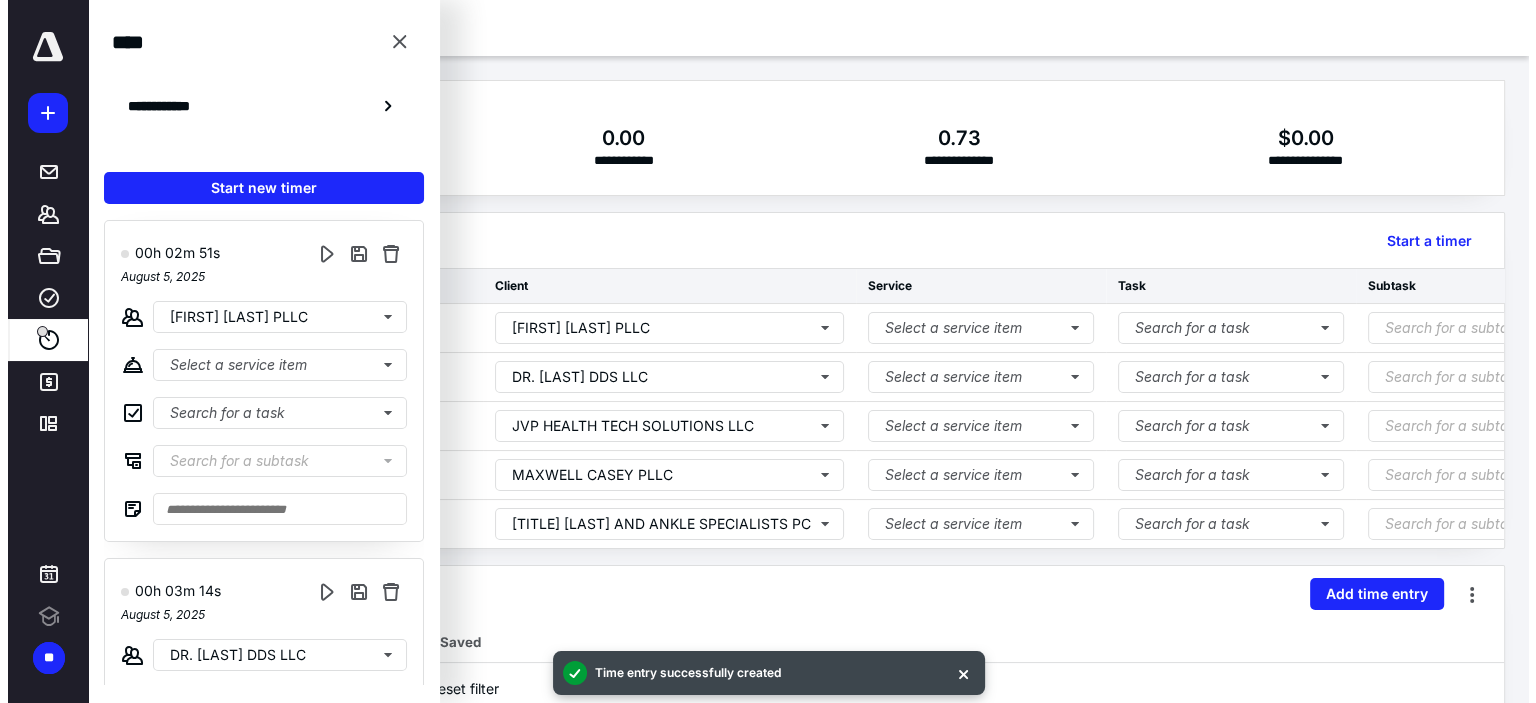 scroll, scrollTop: 0, scrollLeft: 0, axis: both 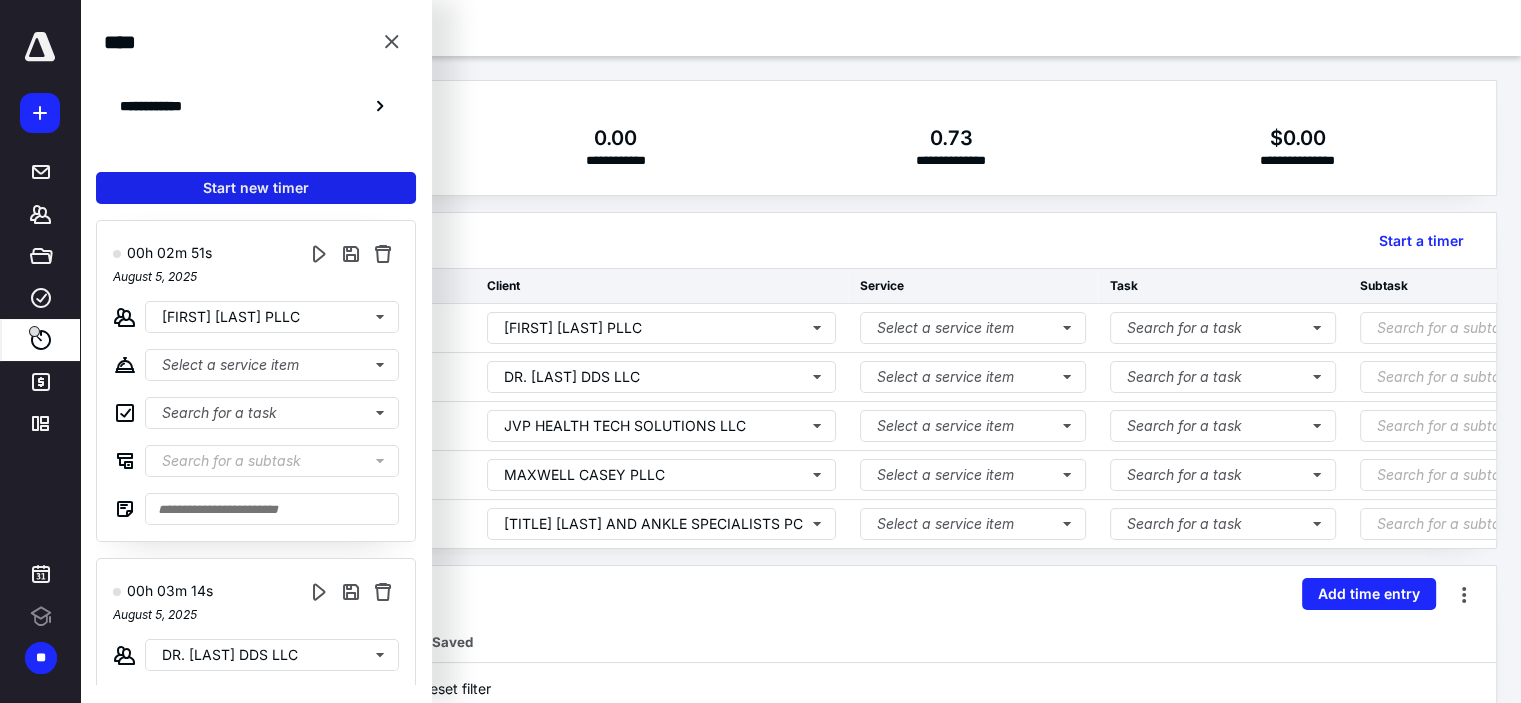 click on "Start new timer" at bounding box center (256, 188) 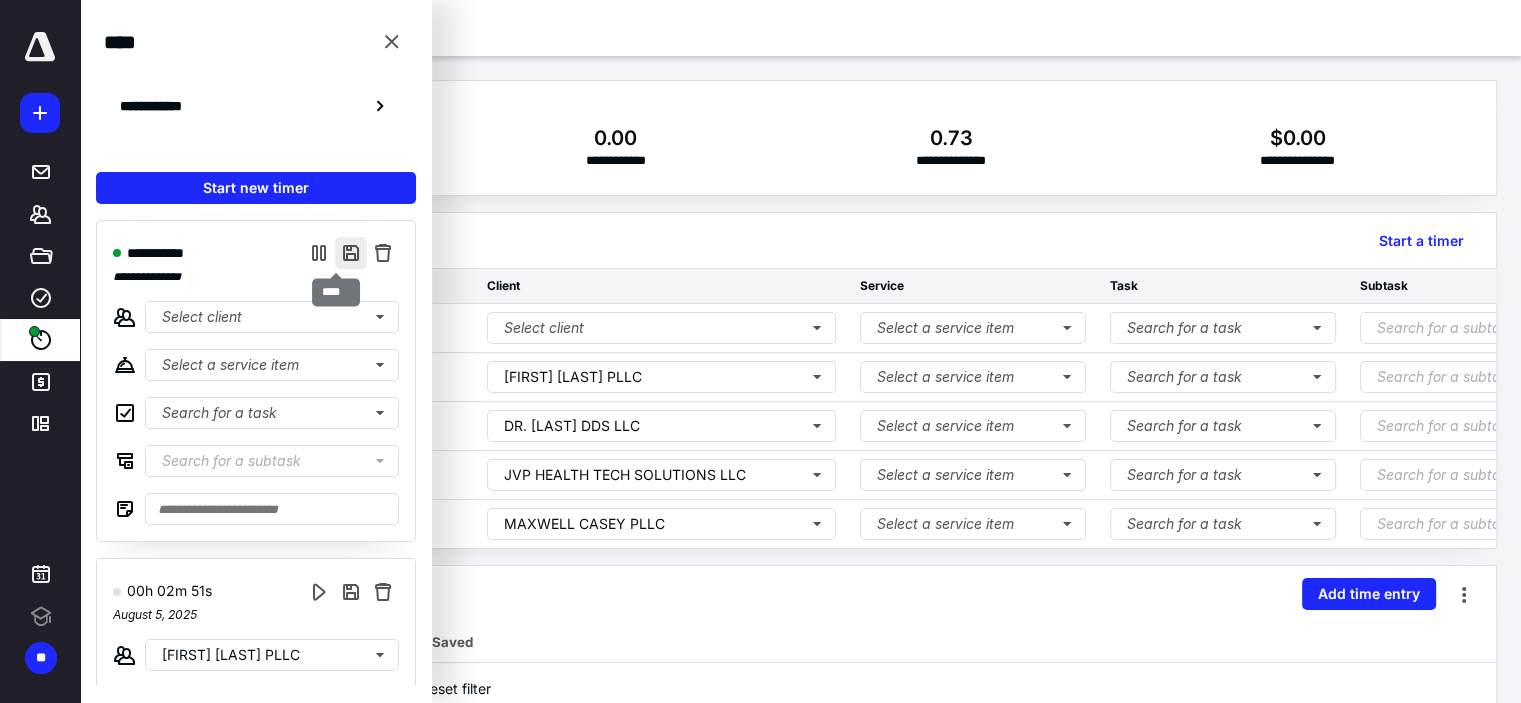 click at bounding box center [351, 253] 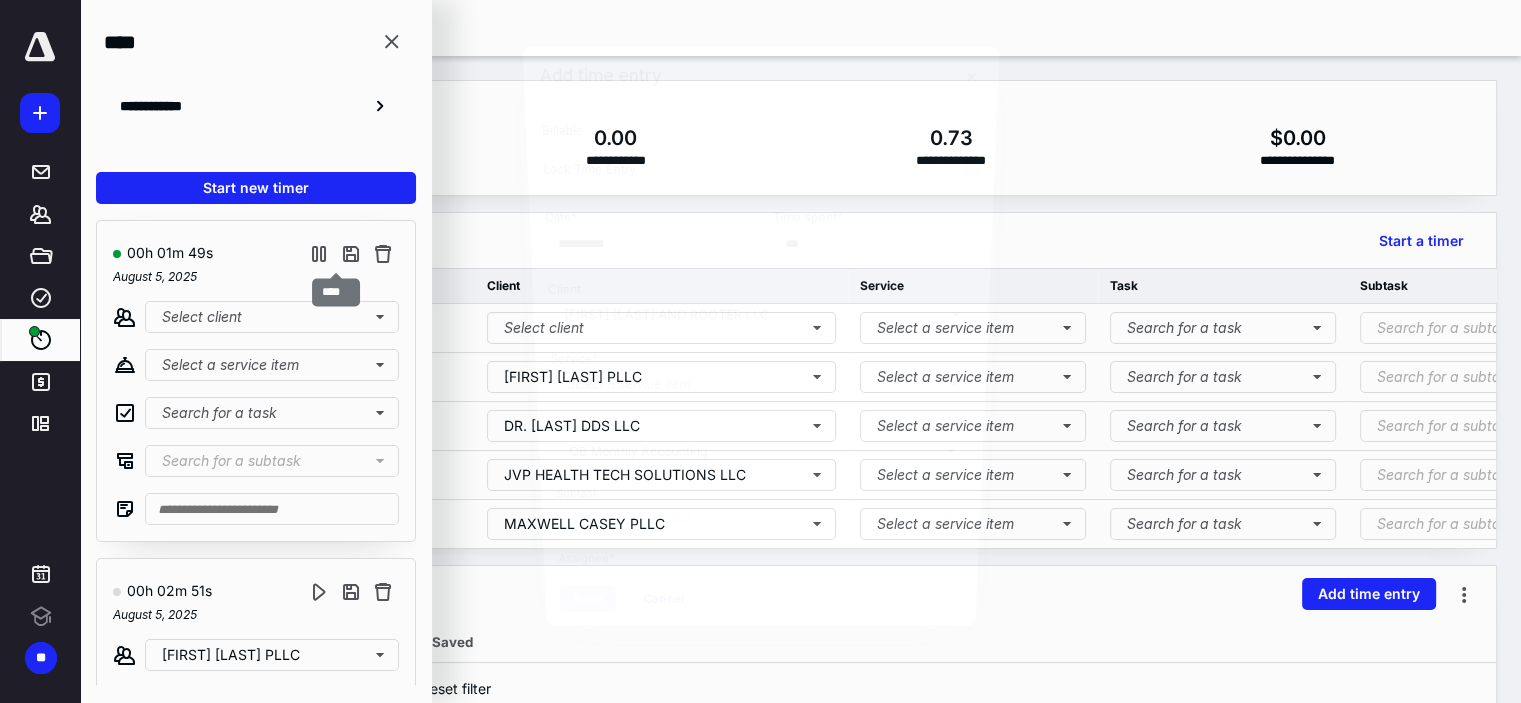 type on "**" 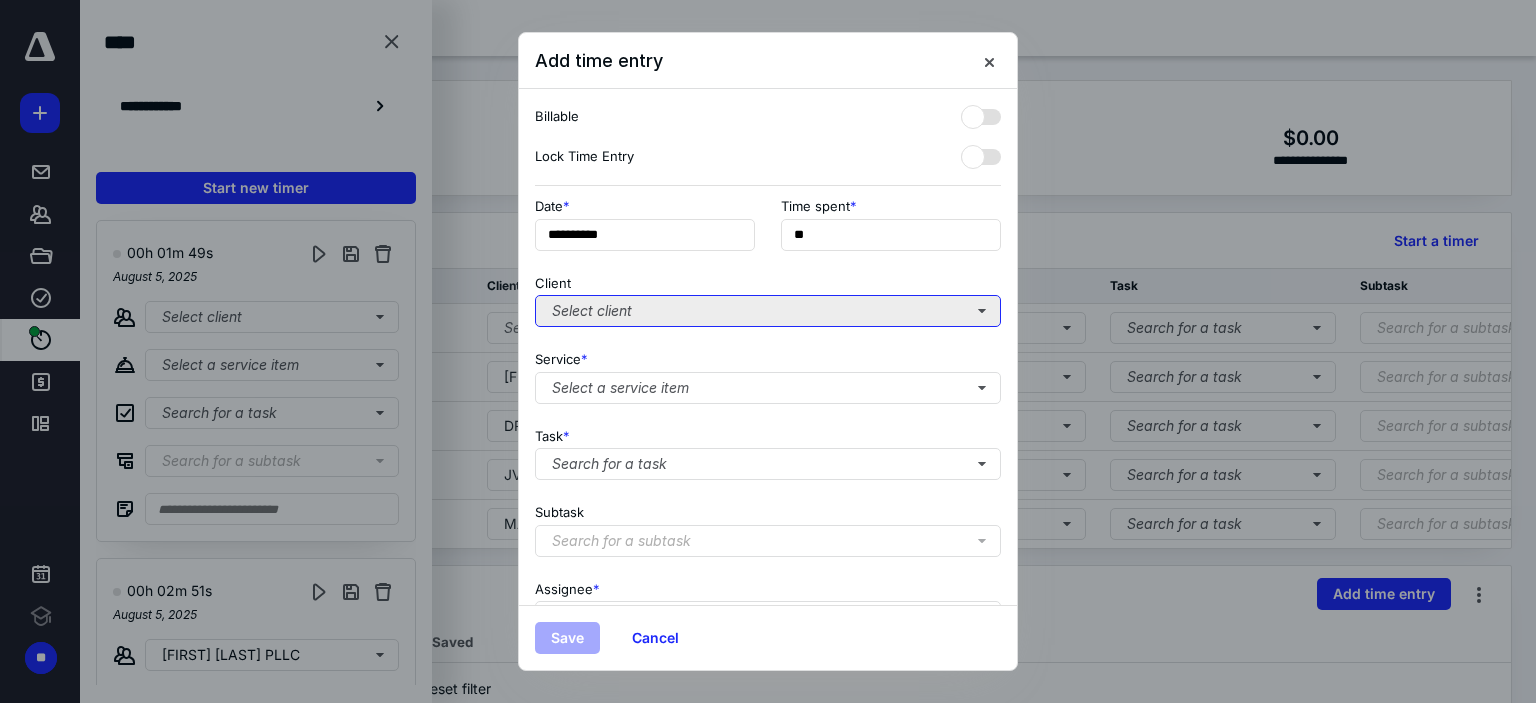 click on "Select client" at bounding box center [768, 311] 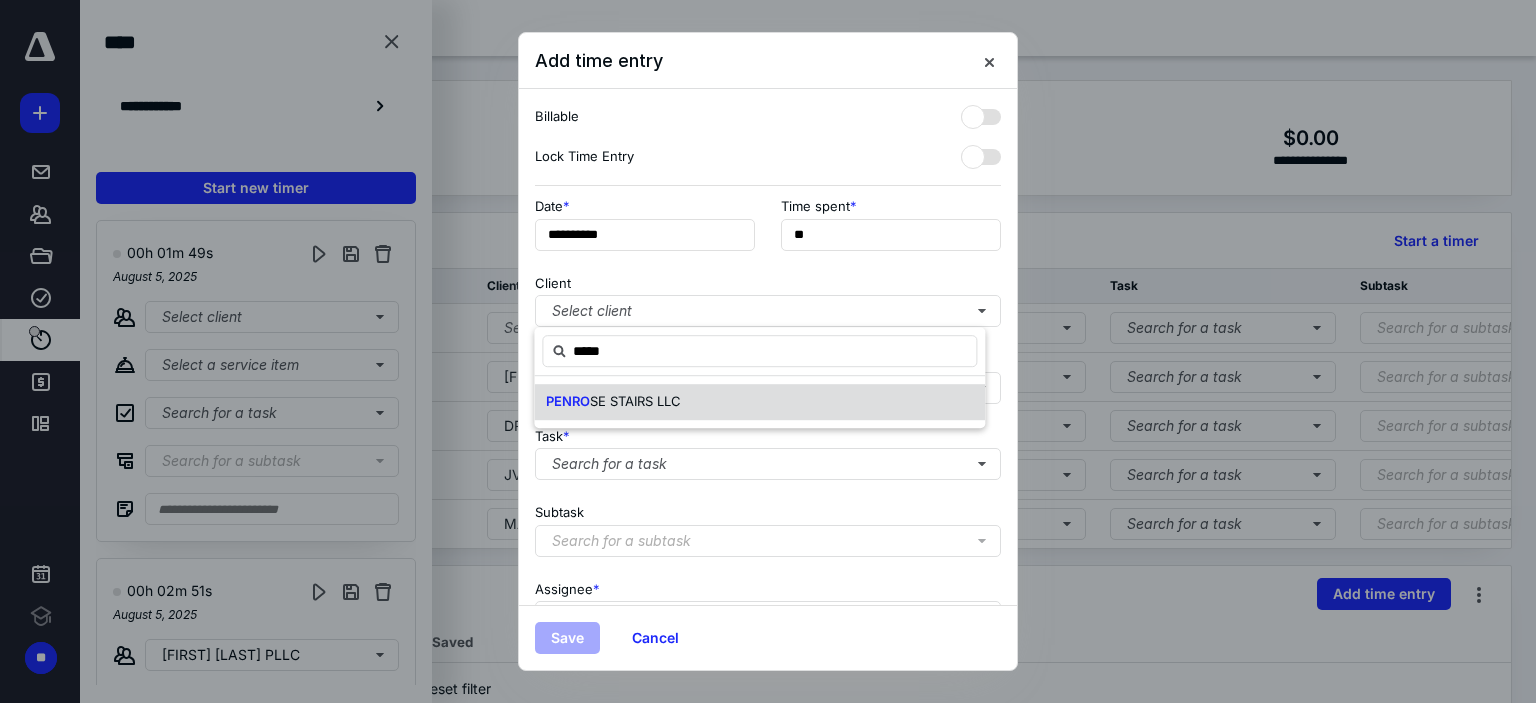 click on "[COMPANY_NAME] LLC" at bounding box center [759, 402] 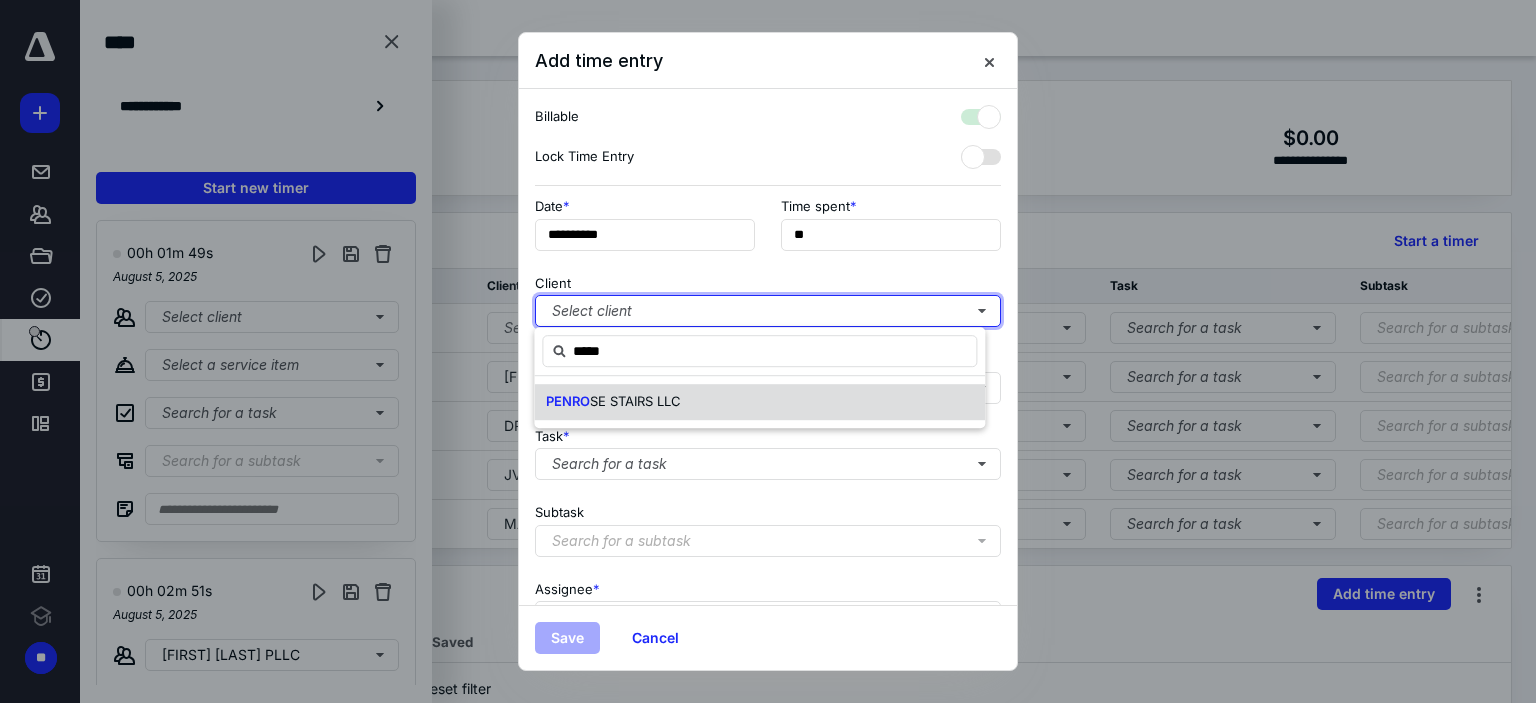 checkbox on "true" 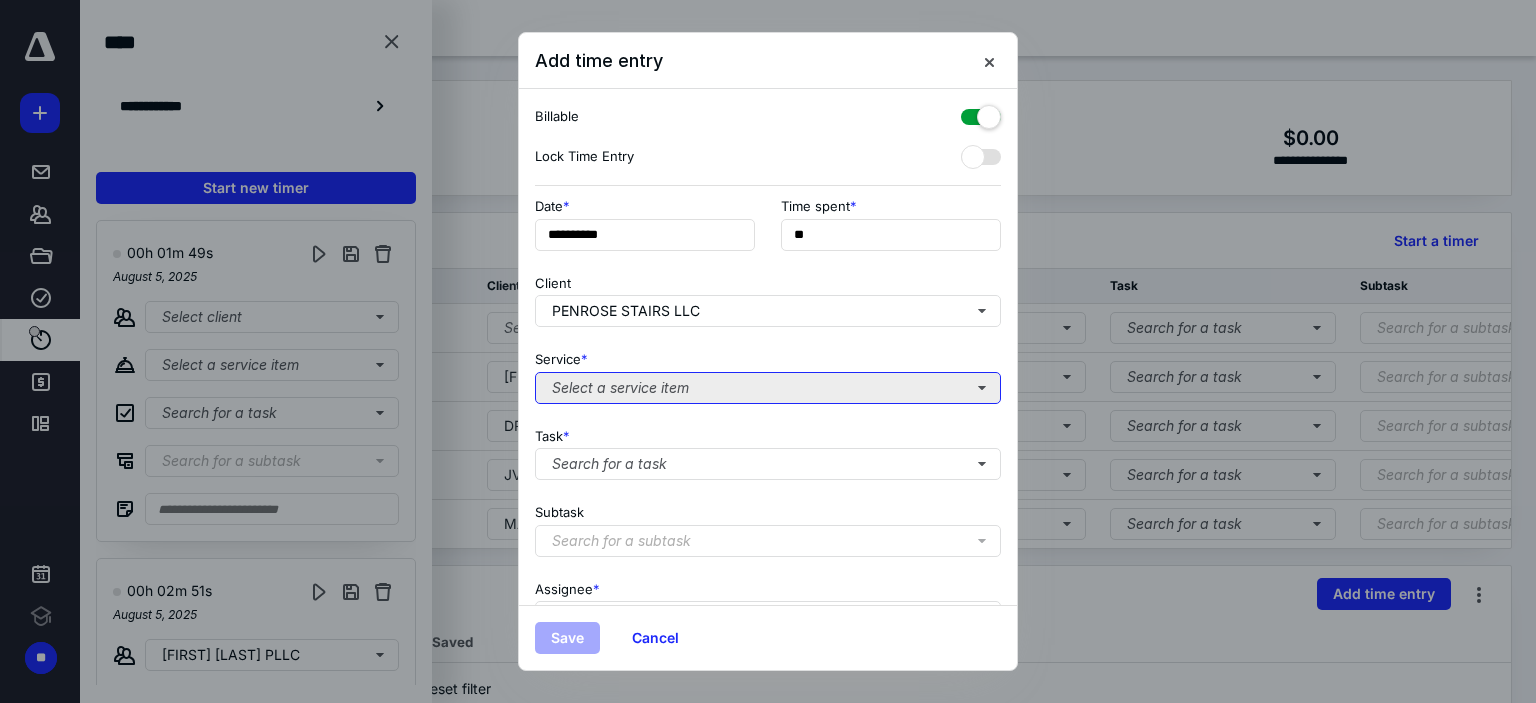 click on "Select a service item" at bounding box center (768, 388) 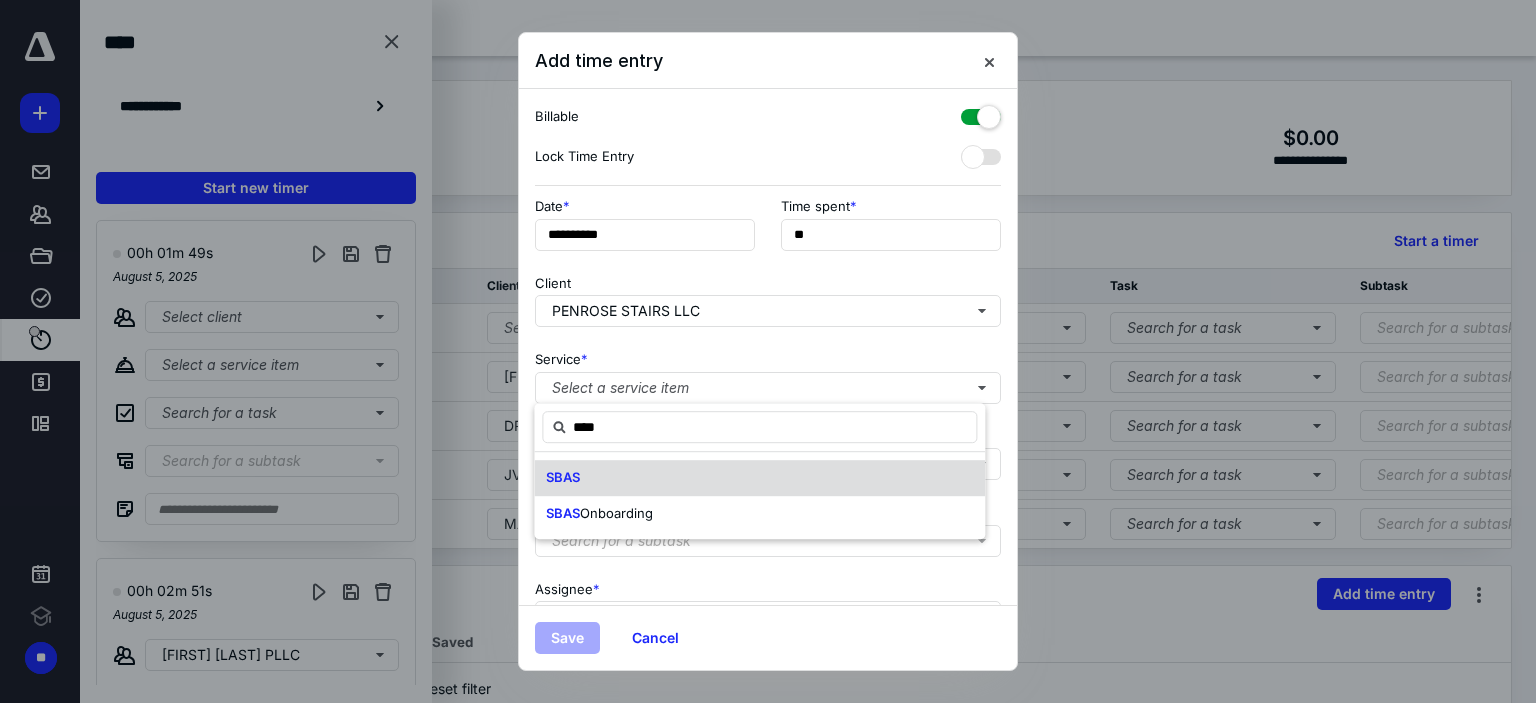 click on "SBAS" at bounding box center (759, 478) 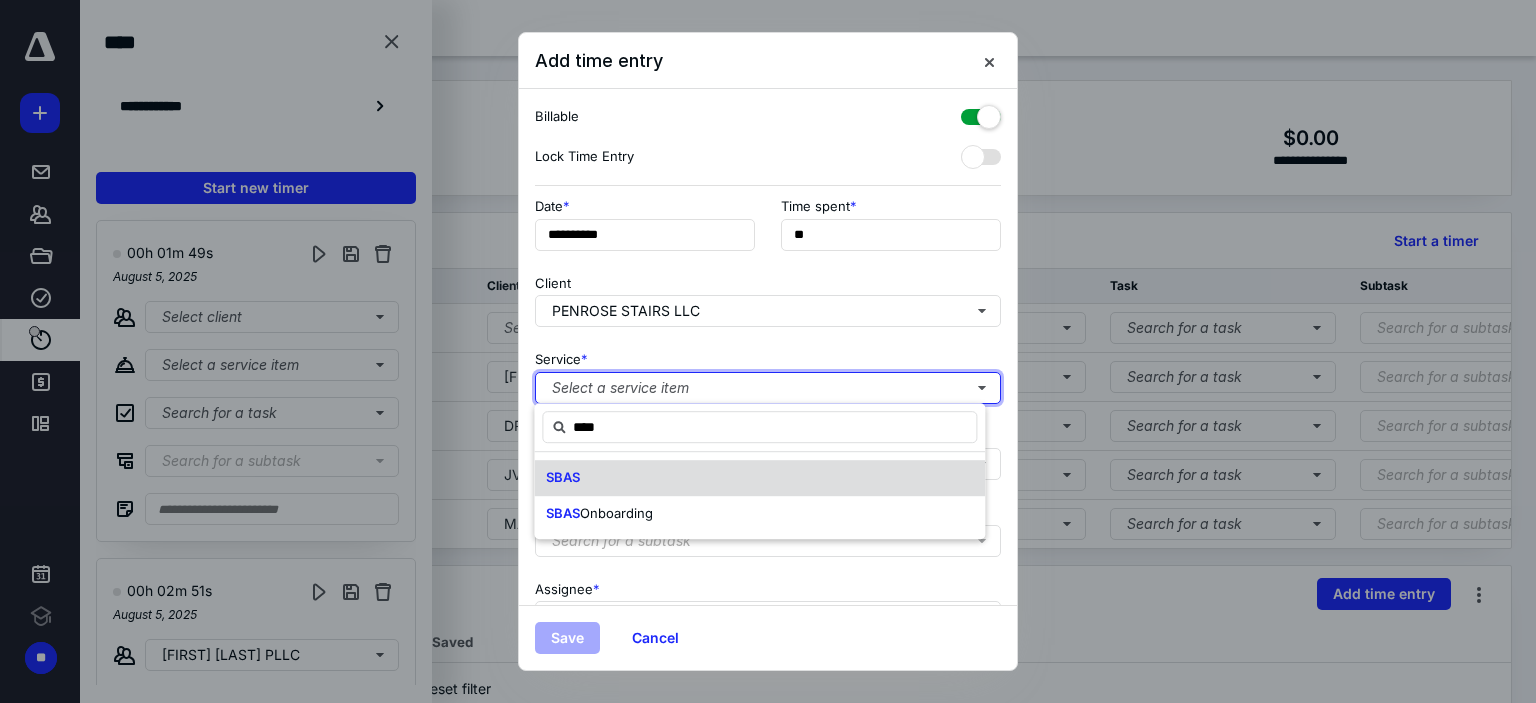 type 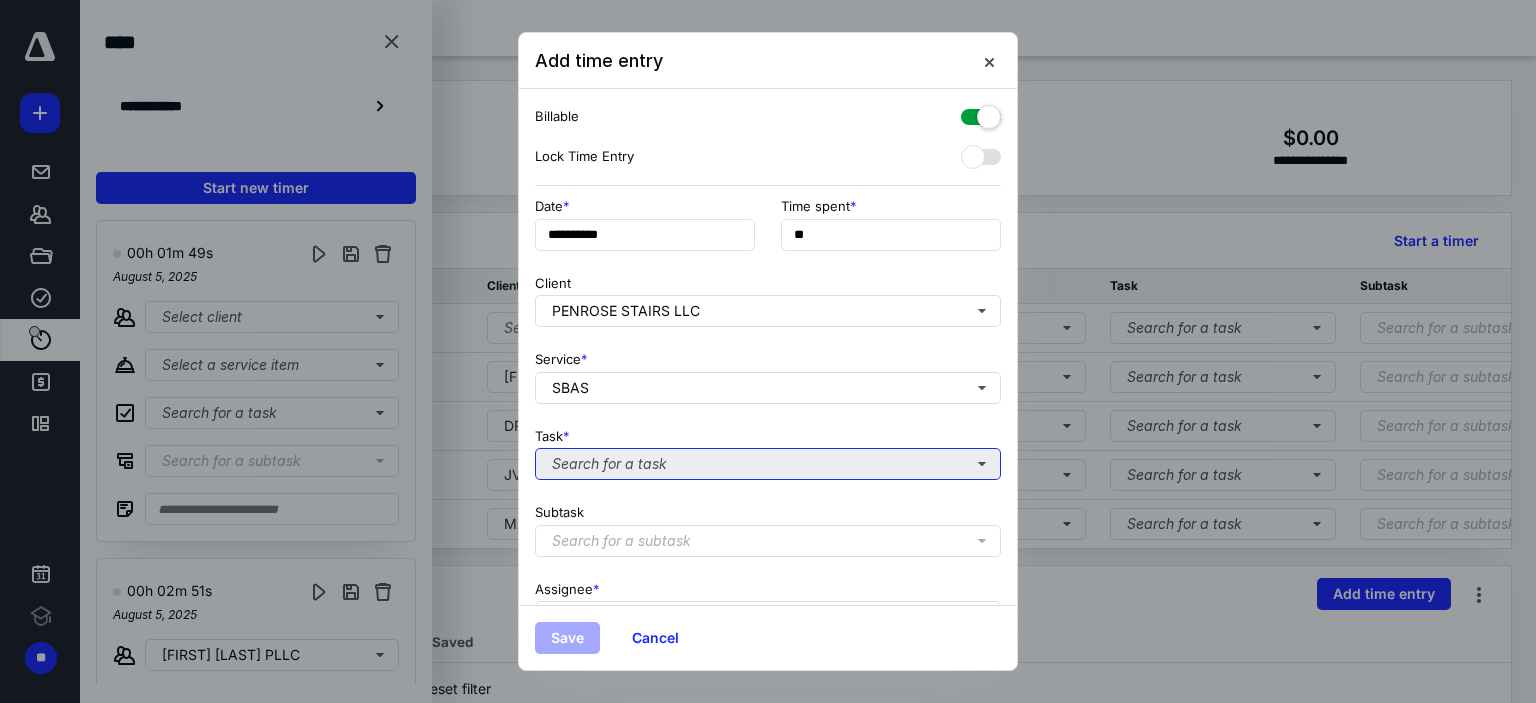 click on "Search for a task" at bounding box center (768, 464) 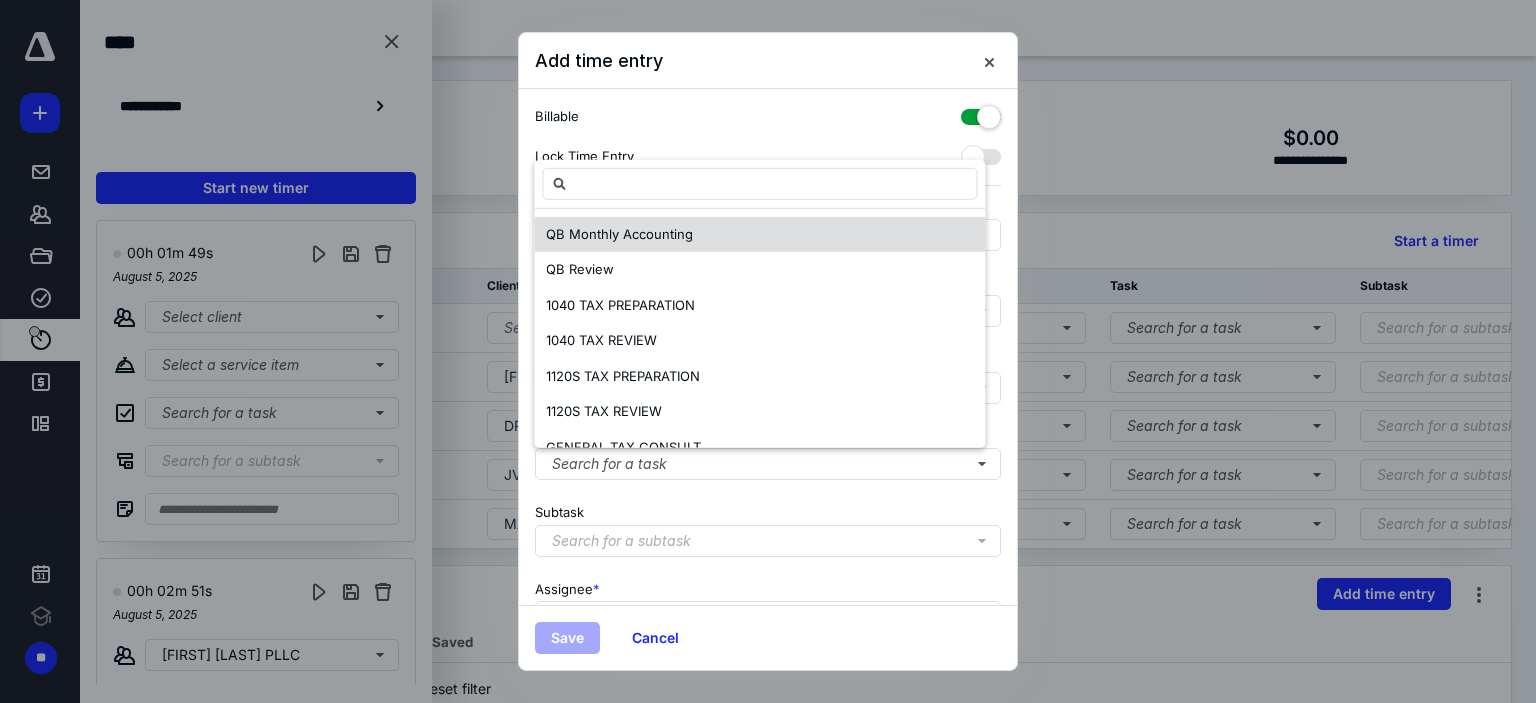 click on "QB Monthly Accounting" at bounding box center (619, 234) 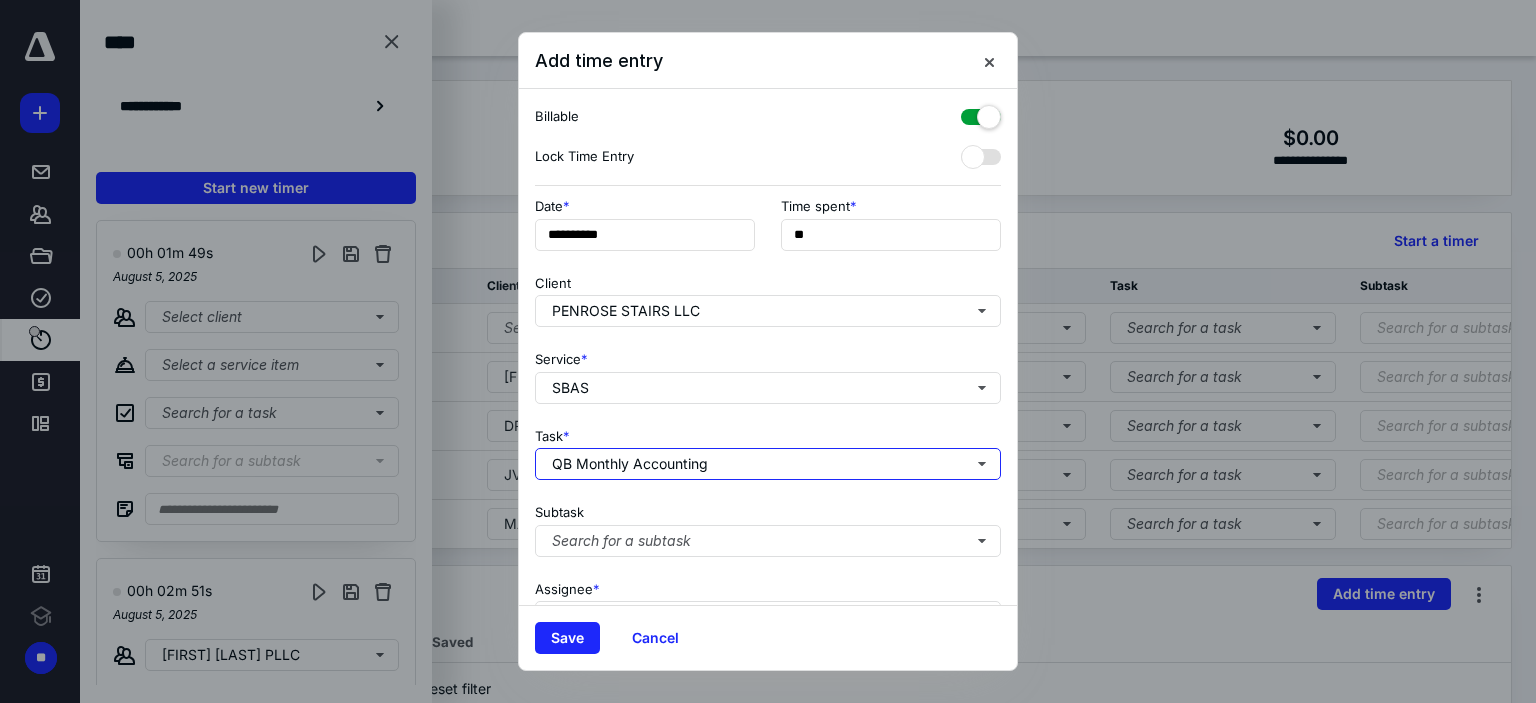 scroll, scrollTop: 197, scrollLeft: 0, axis: vertical 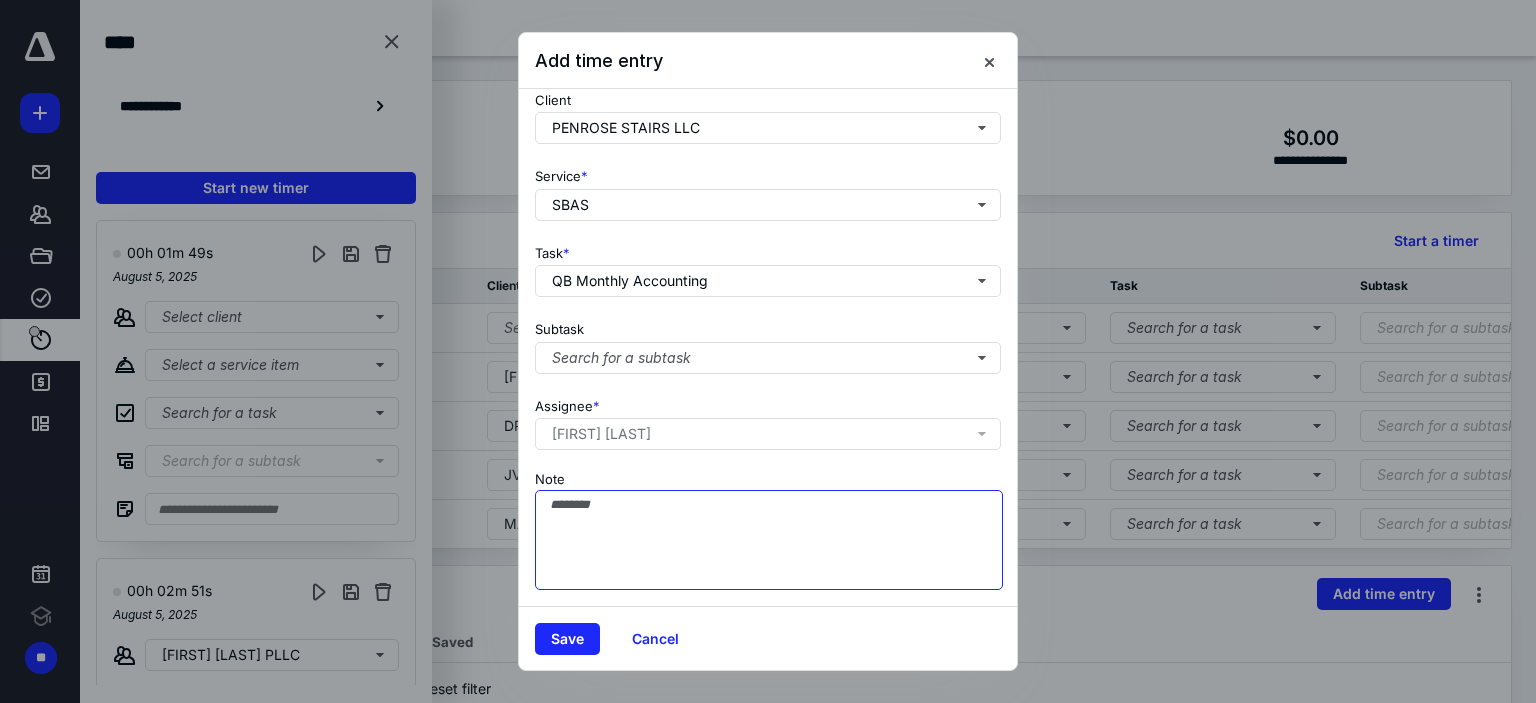 click on "Note" at bounding box center [769, 540] 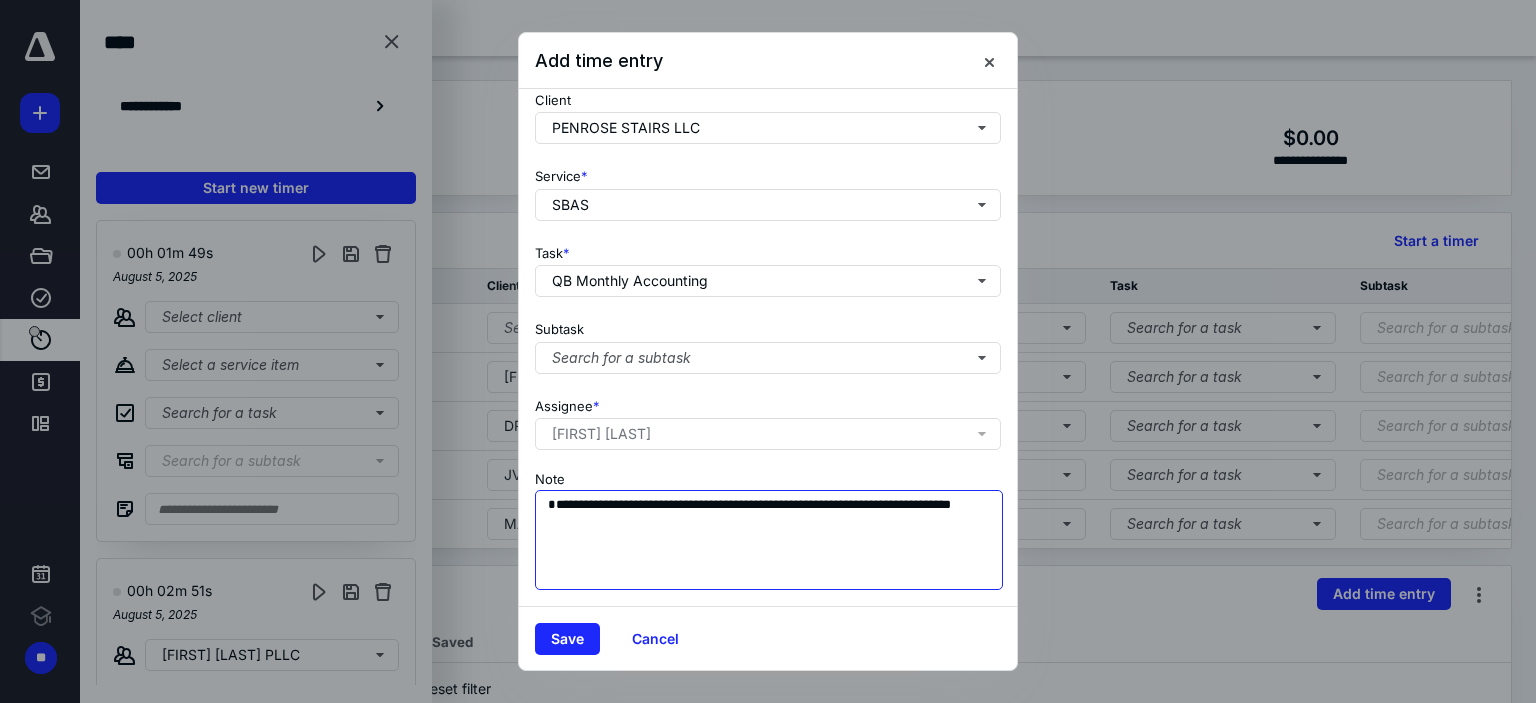 click on "**********" at bounding box center (769, 540) 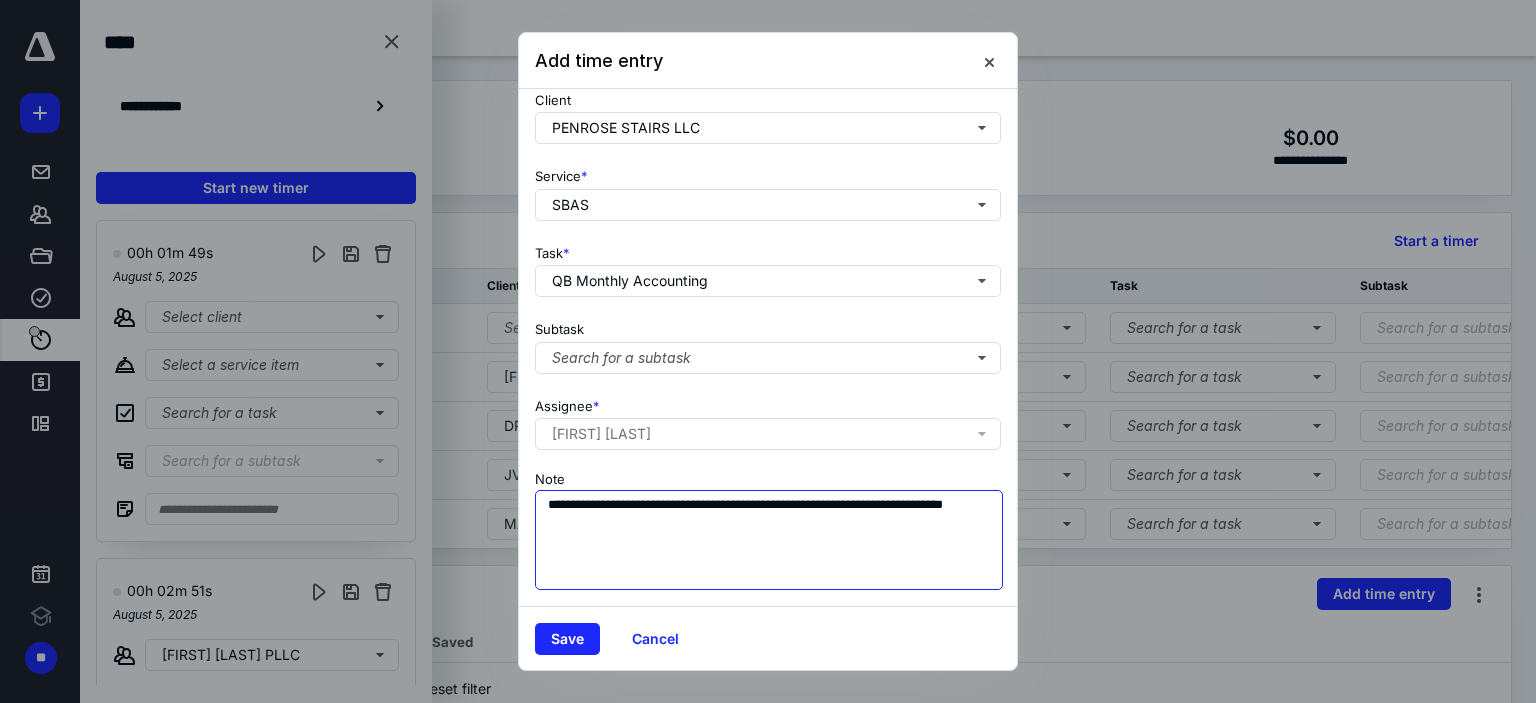 type on "**********" 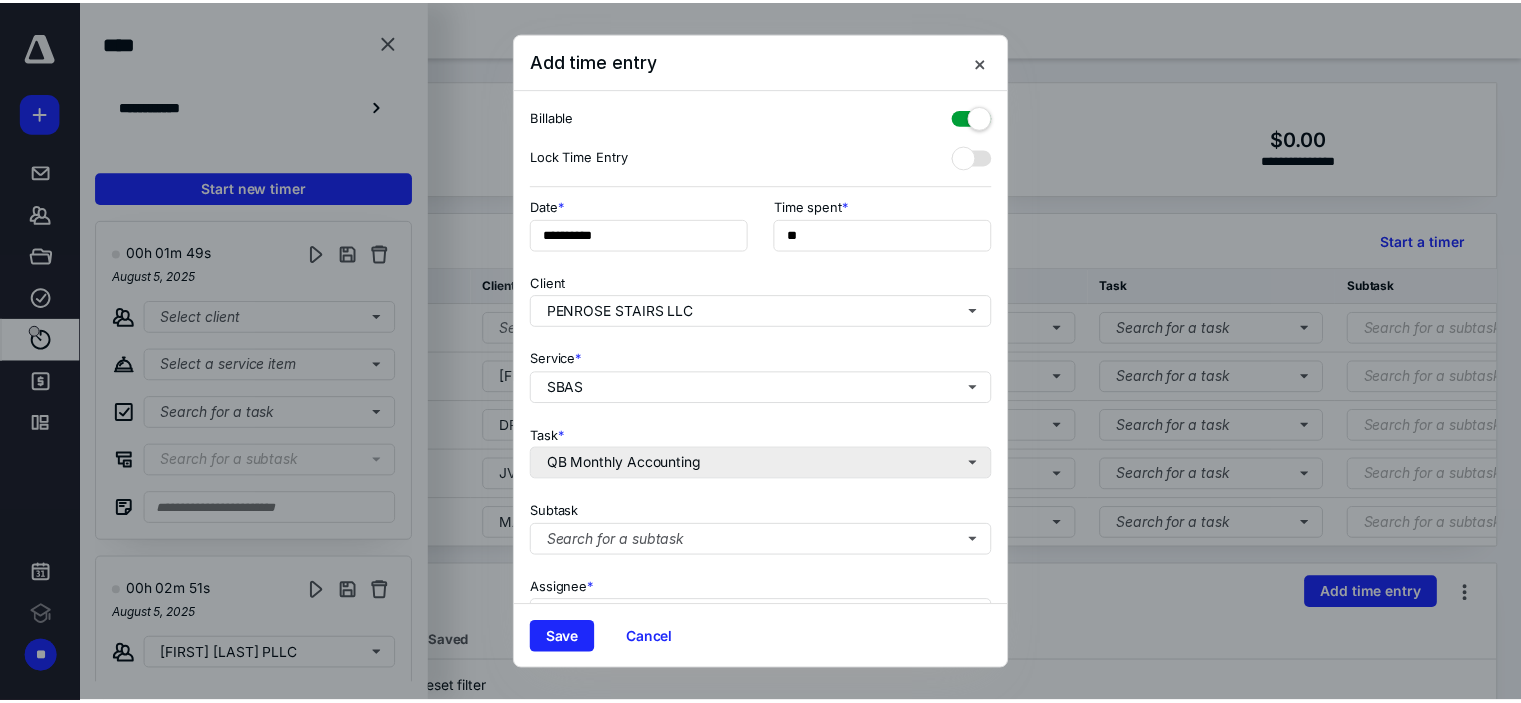scroll, scrollTop: 197, scrollLeft: 0, axis: vertical 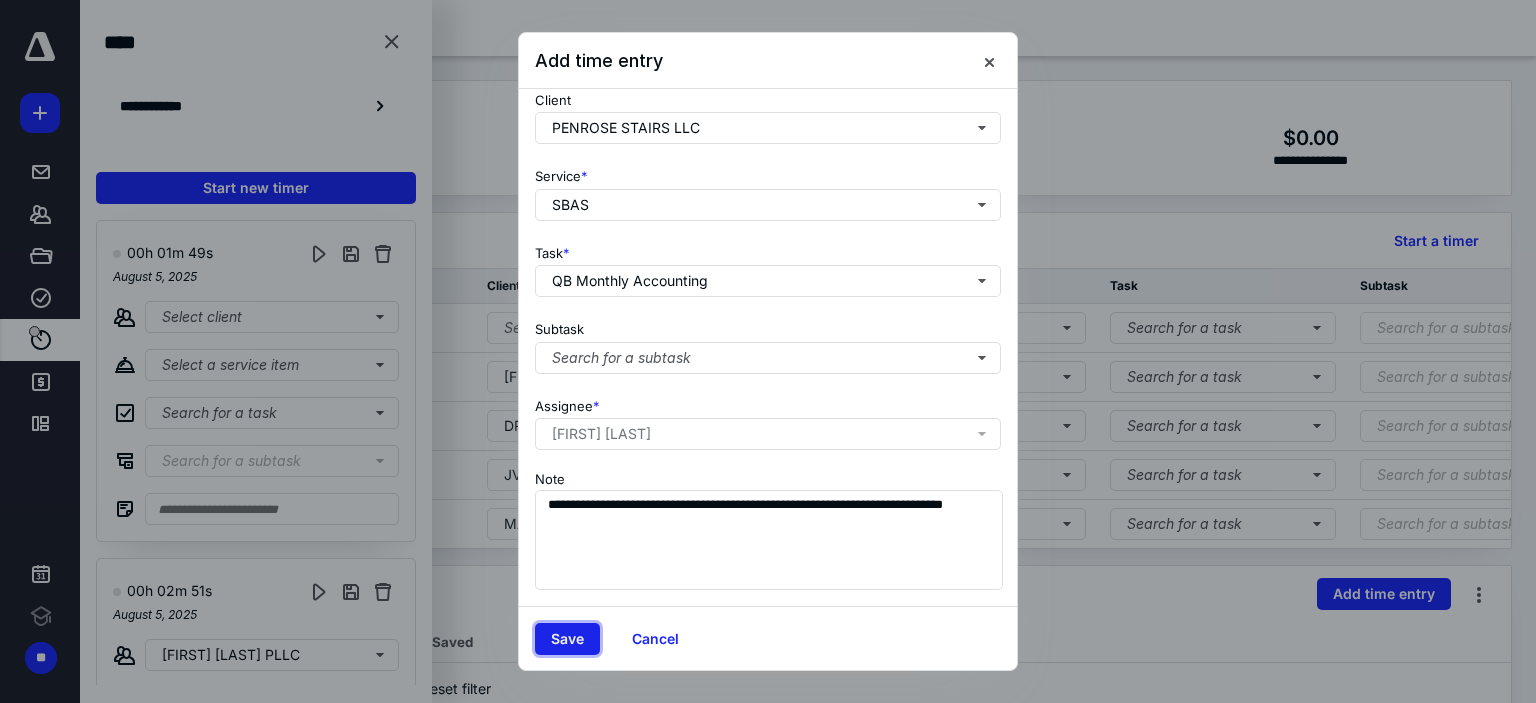 click on "Save" at bounding box center [567, 639] 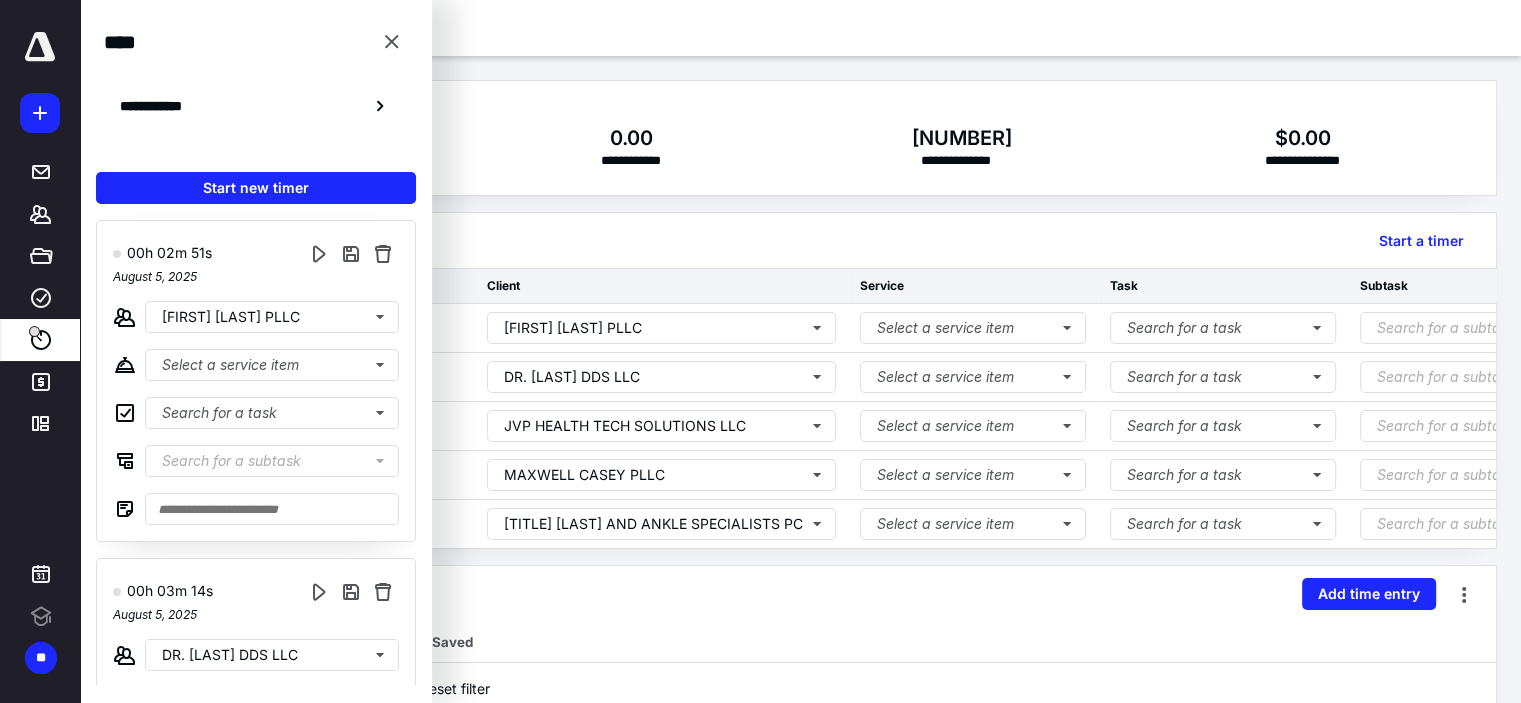 click on "**********" at bounding box center [800, 138] 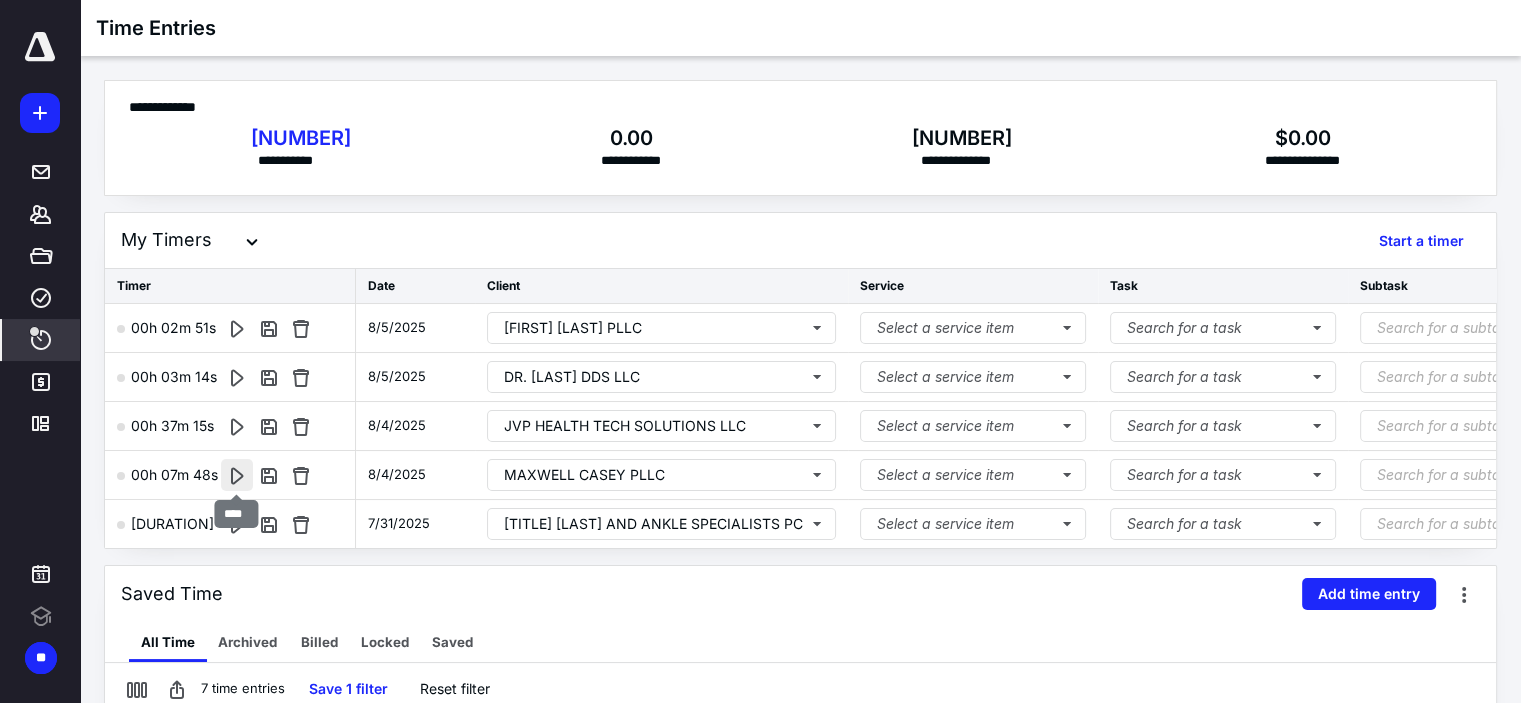 click at bounding box center (237, 475) 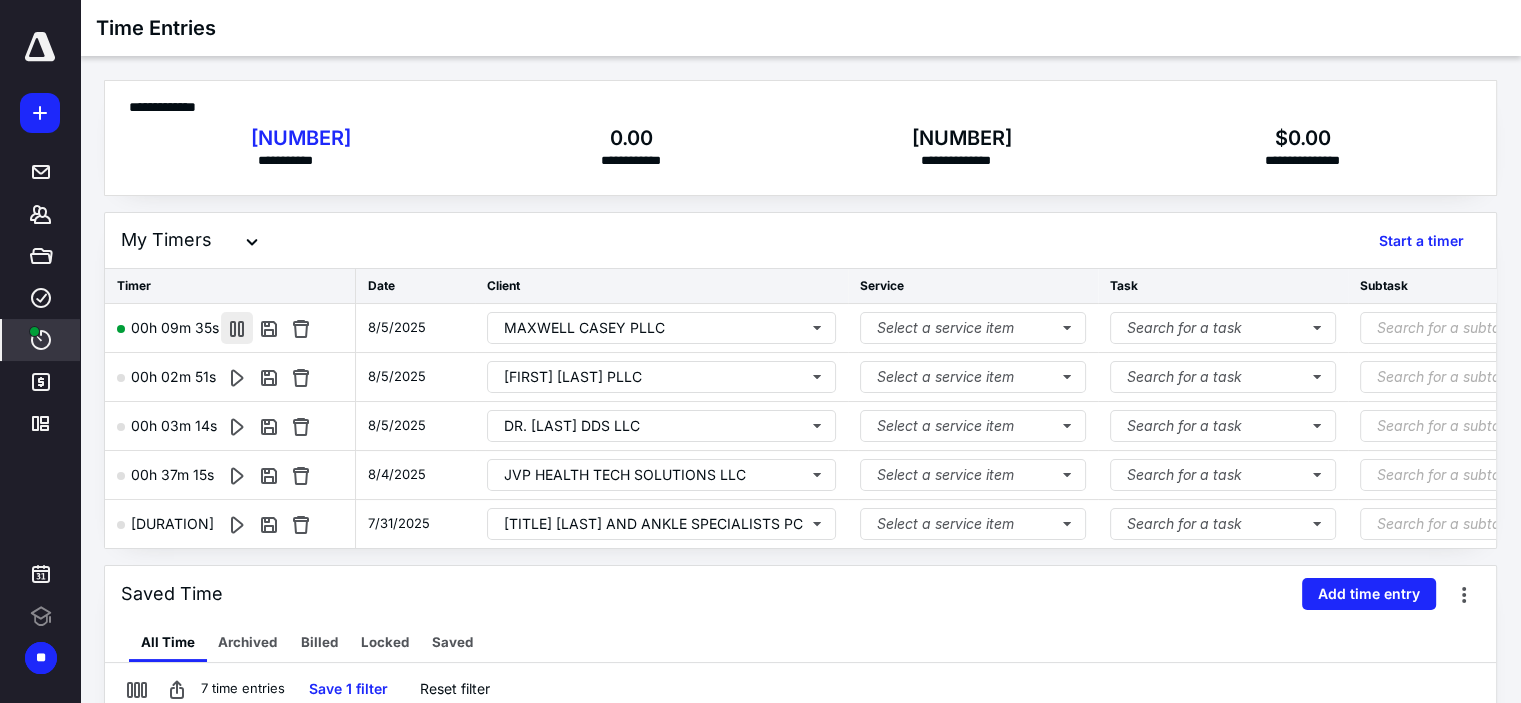 click at bounding box center [237, 328] 